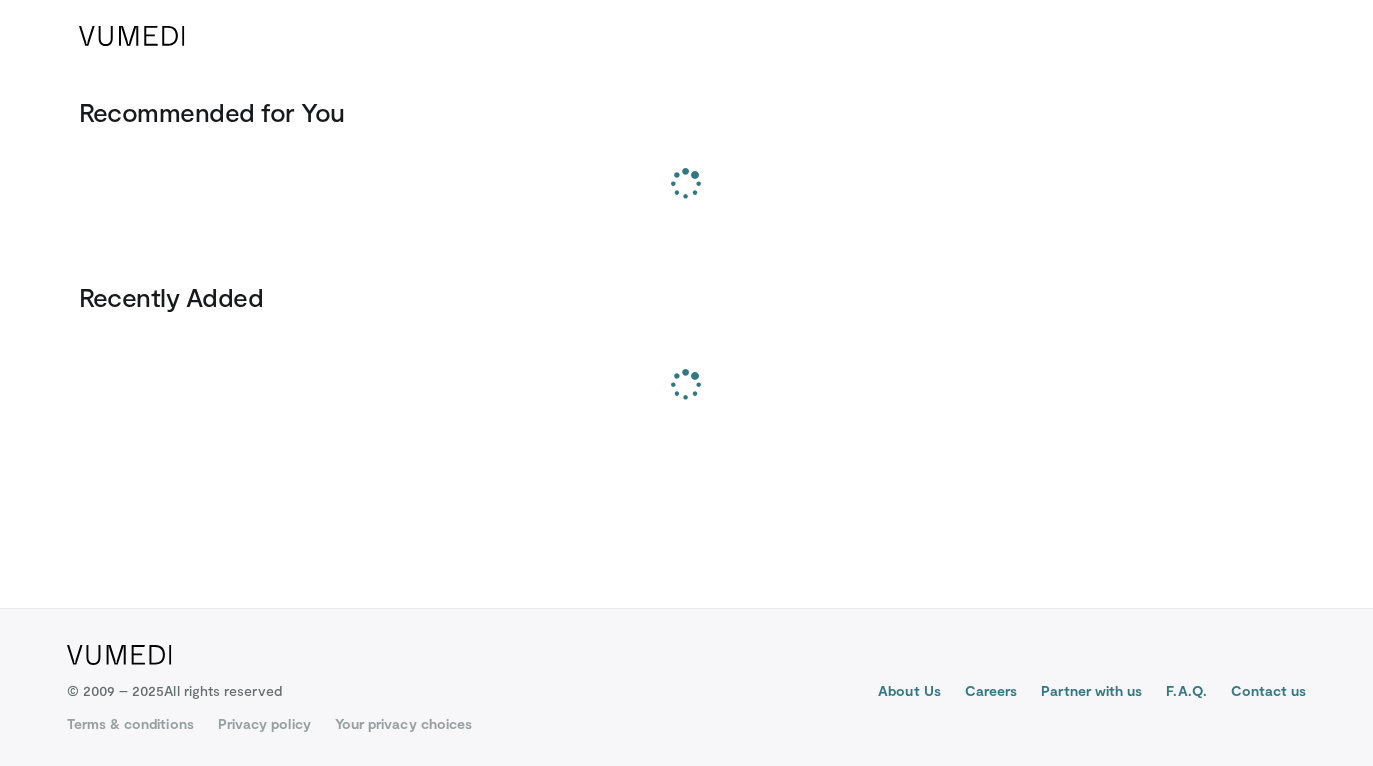 scroll, scrollTop: 0, scrollLeft: 0, axis: both 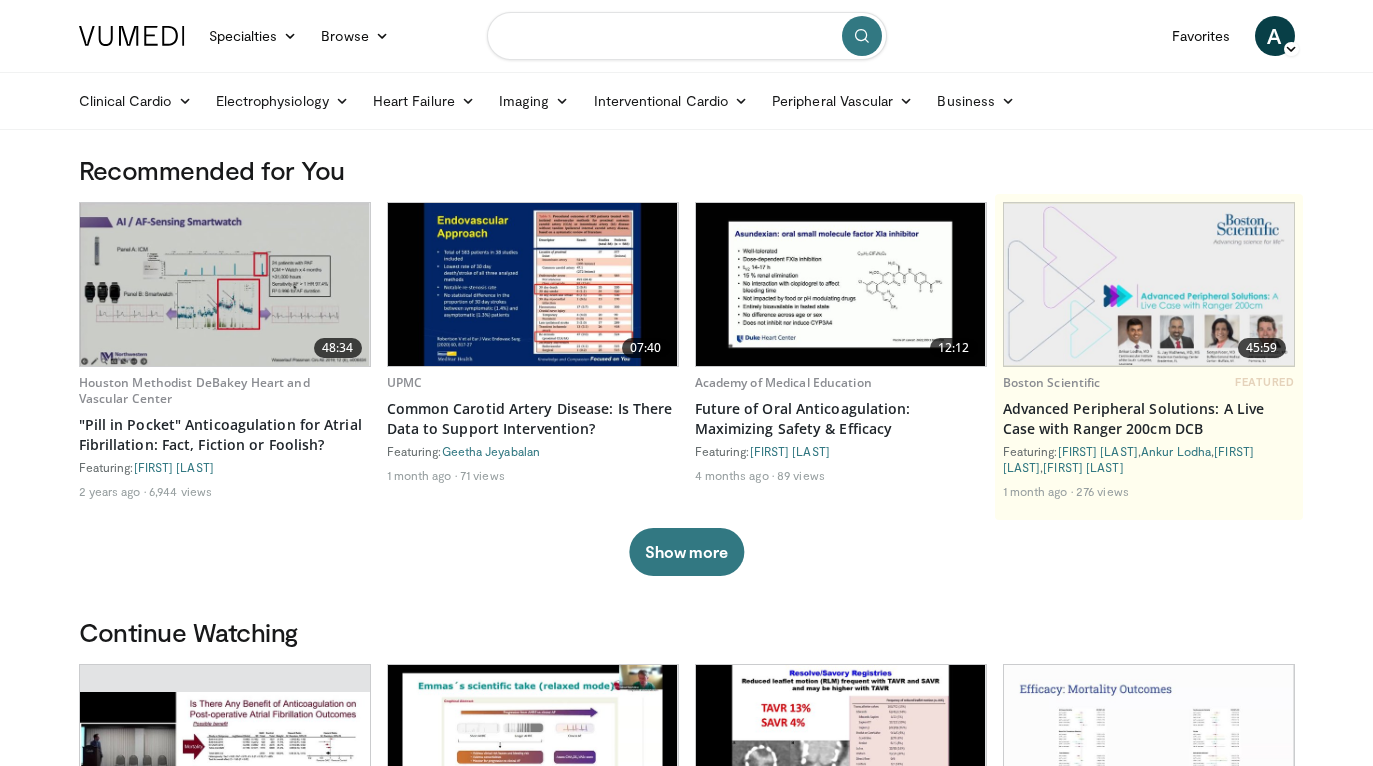 click at bounding box center (687, 36) 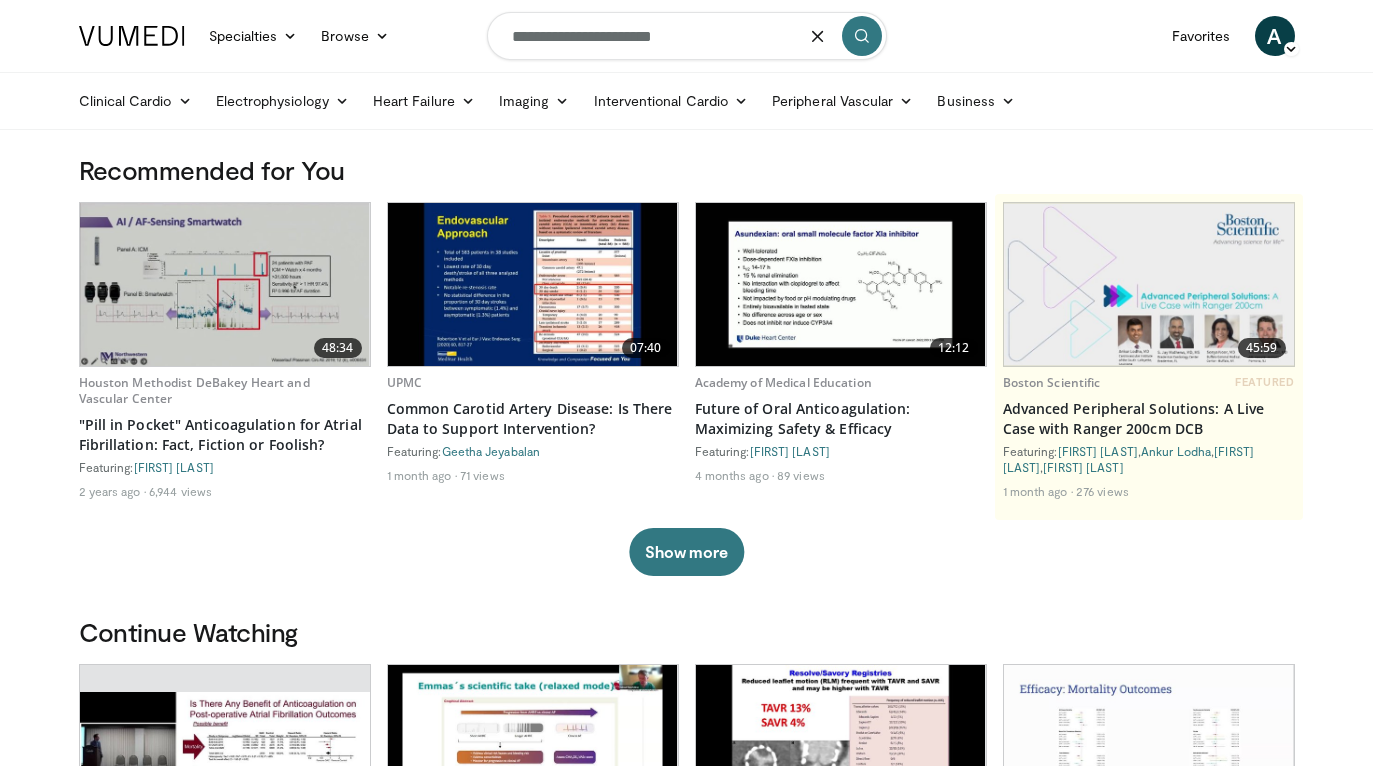 click on "**********" at bounding box center [687, 36] 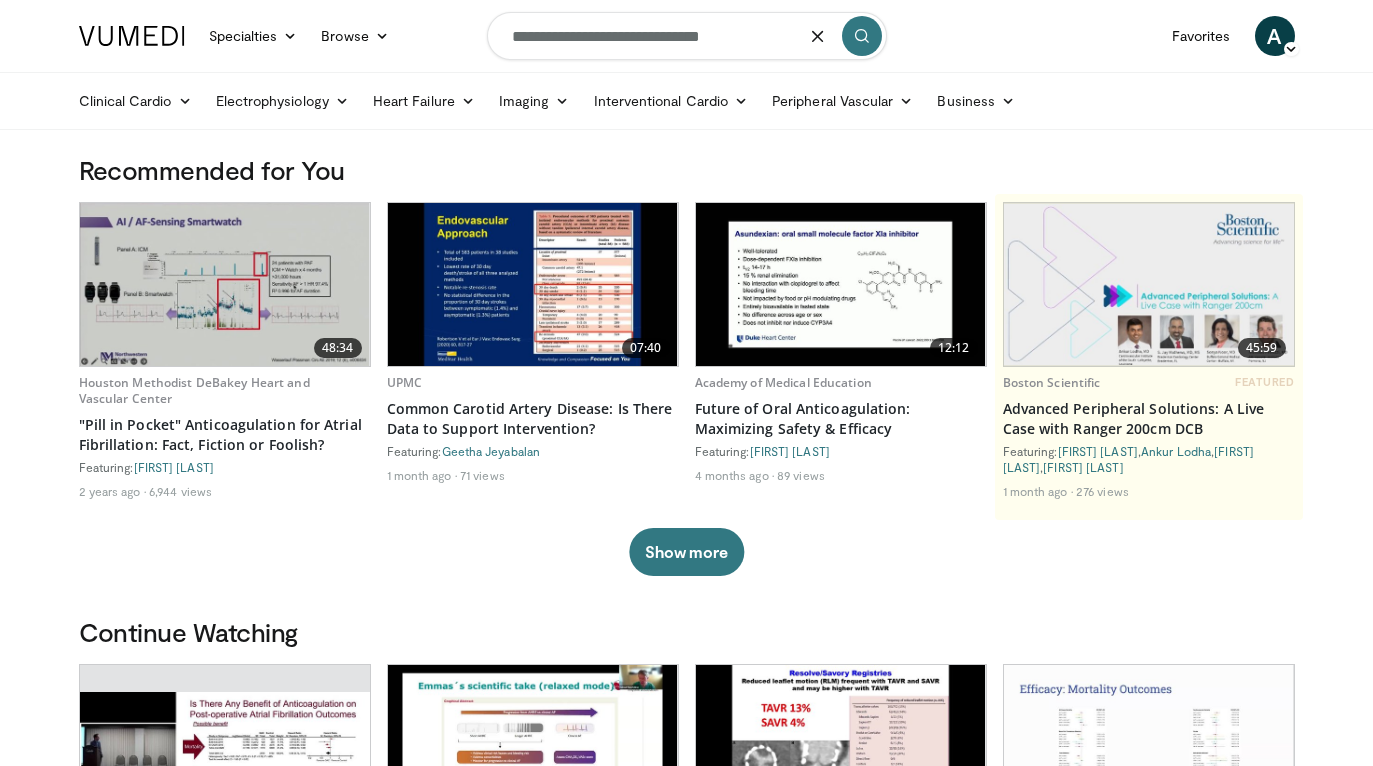 type on "**********" 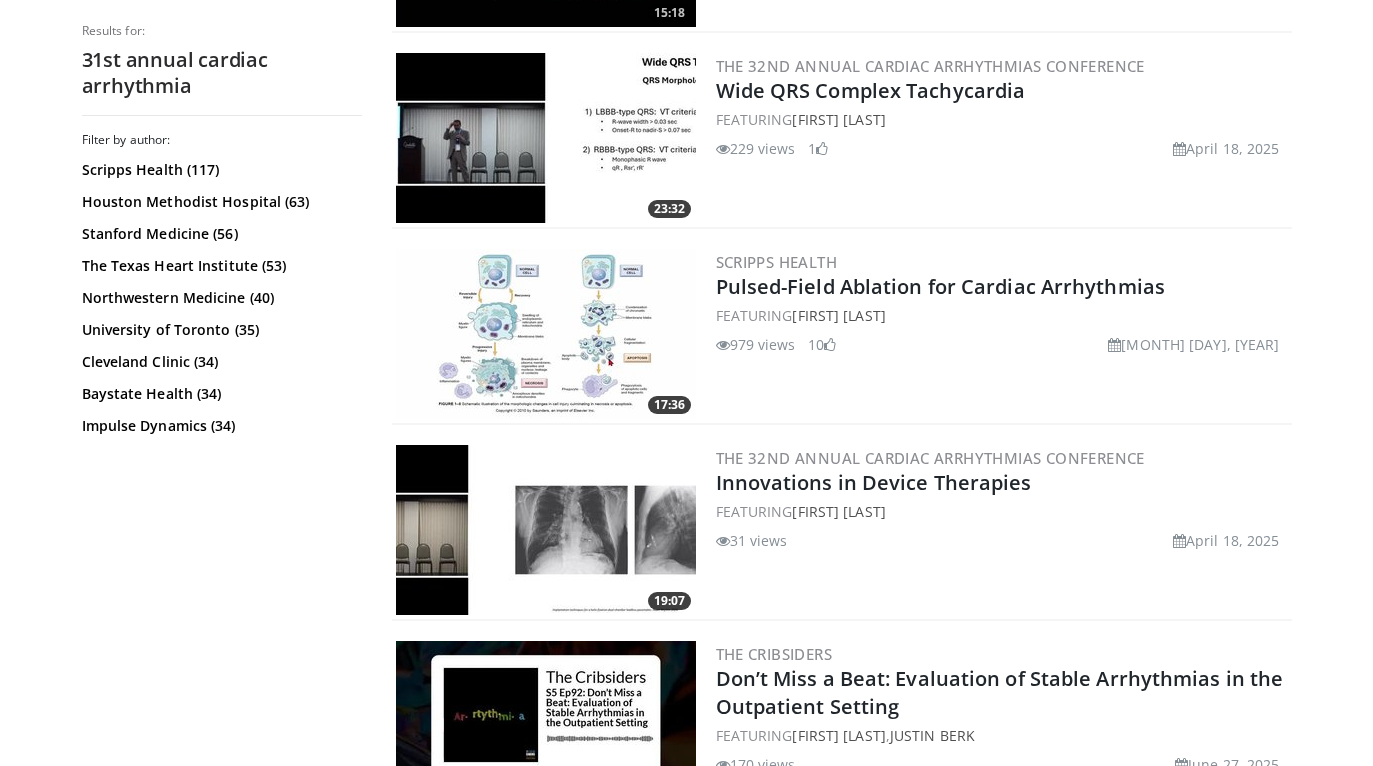 scroll, scrollTop: 4874, scrollLeft: 0, axis: vertical 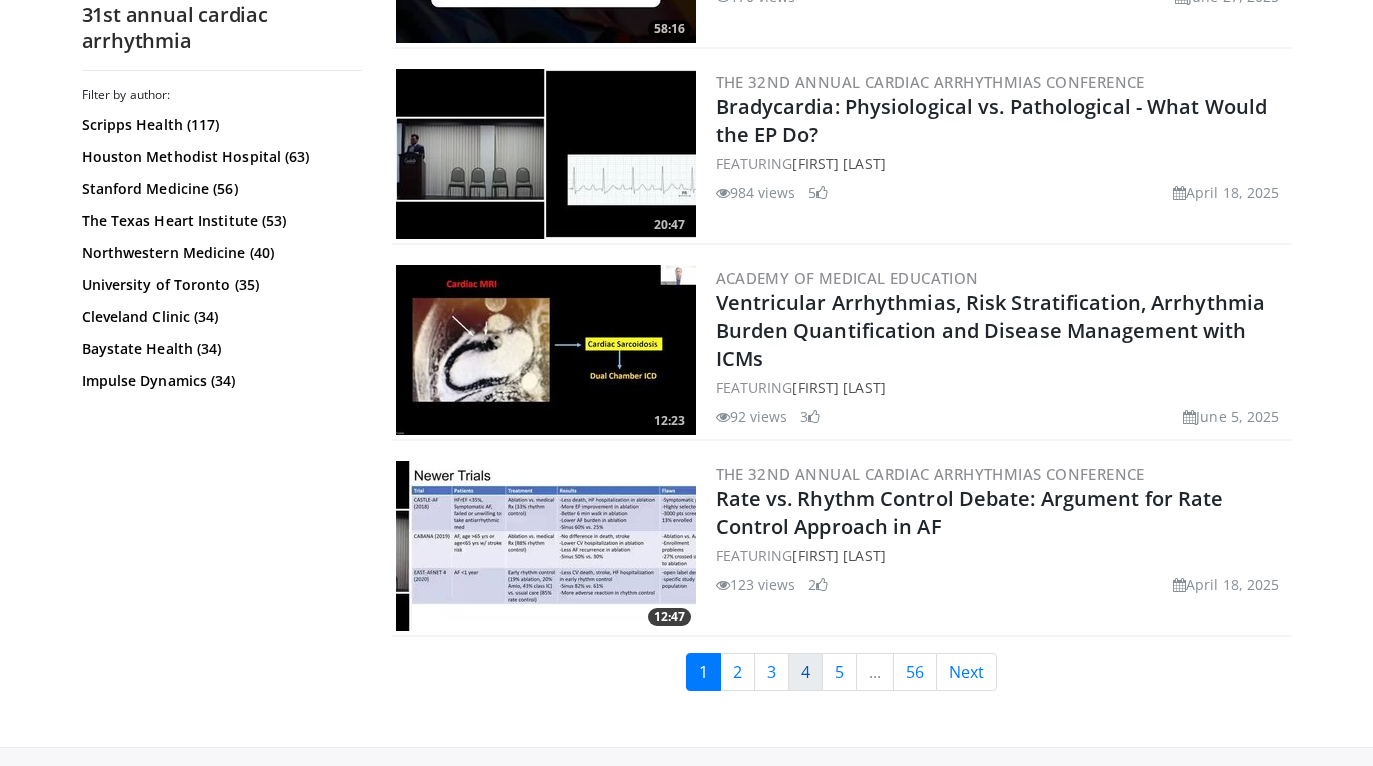 click on "4" at bounding box center [805, 672] 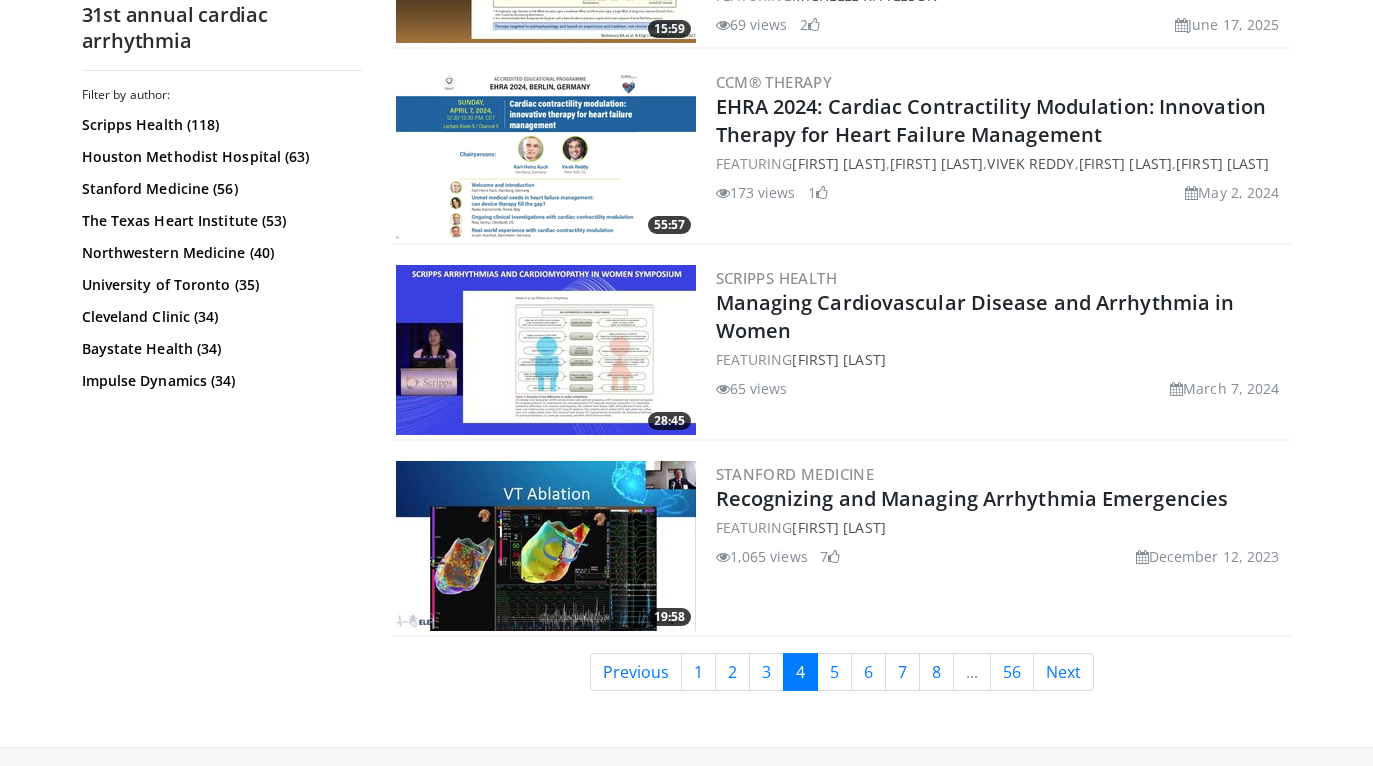 scroll, scrollTop: 5033, scrollLeft: 0, axis: vertical 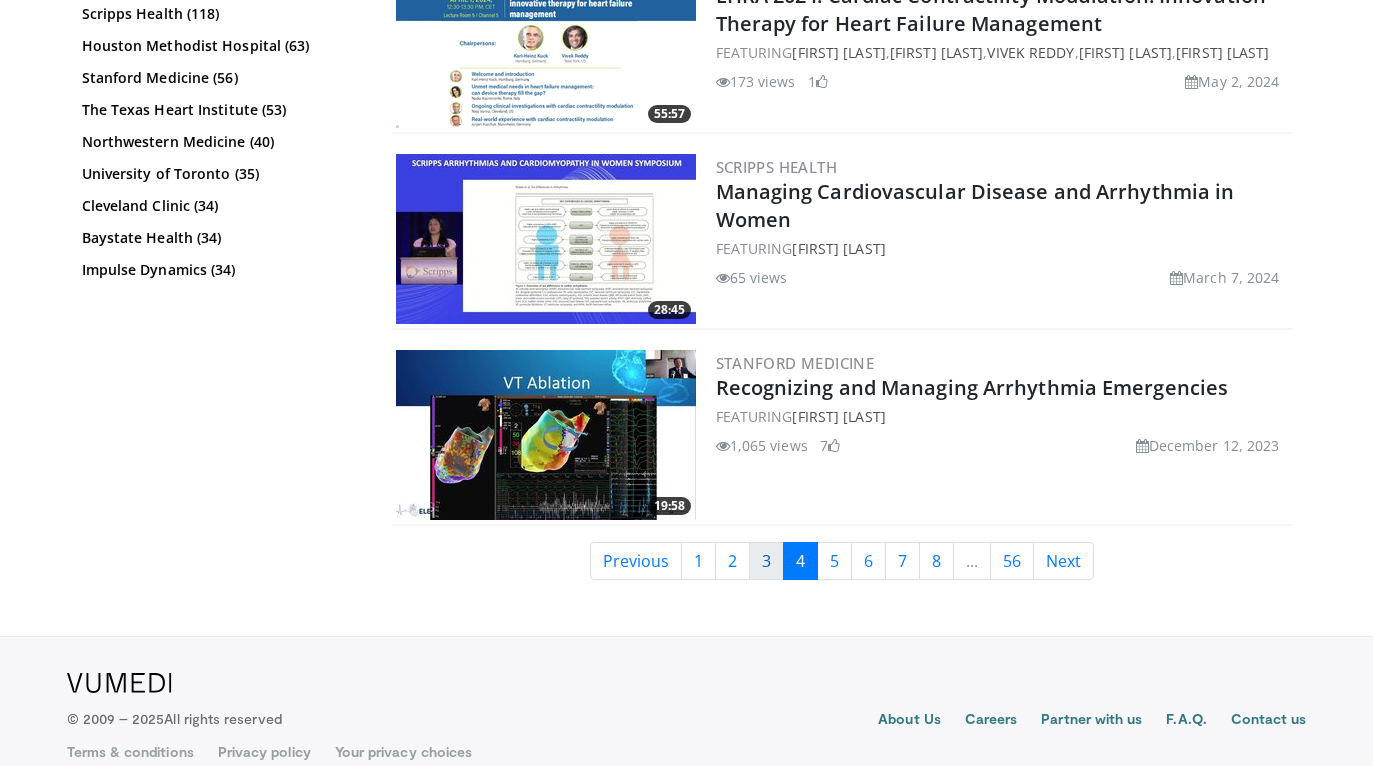 click on "3" at bounding box center [766, 561] 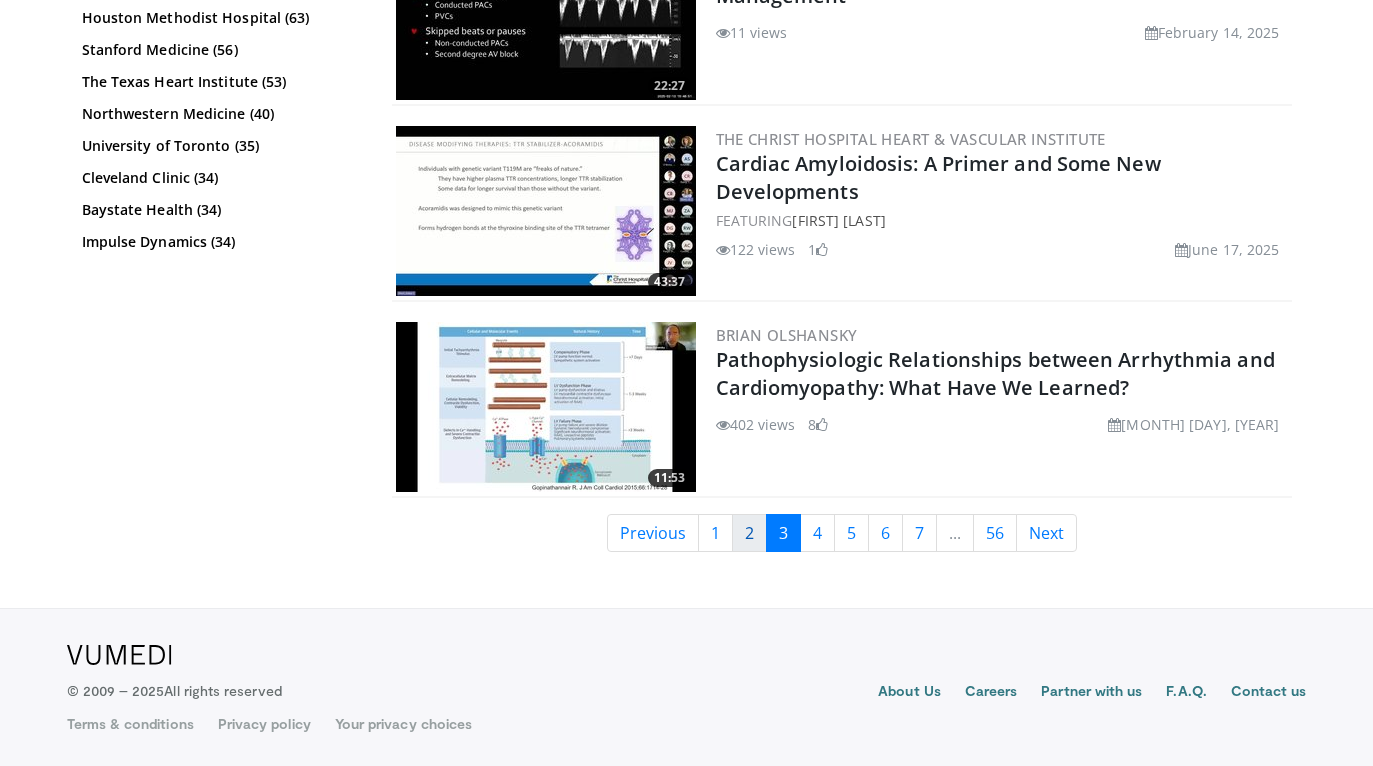 scroll, scrollTop: 5020, scrollLeft: 0, axis: vertical 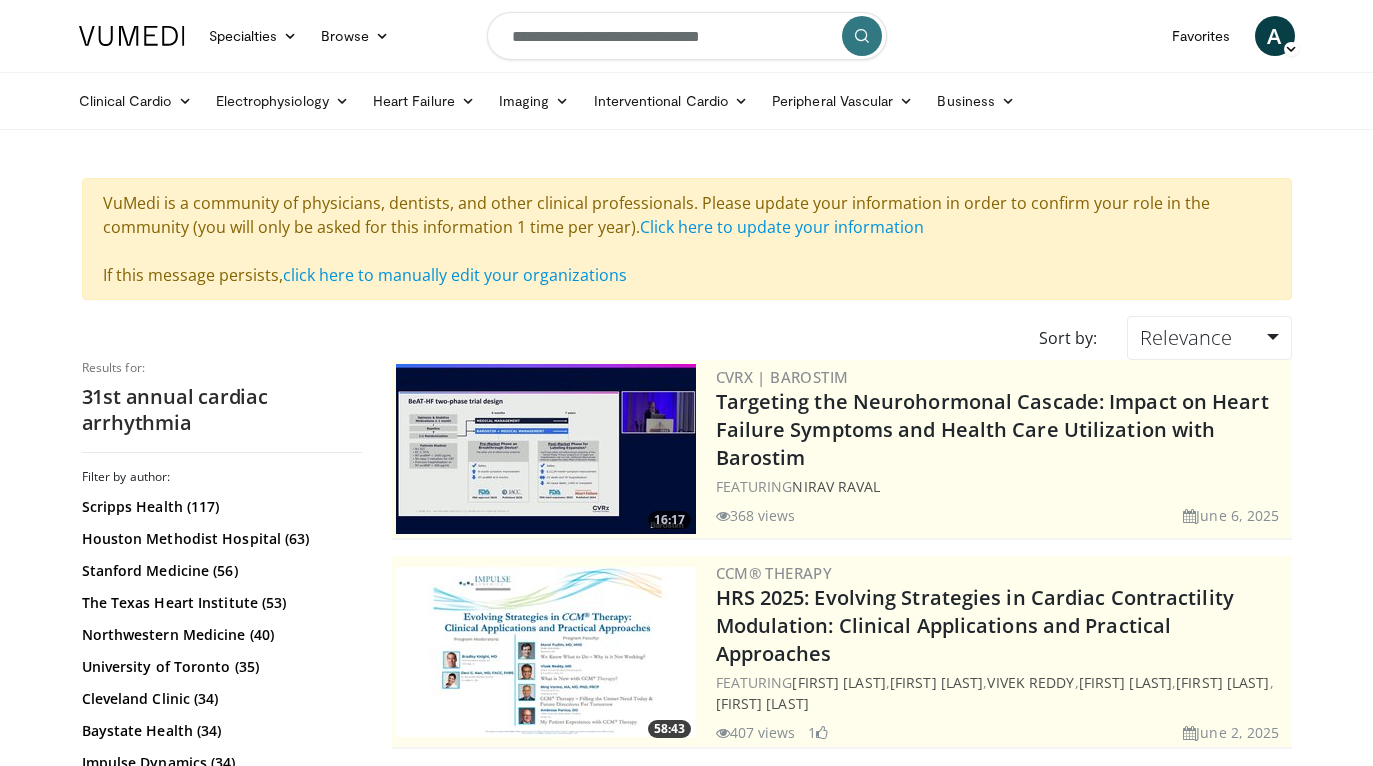 click on "**********" at bounding box center [687, 36] 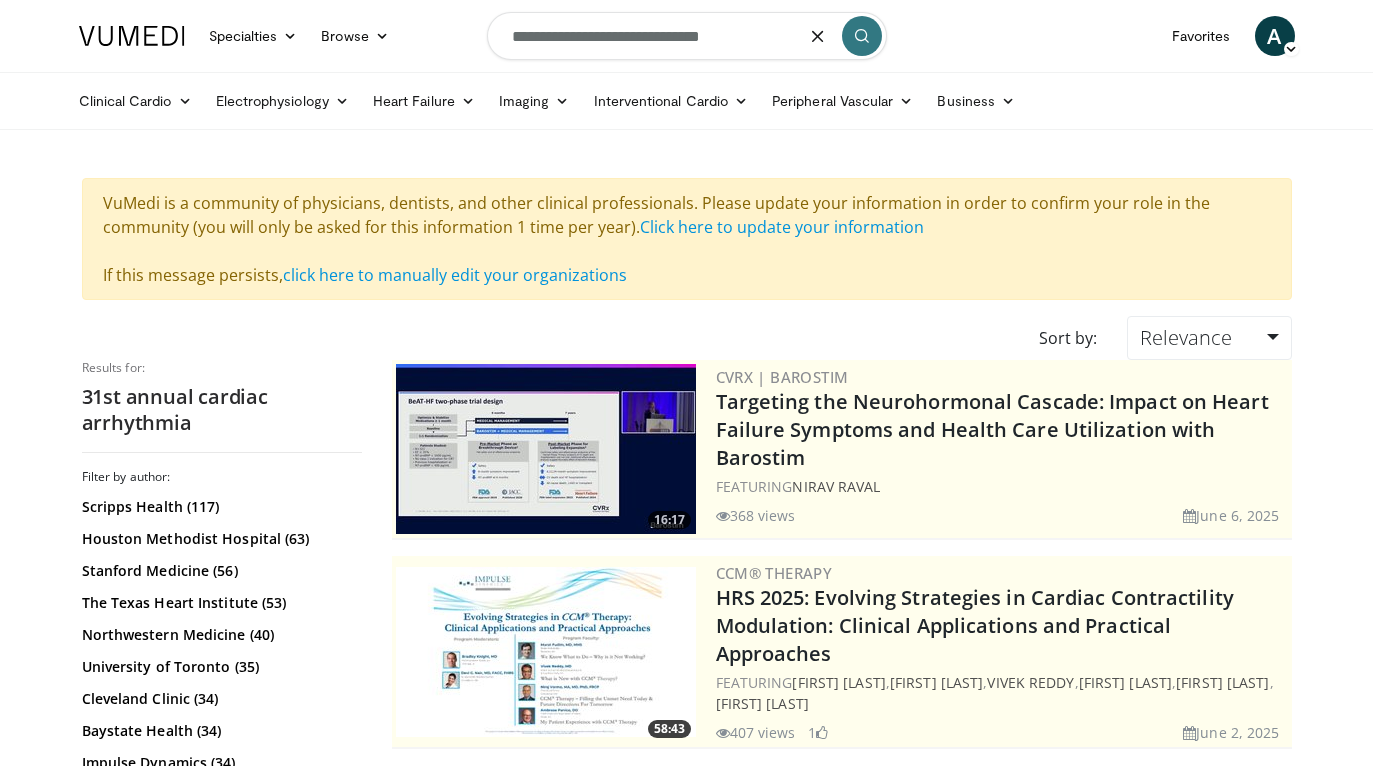 click on "**********" at bounding box center [687, 36] 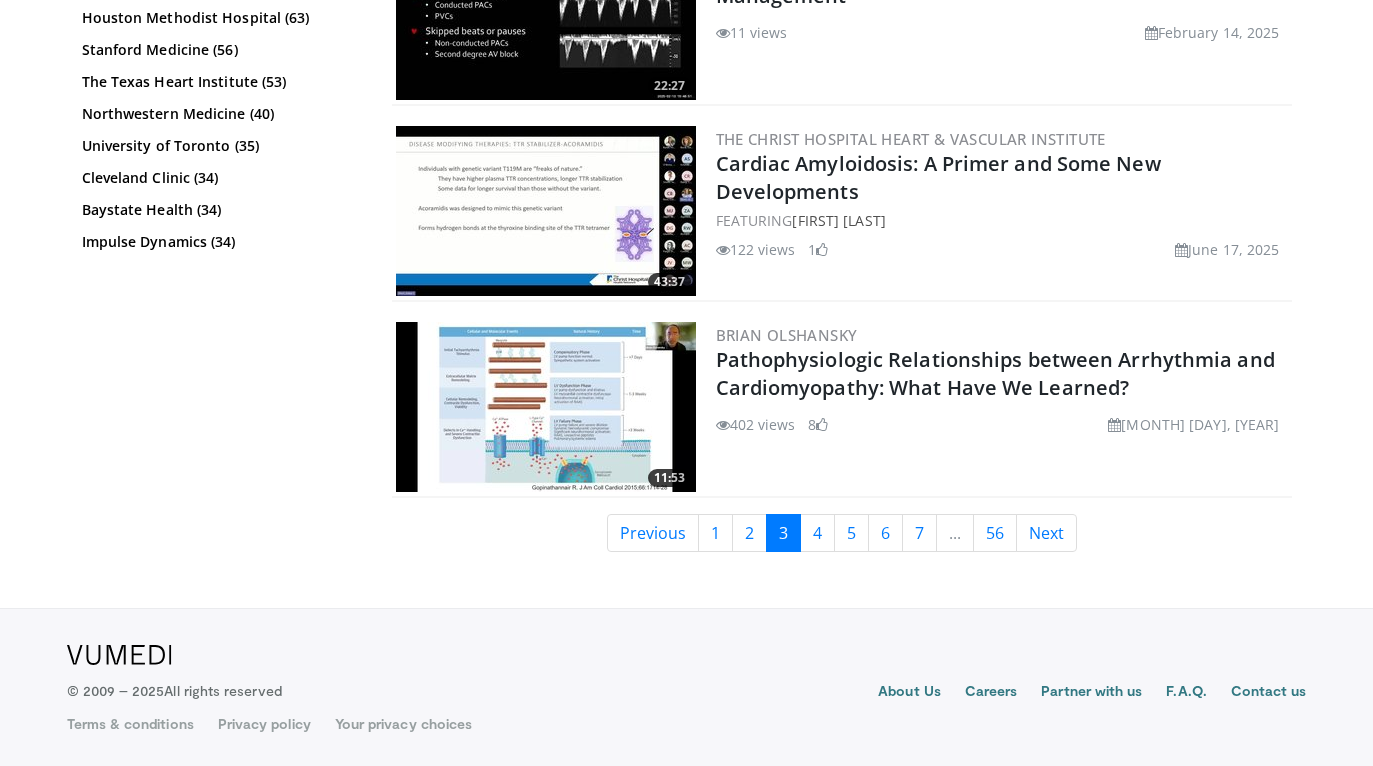 scroll, scrollTop: 5020, scrollLeft: 0, axis: vertical 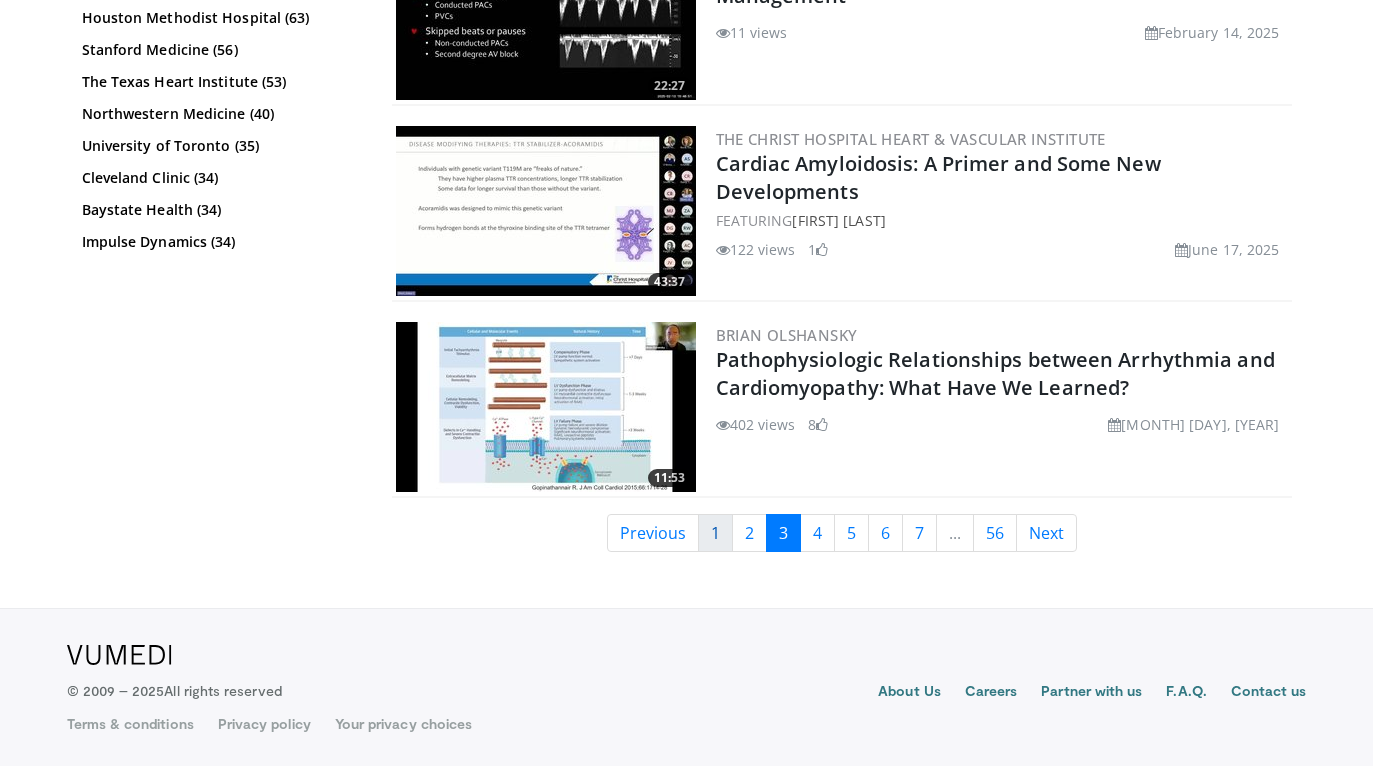 click on "1" at bounding box center [715, 533] 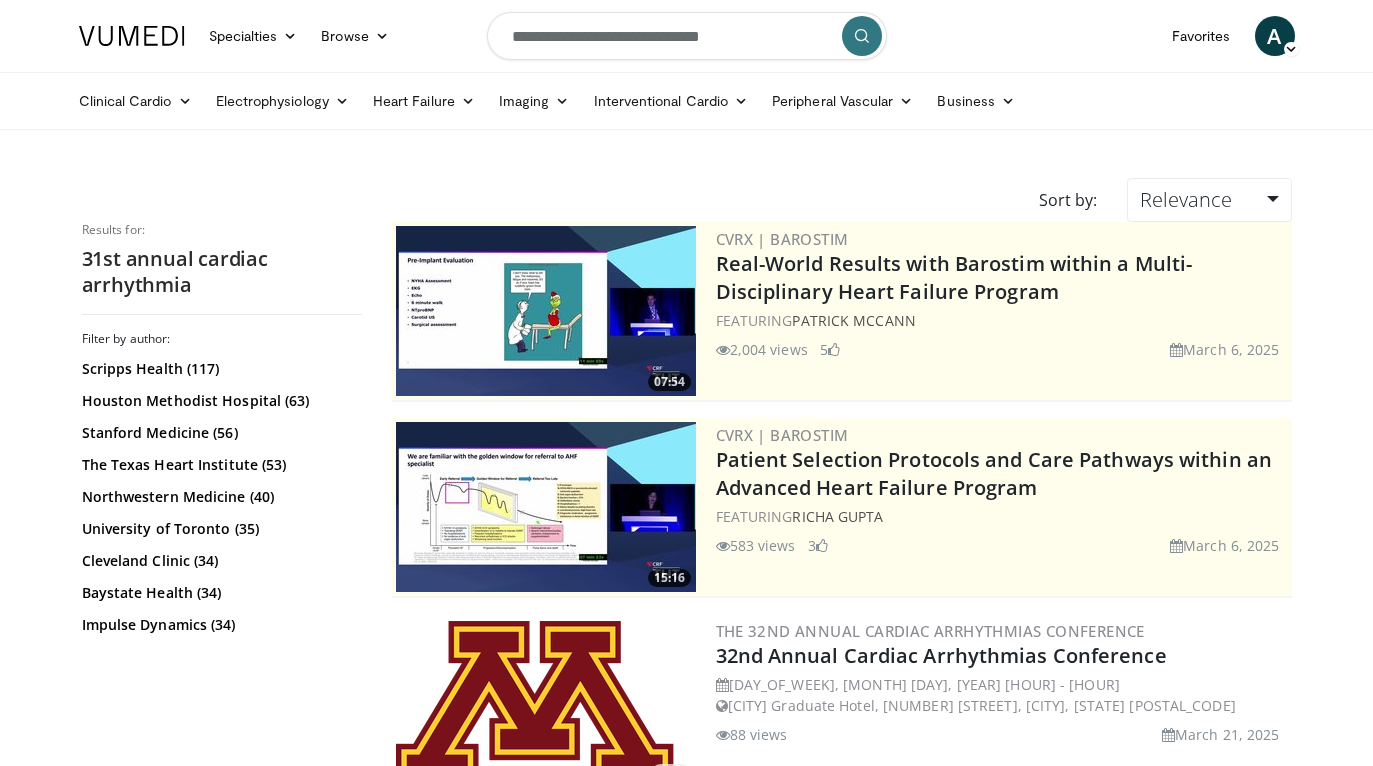 scroll, scrollTop: 842, scrollLeft: 0, axis: vertical 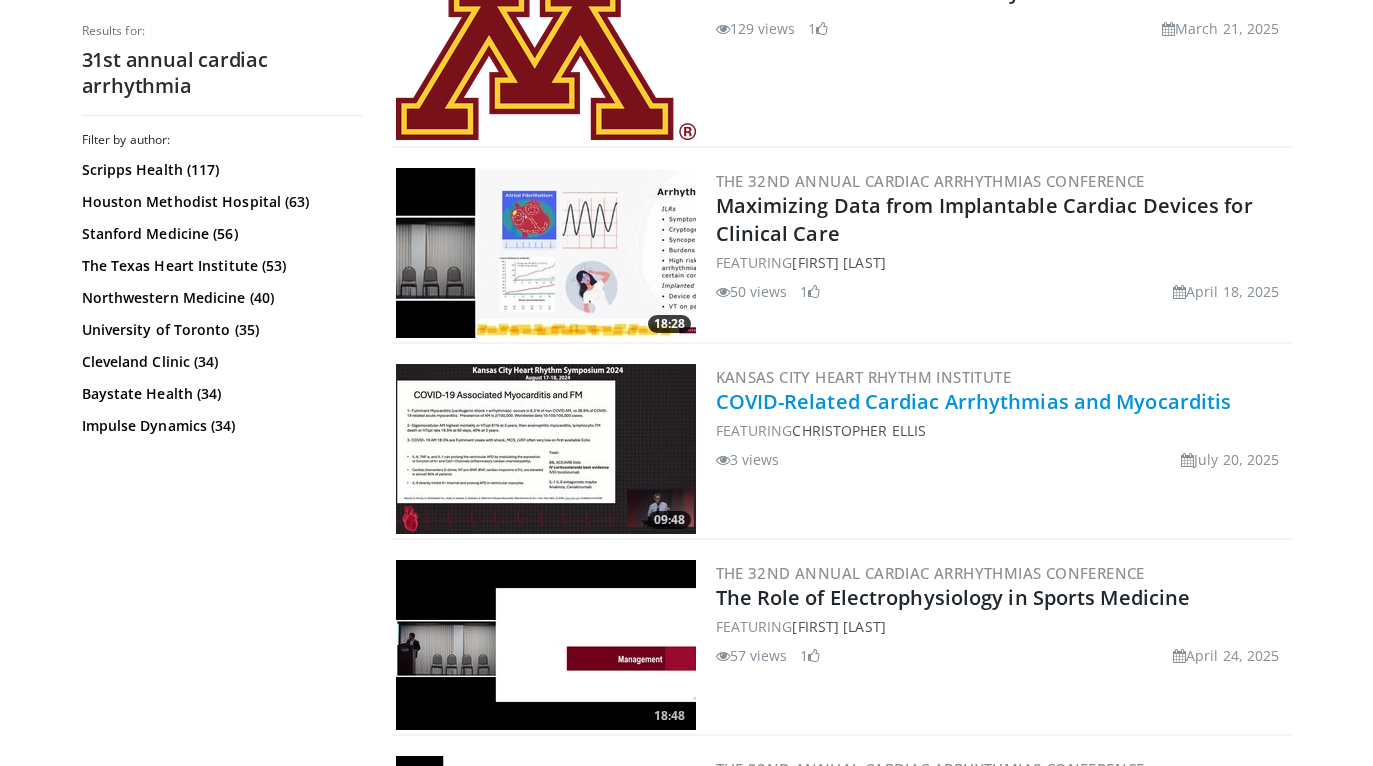 click on "COVID-Related Cardiac Arrhythmias and Myocarditis" at bounding box center (974, 401) 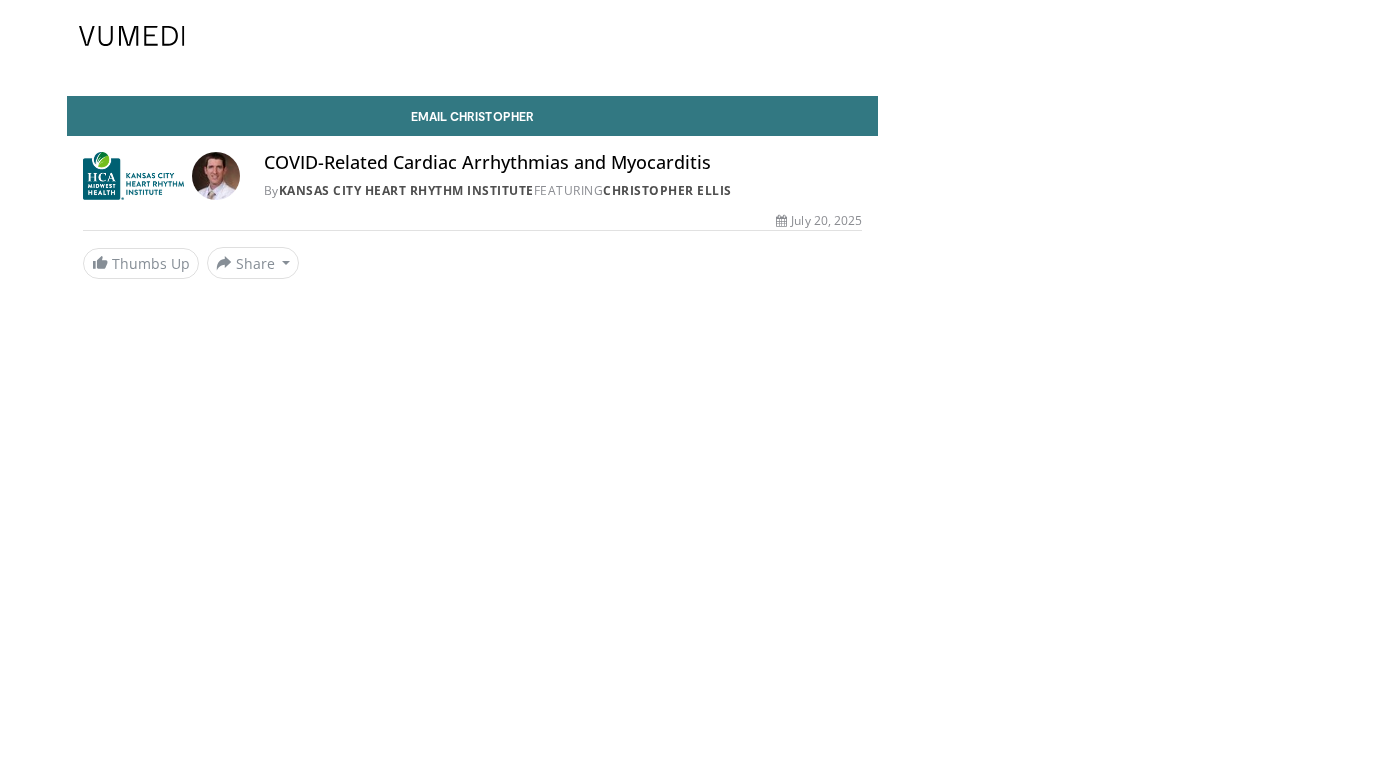 scroll, scrollTop: 0, scrollLeft: 0, axis: both 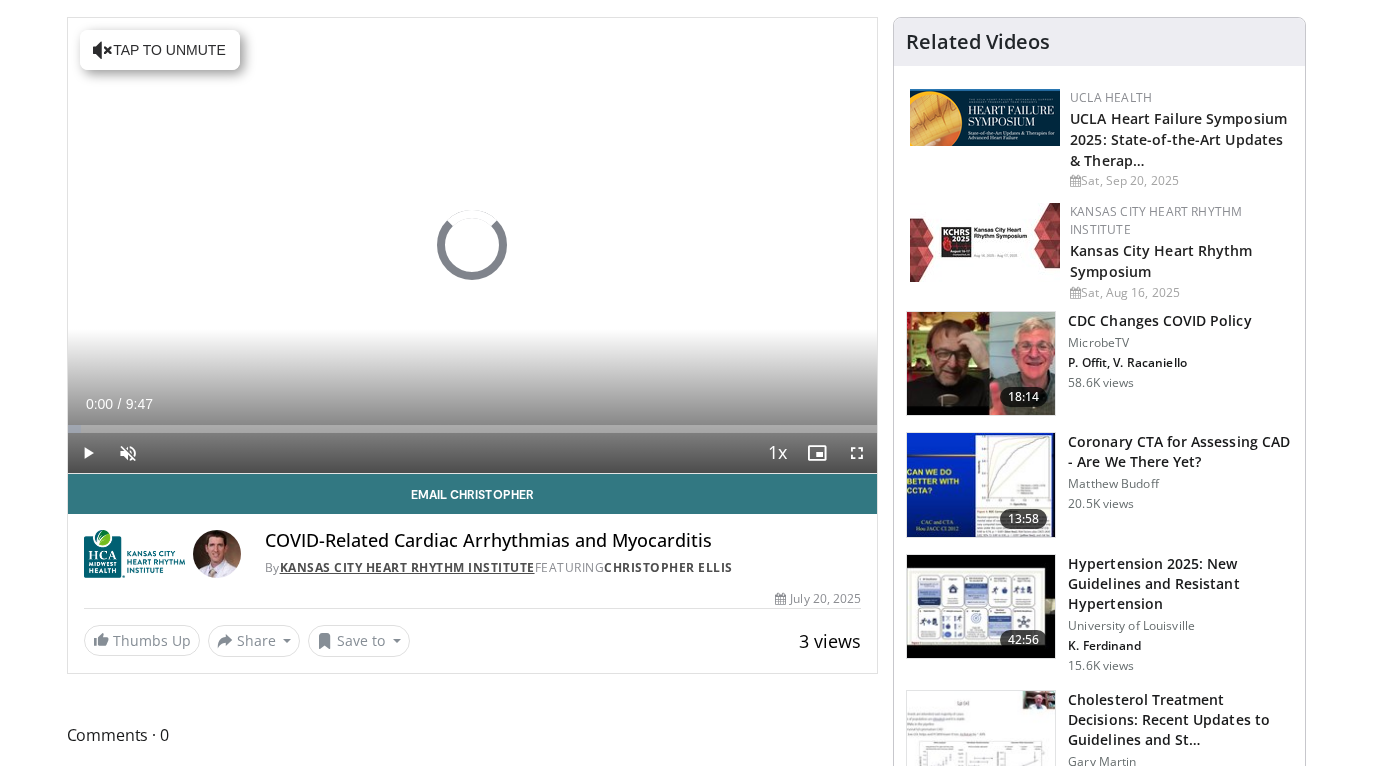 click on "Kansas City Heart Rhythm Institute" at bounding box center (407, 567) 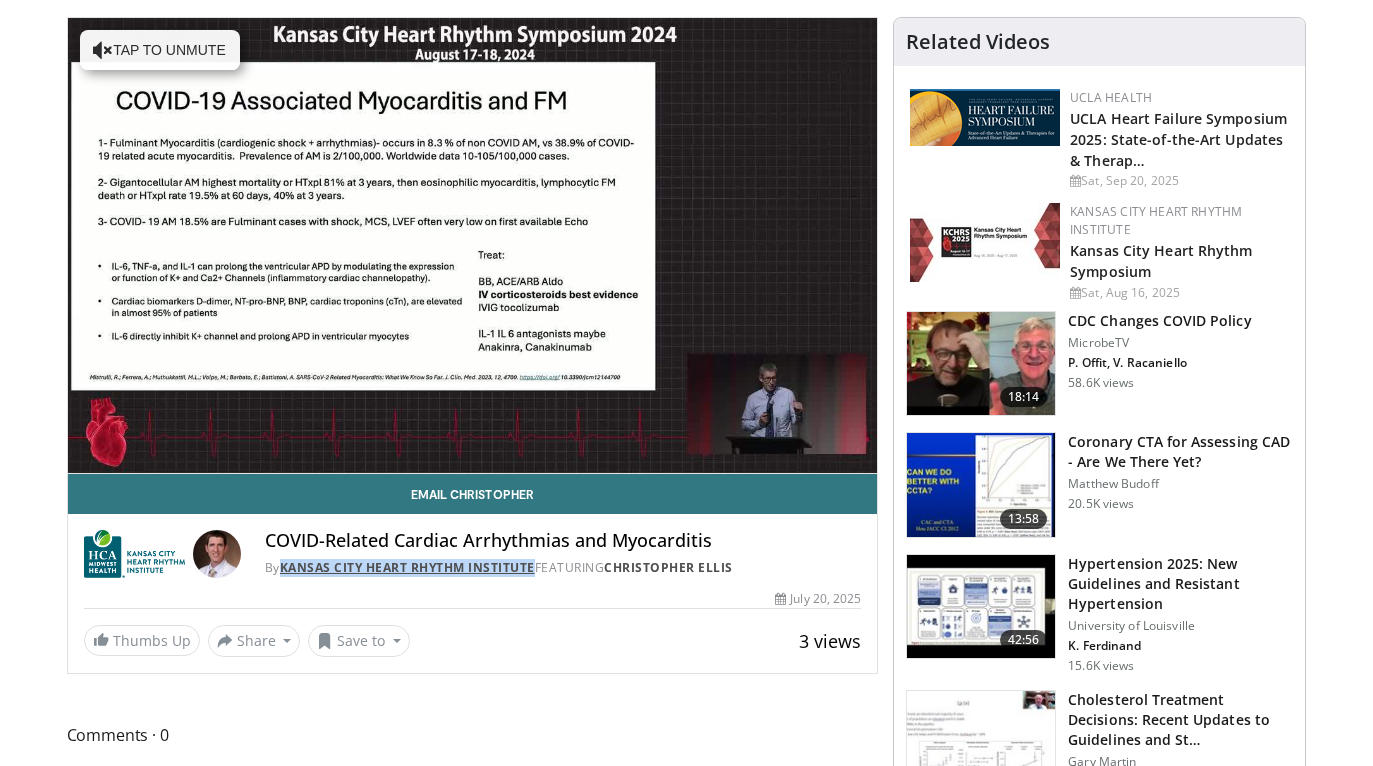 drag, startPoint x: 591, startPoint y: 568, endPoint x: 337, endPoint y: 560, distance: 254.12595 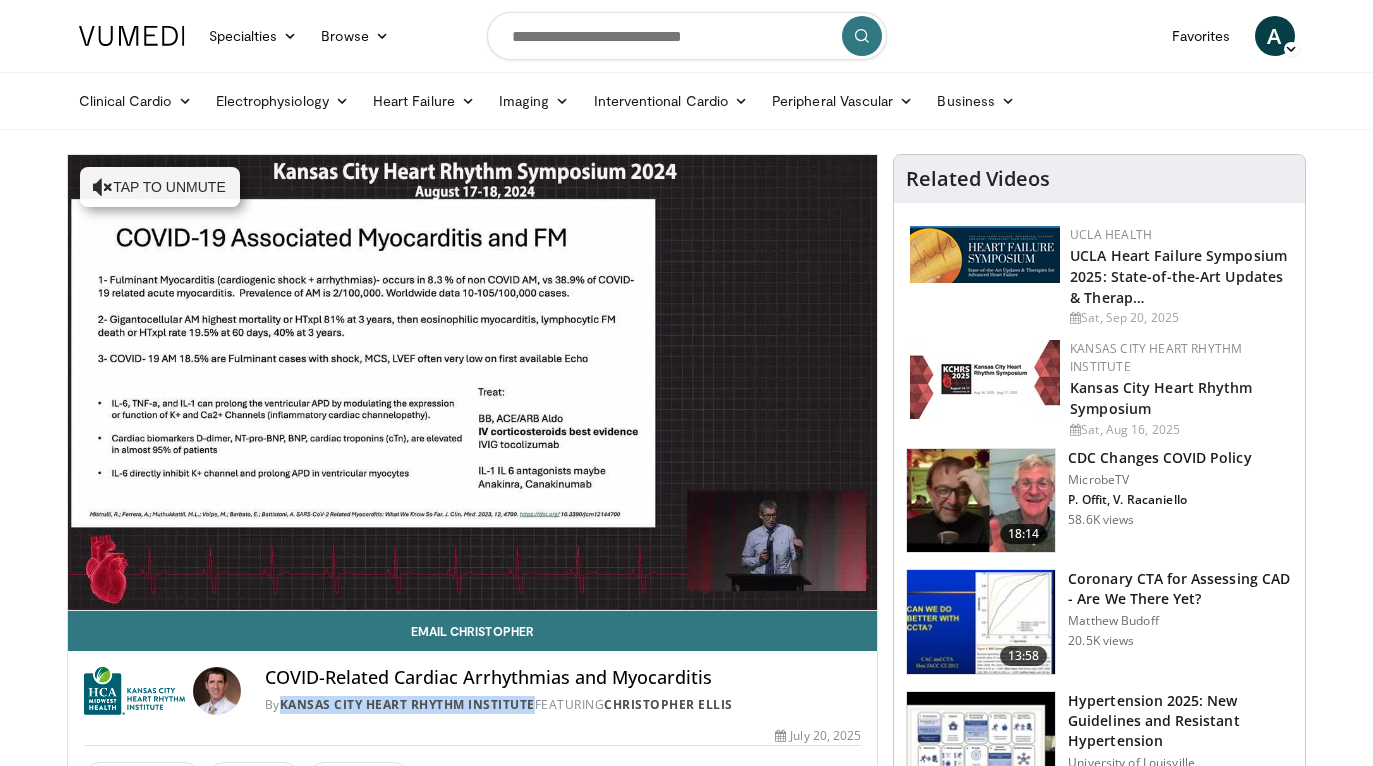 scroll, scrollTop: 0, scrollLeft: 0, axis: both 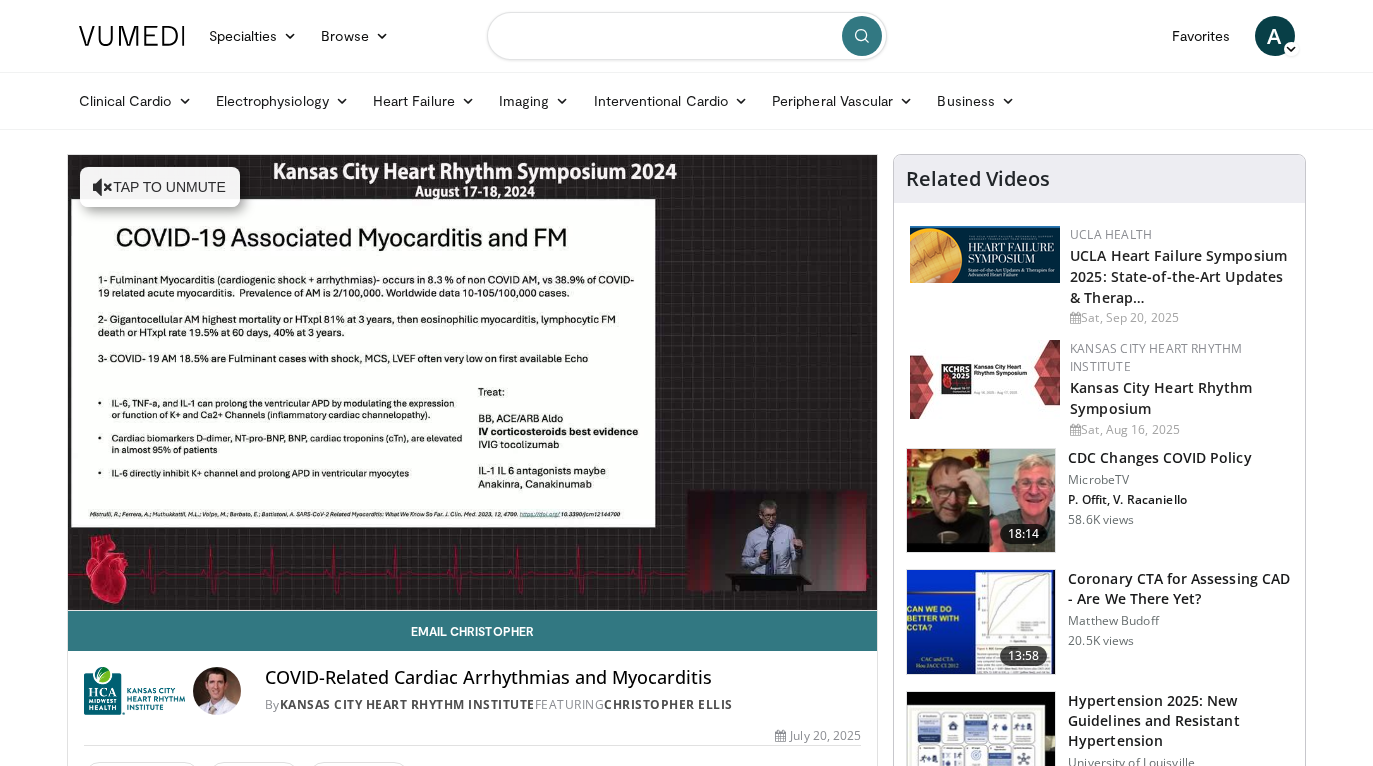 click at bounding box center (687, 36) 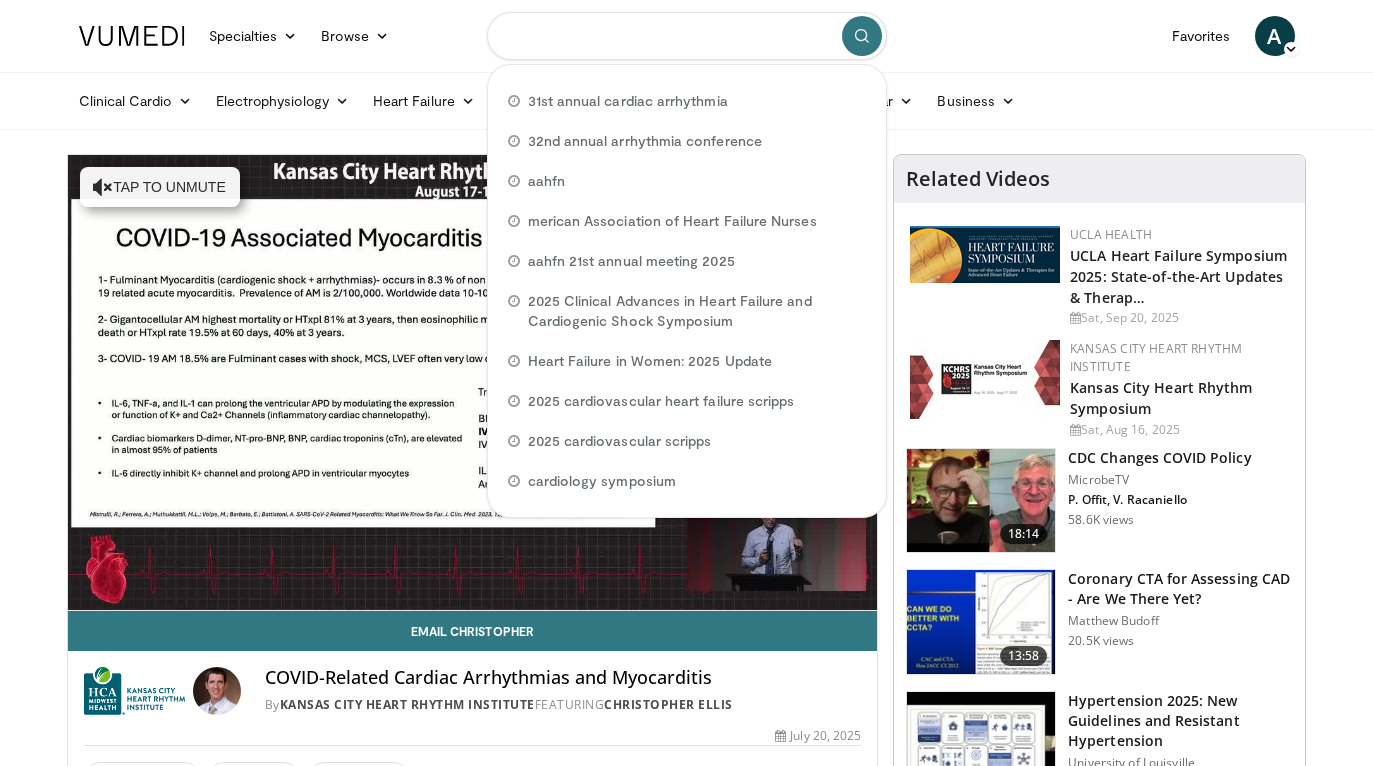 paste on "**********" 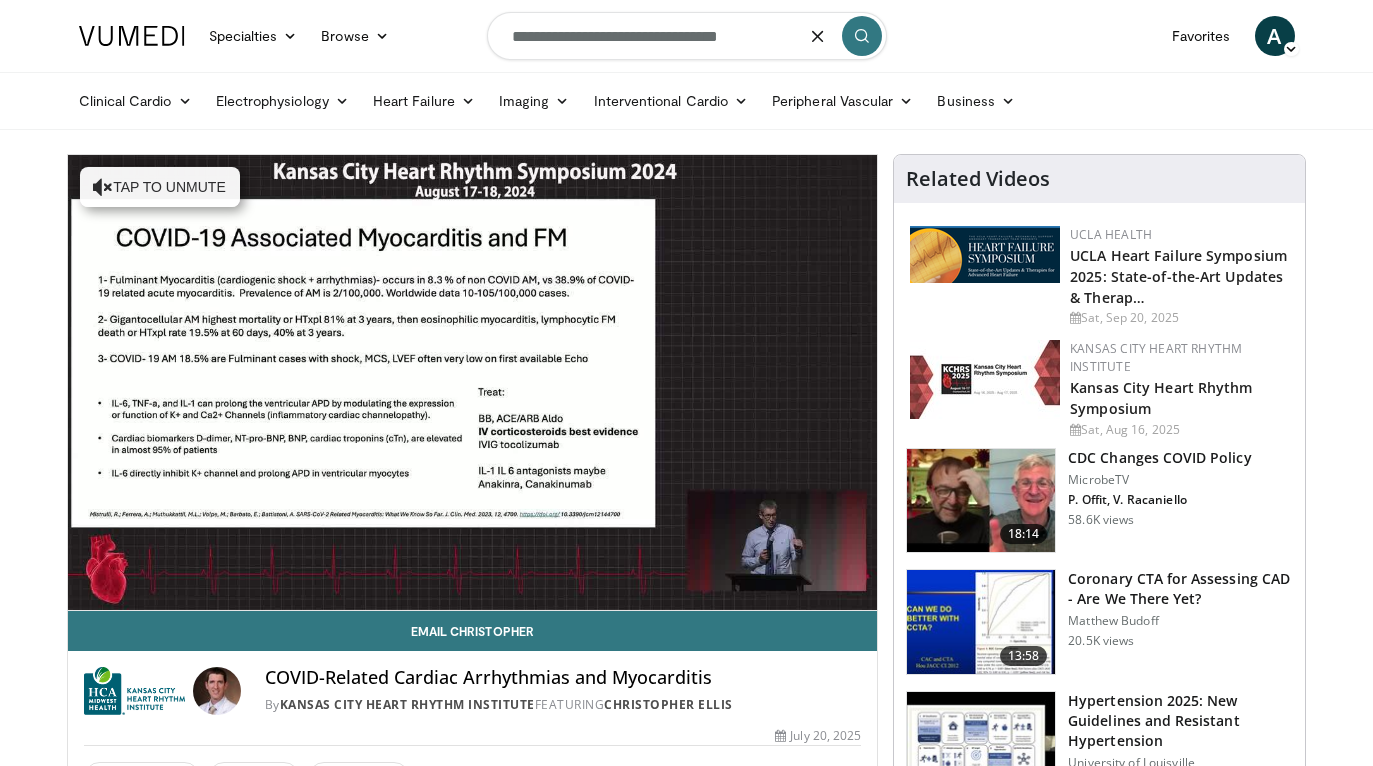 type on "**********" 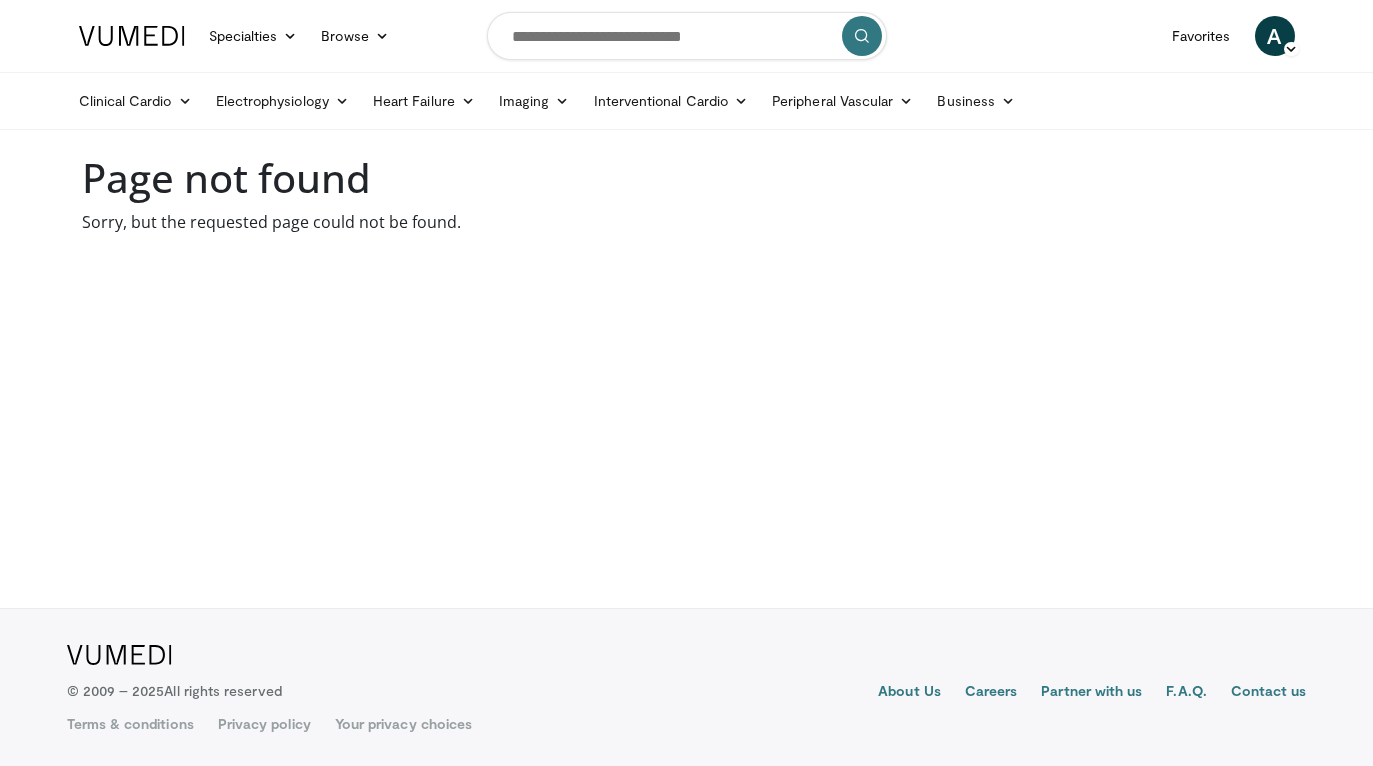 scroll, scrollTop: 0, scrollLeft: 0, axis: both 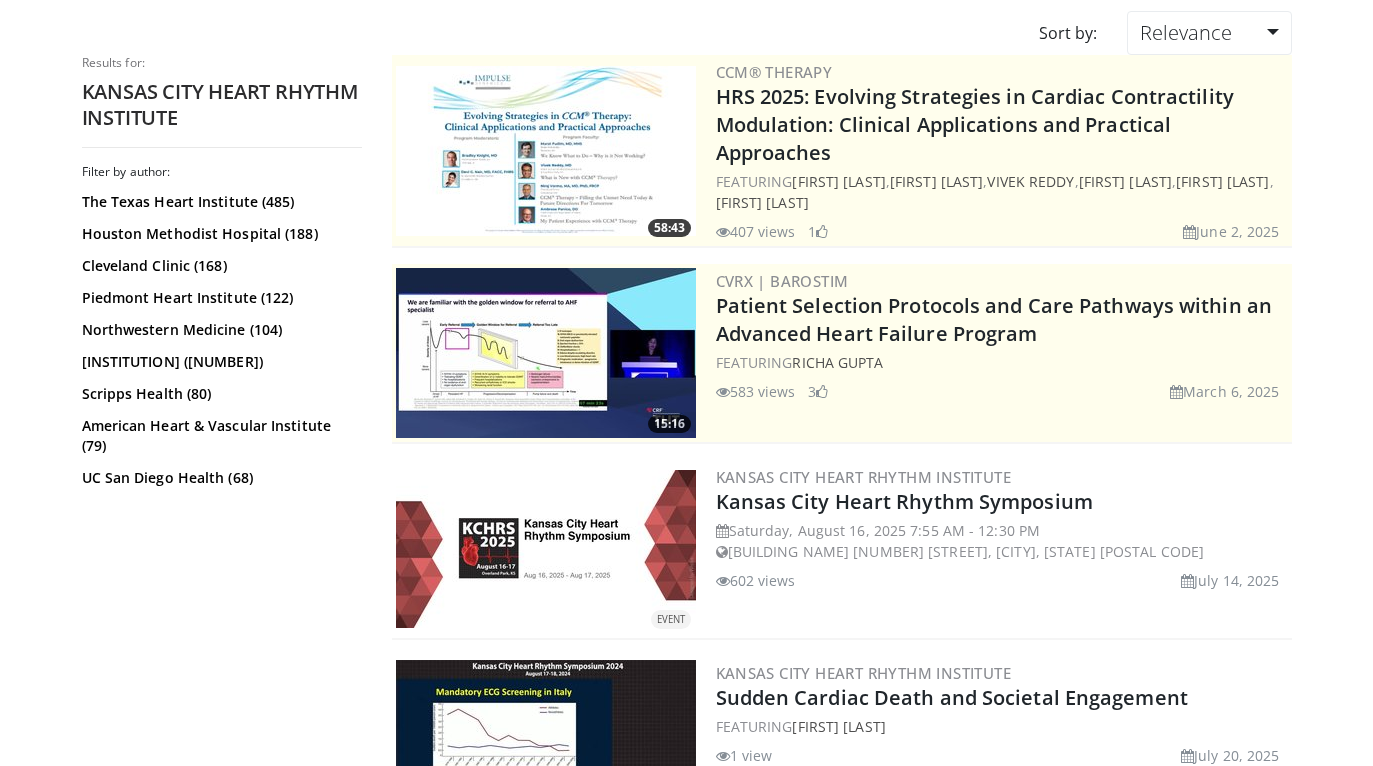 click on "Kansas City Heart Rhythm Institute
Kansas City Heart Rhythm Symposium
Saturday, August 16, 2025 7:55 AM - 12:30 PM
Sheraton Overland Park Hotel 6100 College Blvd, Overland Park, KS 66211
602 views
July 14, 2025" at bounding box center (1002, 549) 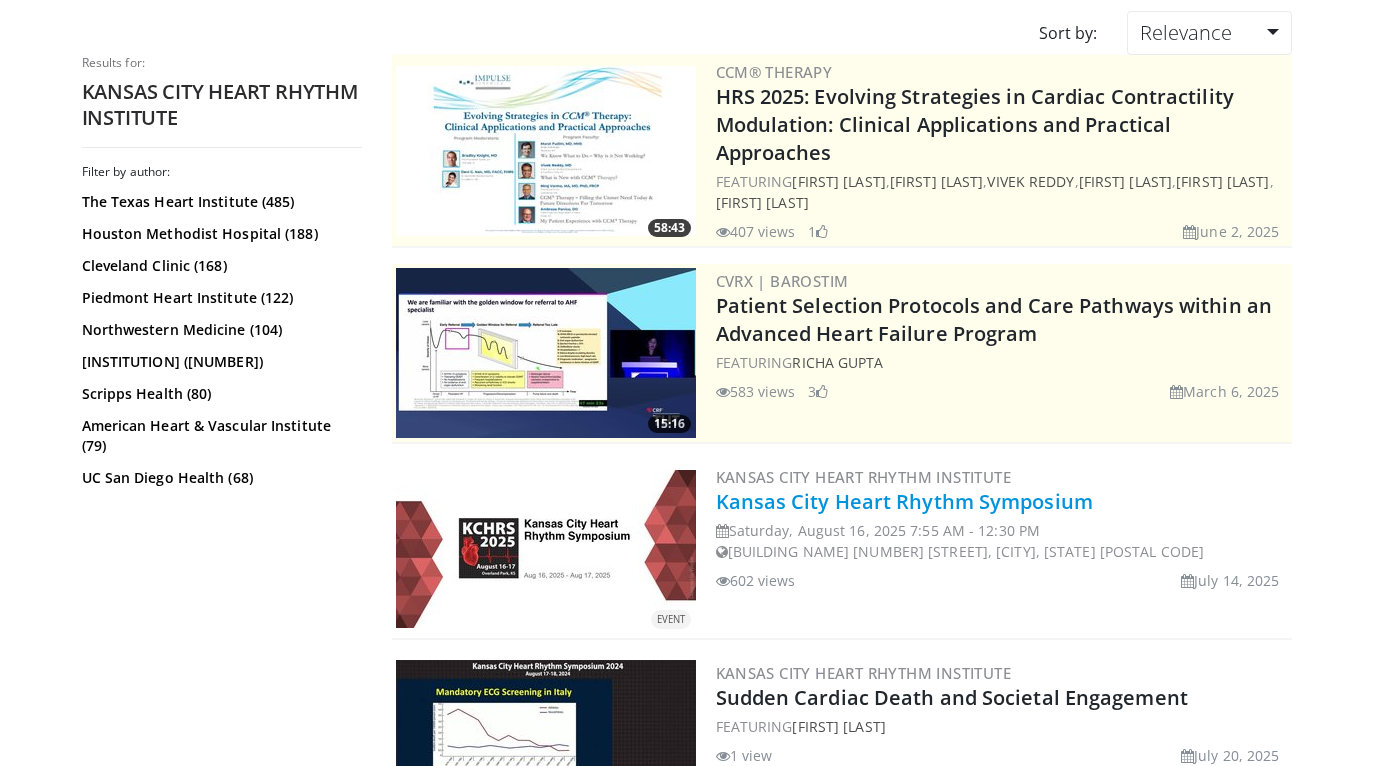 click on "Kansas City Heart Rhythm Symposium" at bounding box center (904, 501) 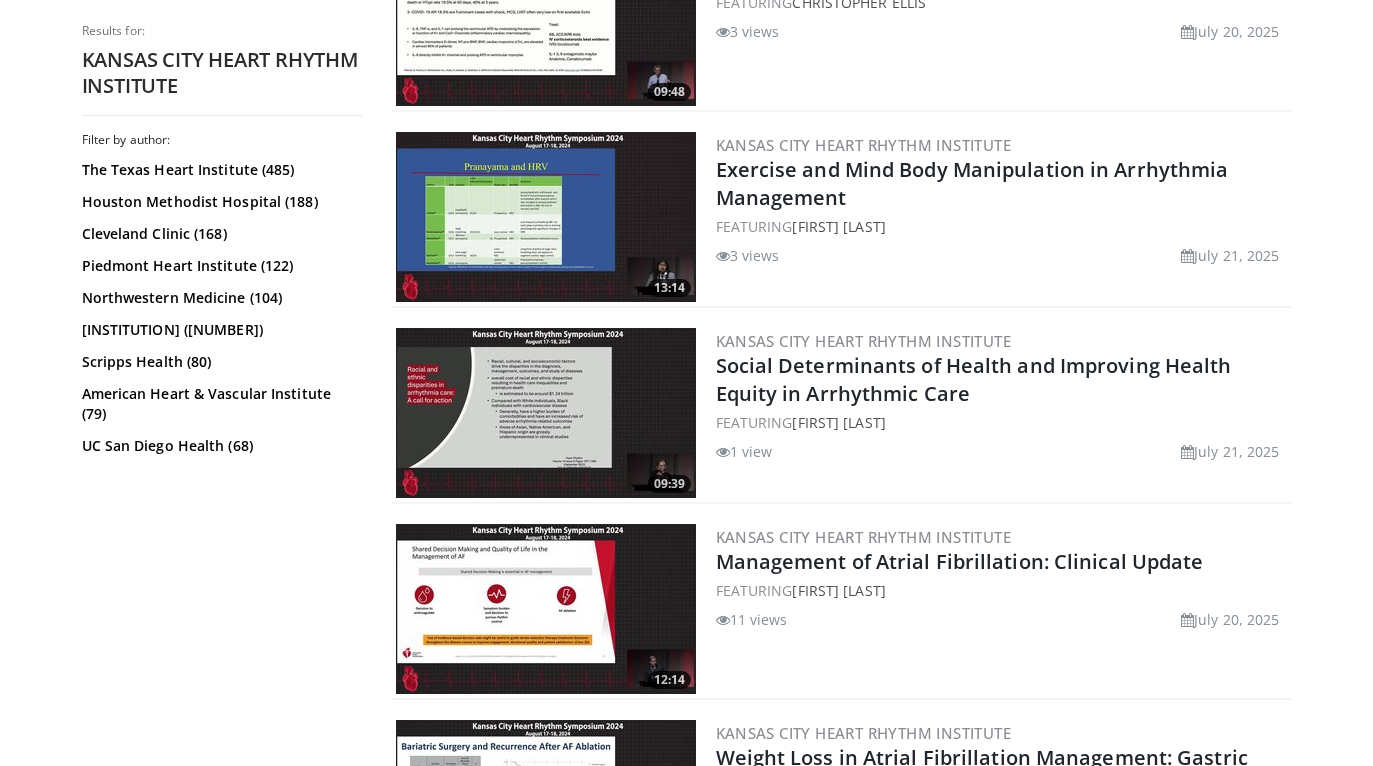 scroll, scrollTop: 1362, scrollLeft: 0, axis: vertical 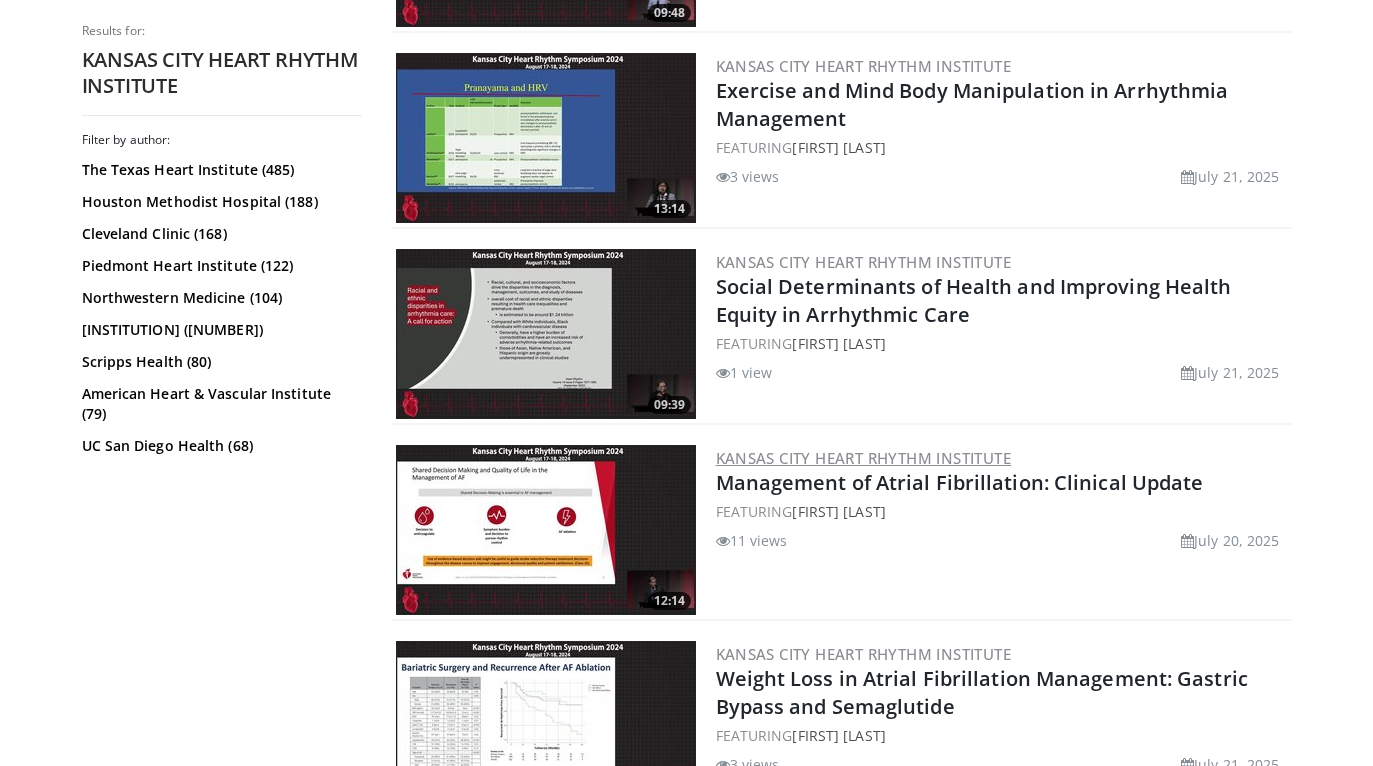 click on "Kansas City Heart Rhythm Institute" at bounding box center [864, 458] 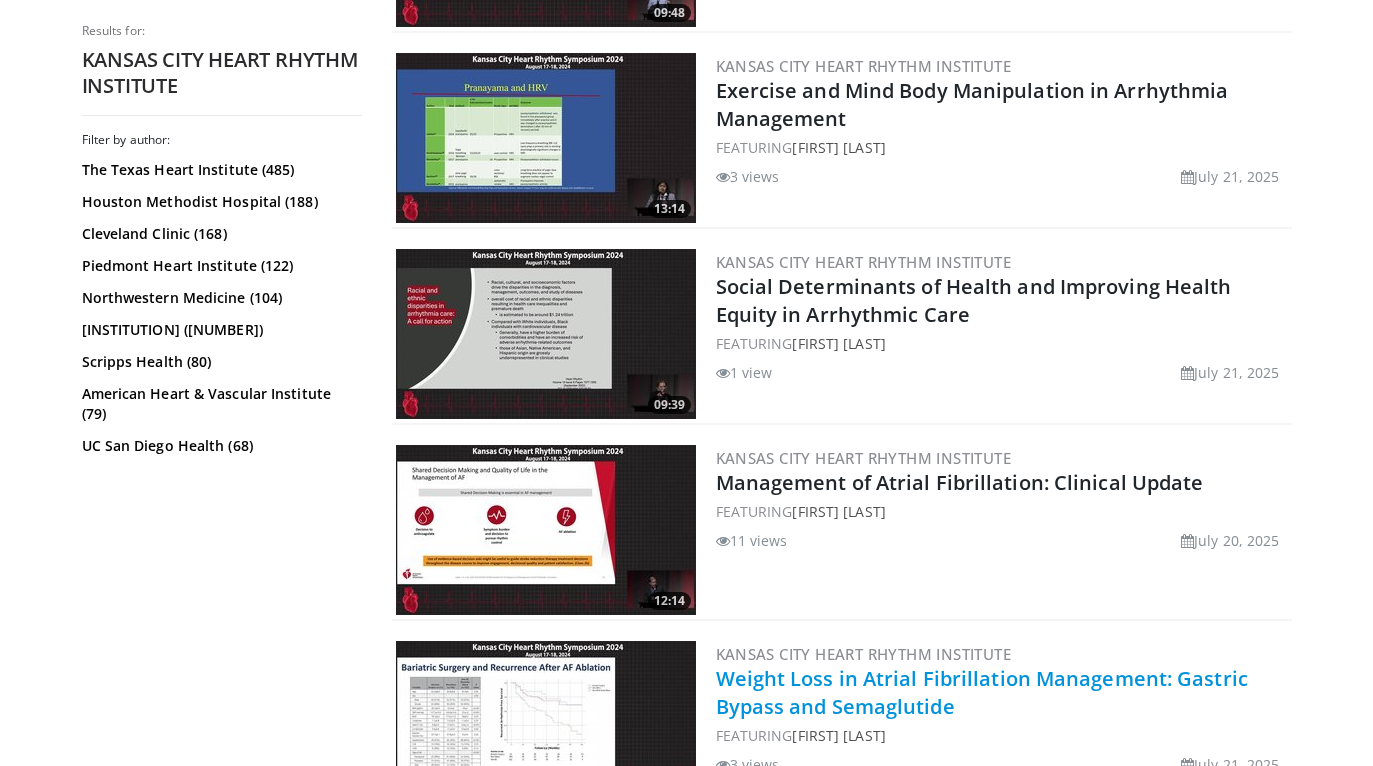 scroll, scrollTop: 1900, scrollLeft: 0, axis: vertical 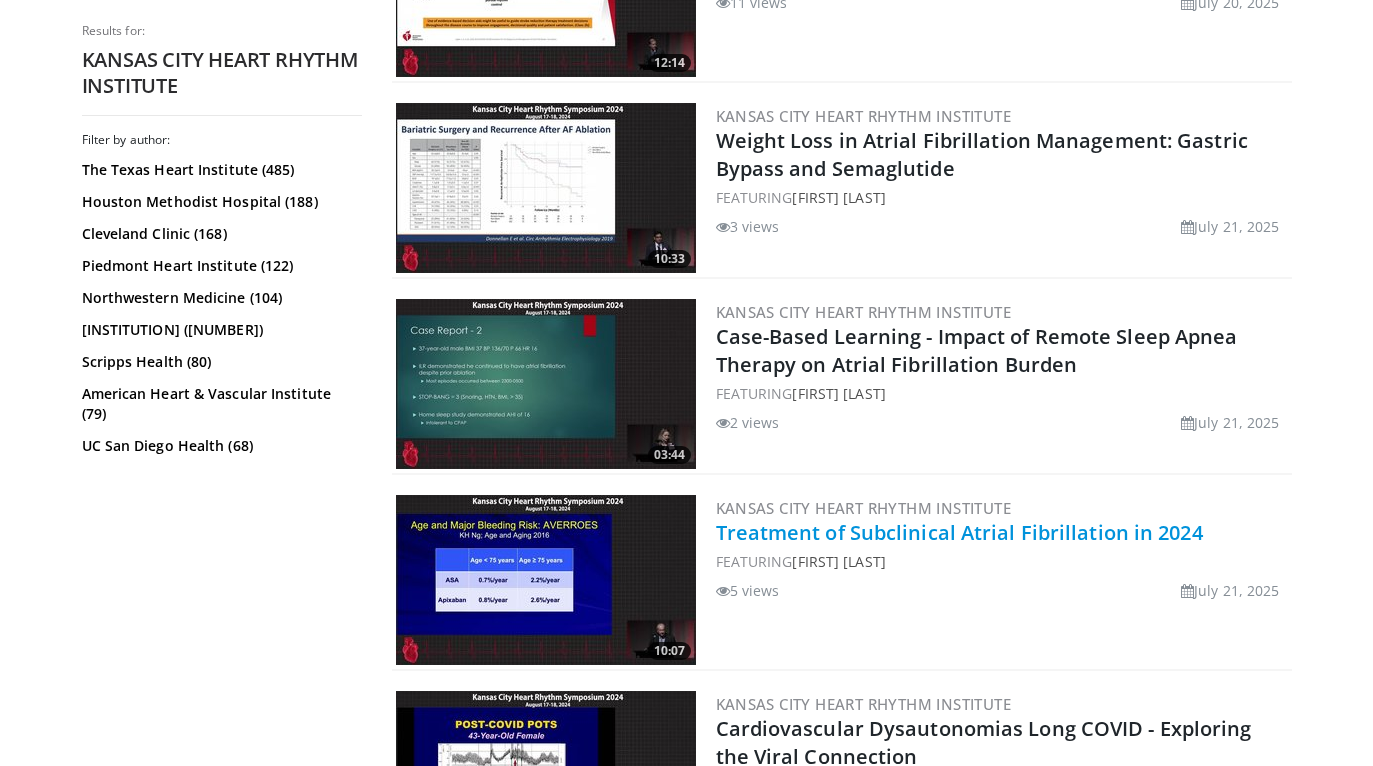 click on "Treatment of Subclinical Atrial Fibrillation in 2024" at bounding box center [959, 532] 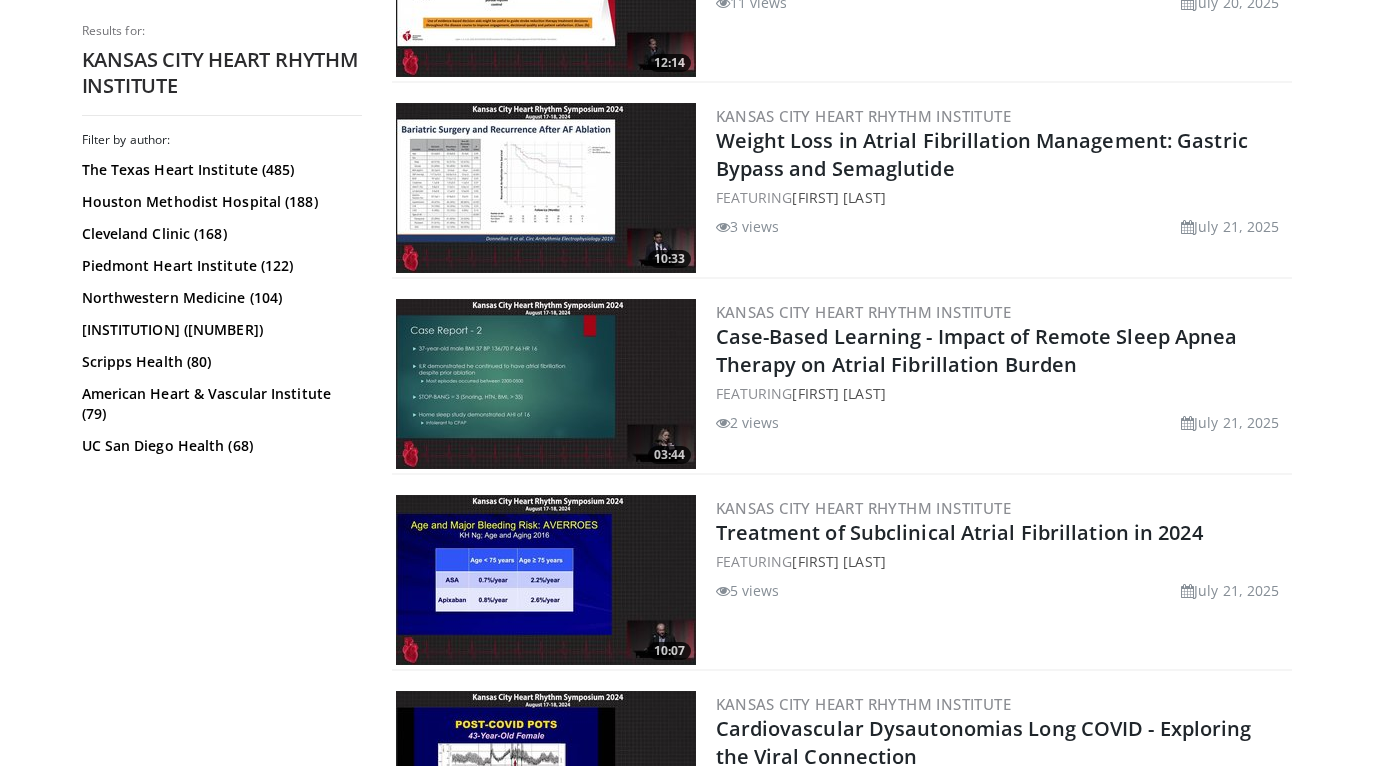 scroll, scrollTop: 295, scrollLeft: 0, axis: vertical 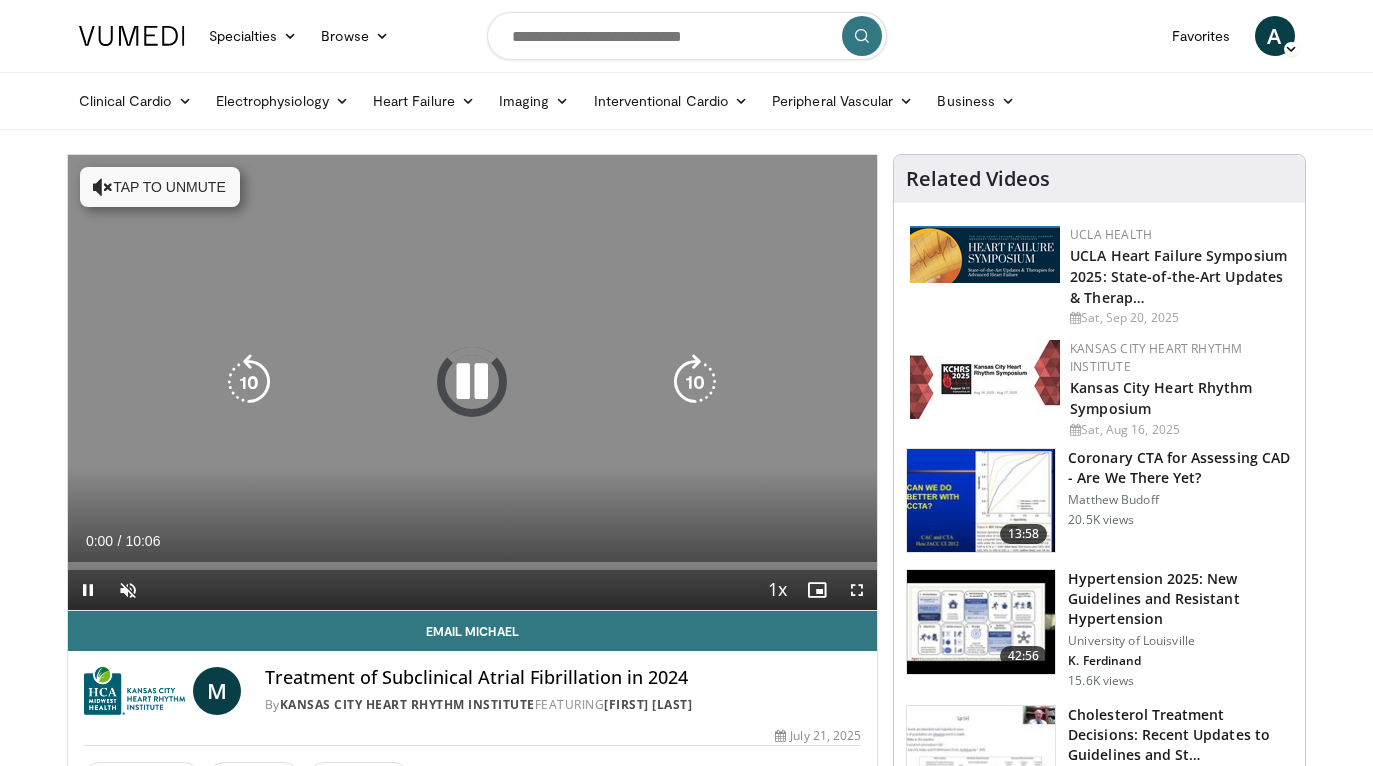 click at bounding box center (472, 382) 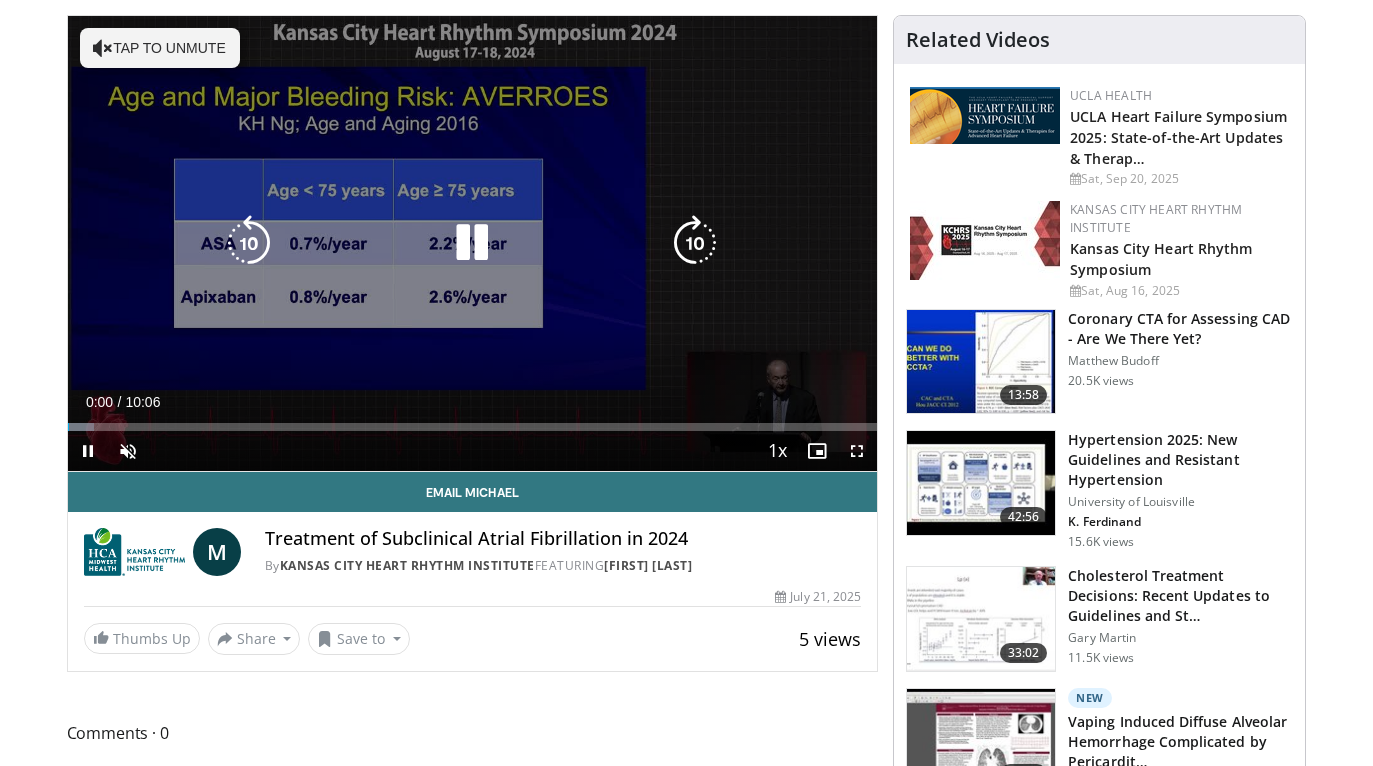 scroll, scrollTop: 335, scrollLeft: 0, axis: vertical 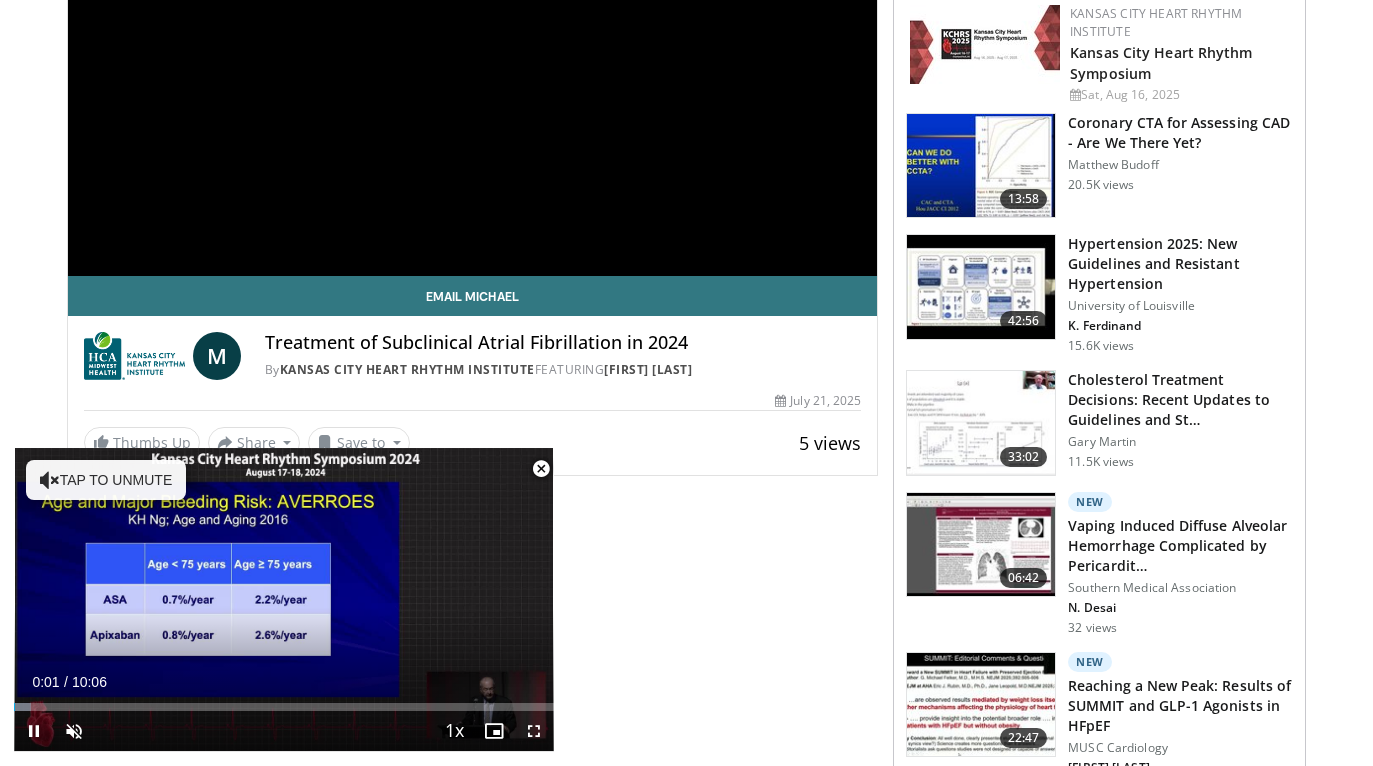 click at bounding box center (541, 469) 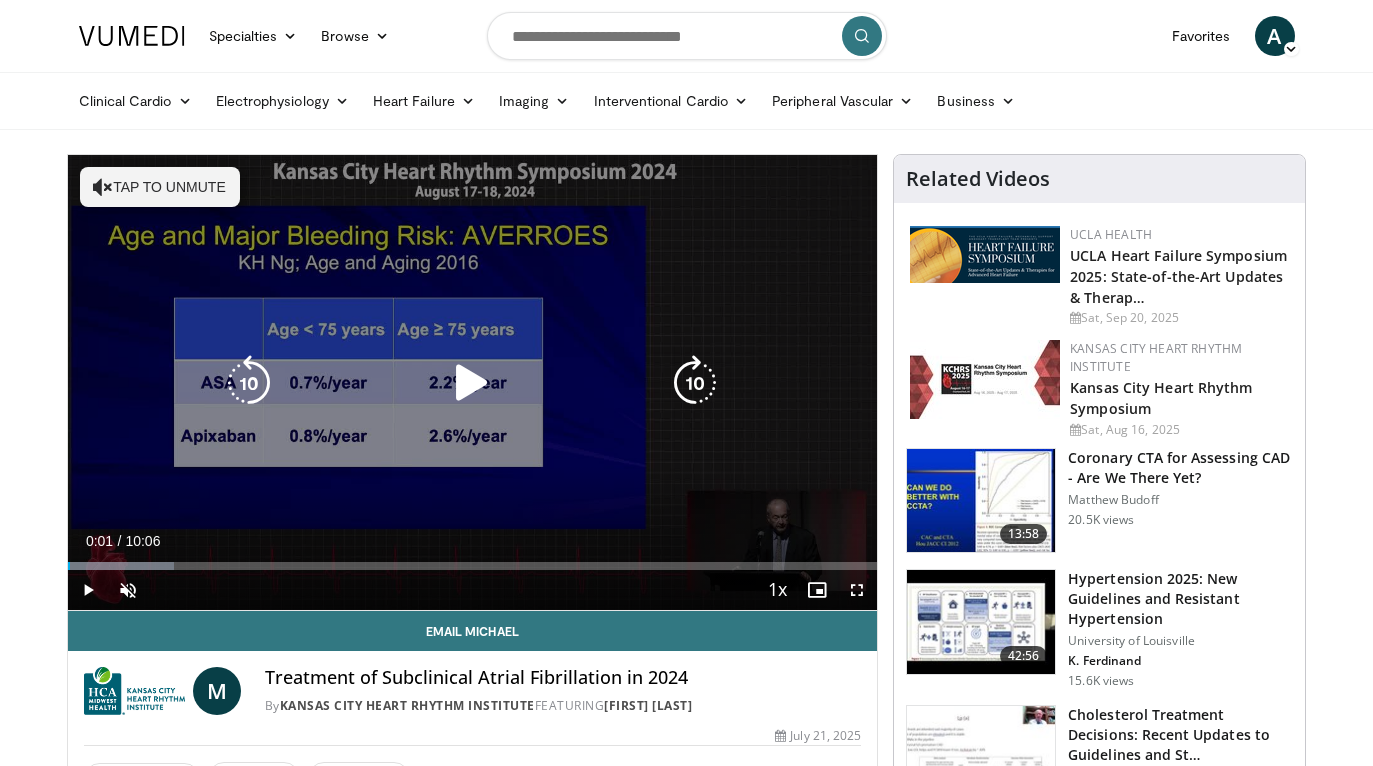 scroll, scrollTop: 0, scrollLeft: 0, axis: both 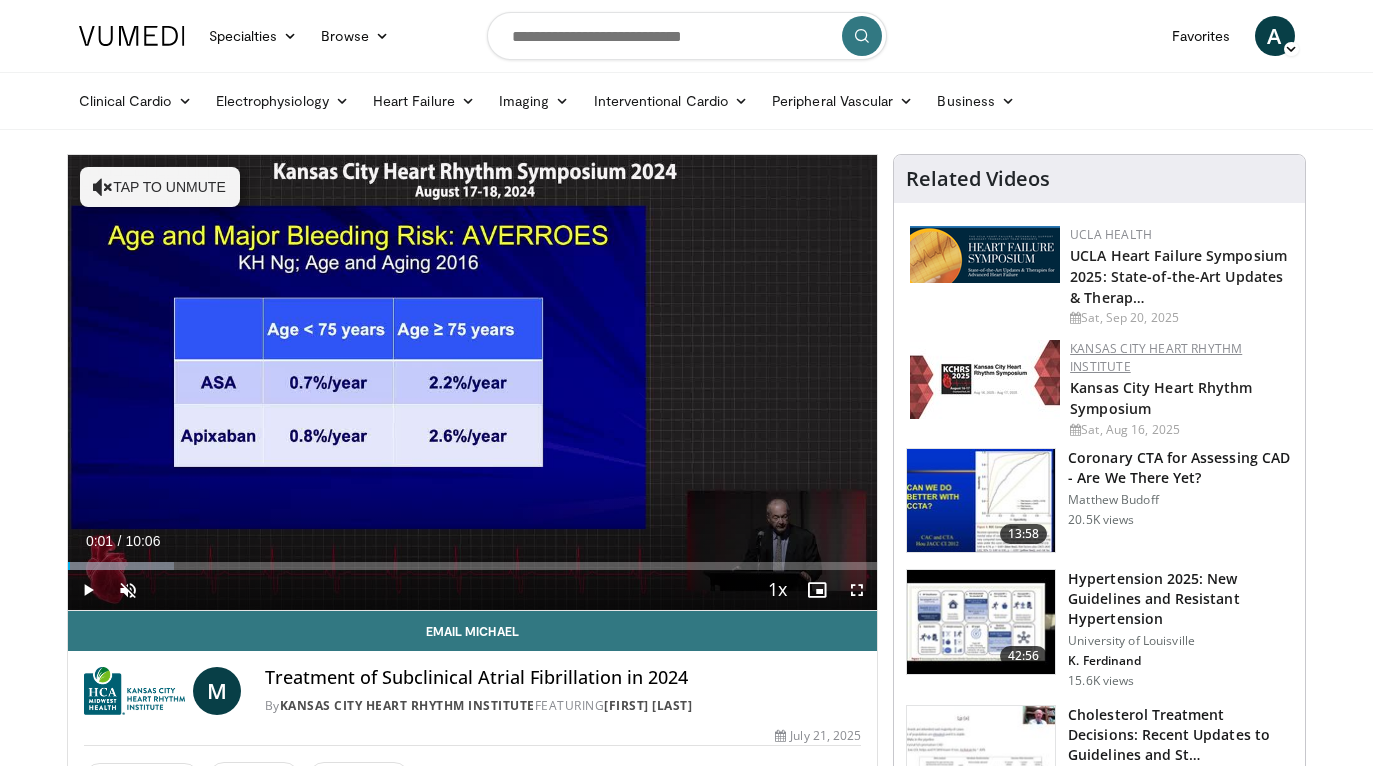click on "Kansas City Heart Rhythm Institute" at bounding box center [1156, 357] 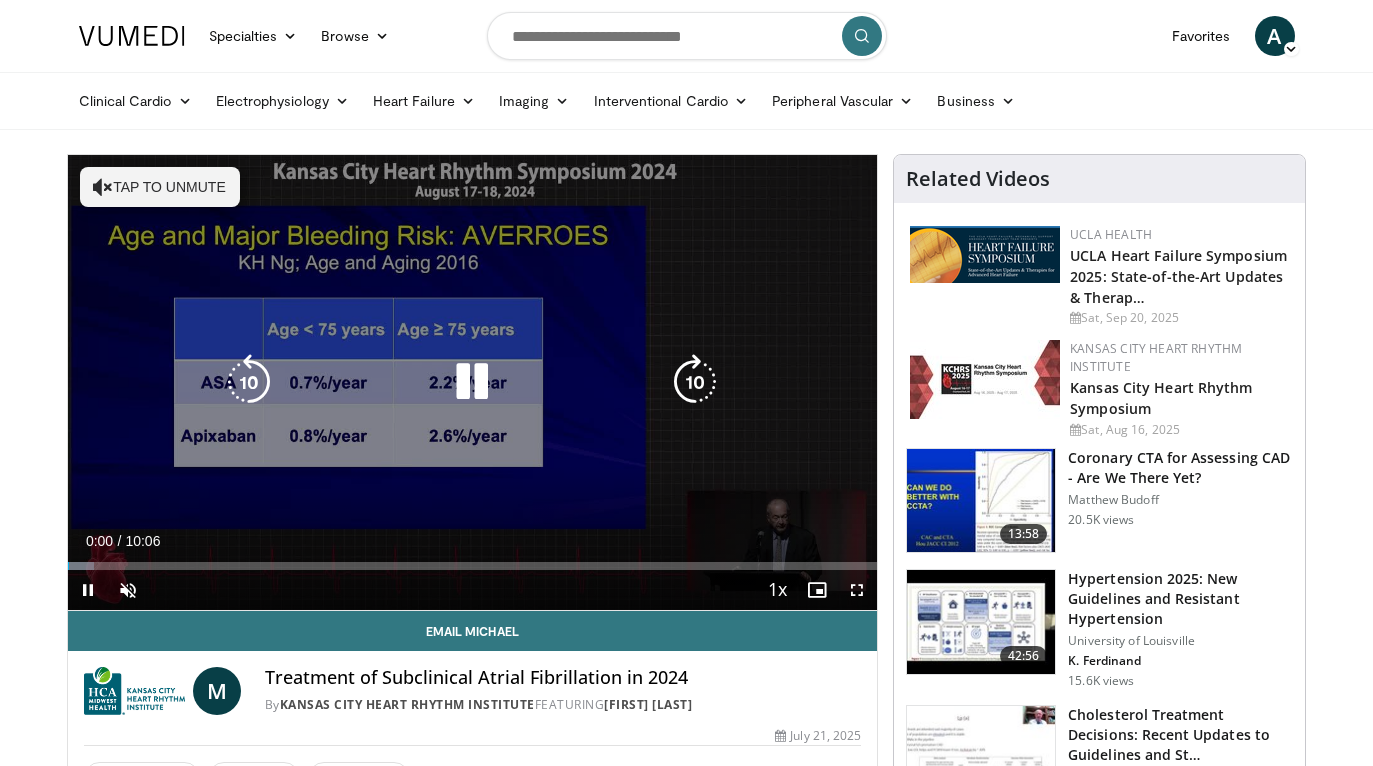 click at bounding box center (472, 382) 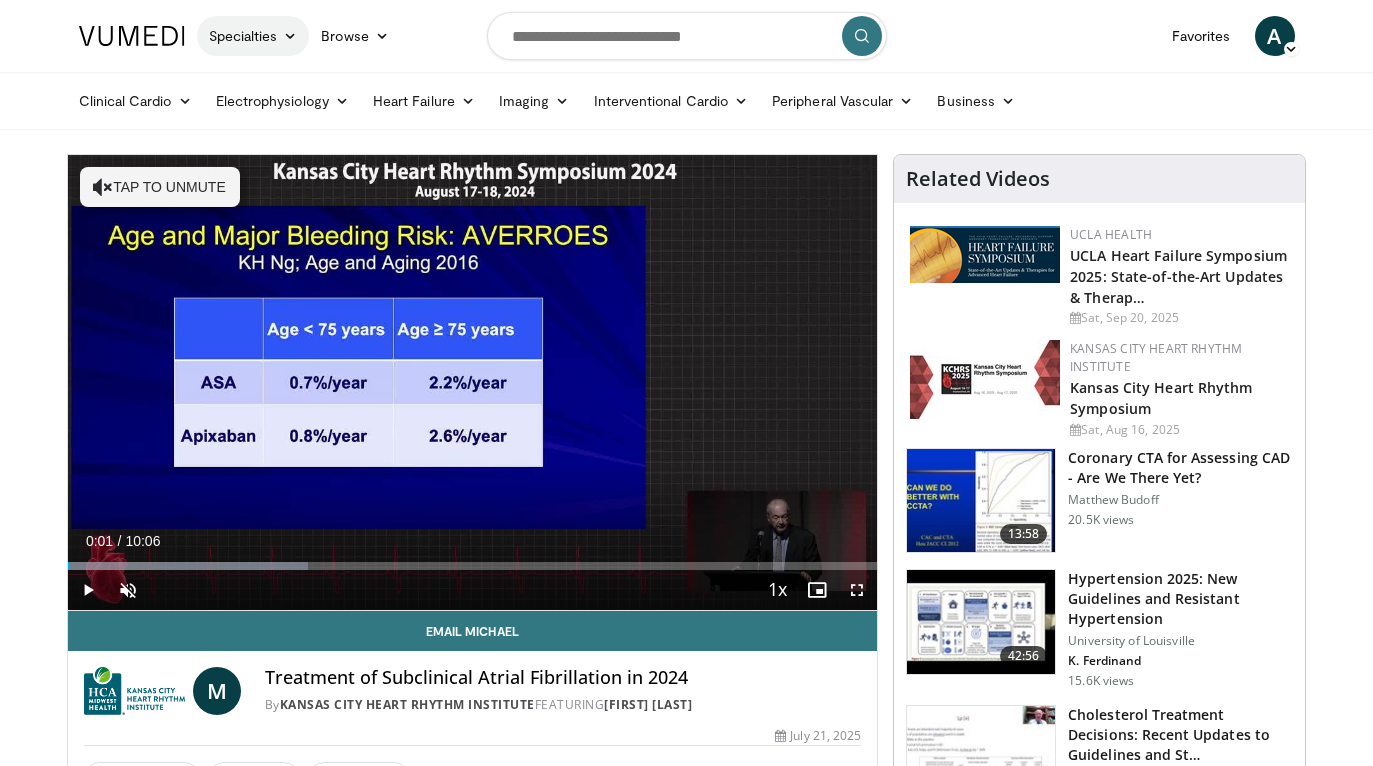 scroll, scrollTop: 0, scrollLeft: 0, axis: both 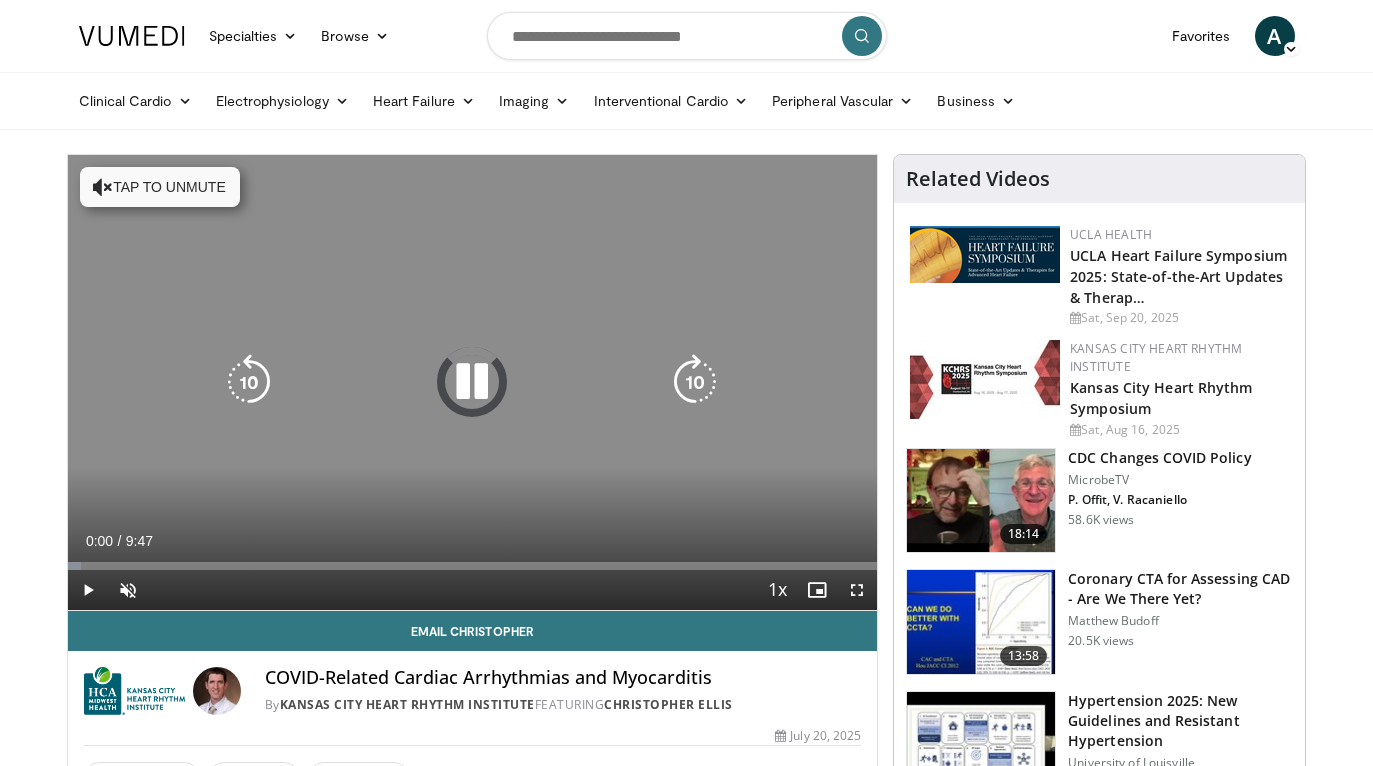 click at bounding box center (472, 382) 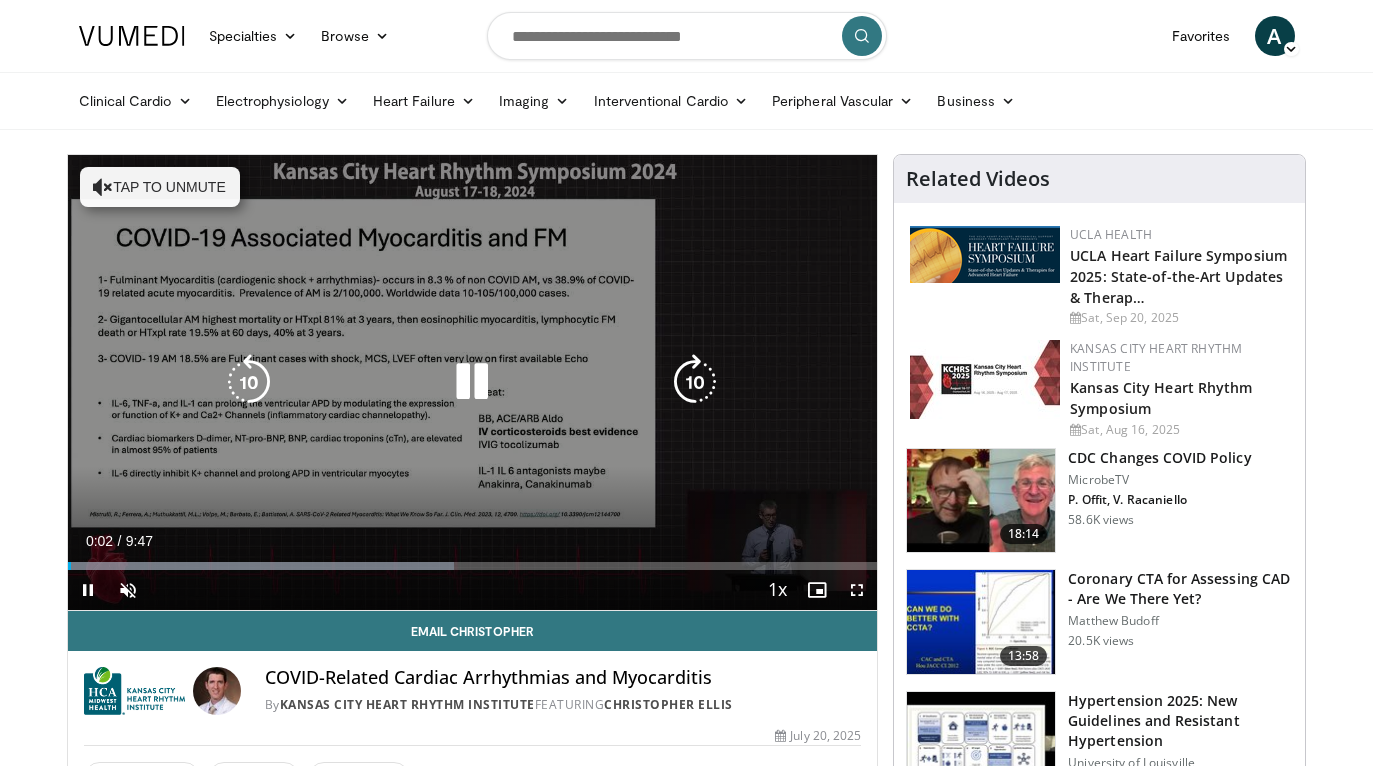 click at bounding box center [472, 382] 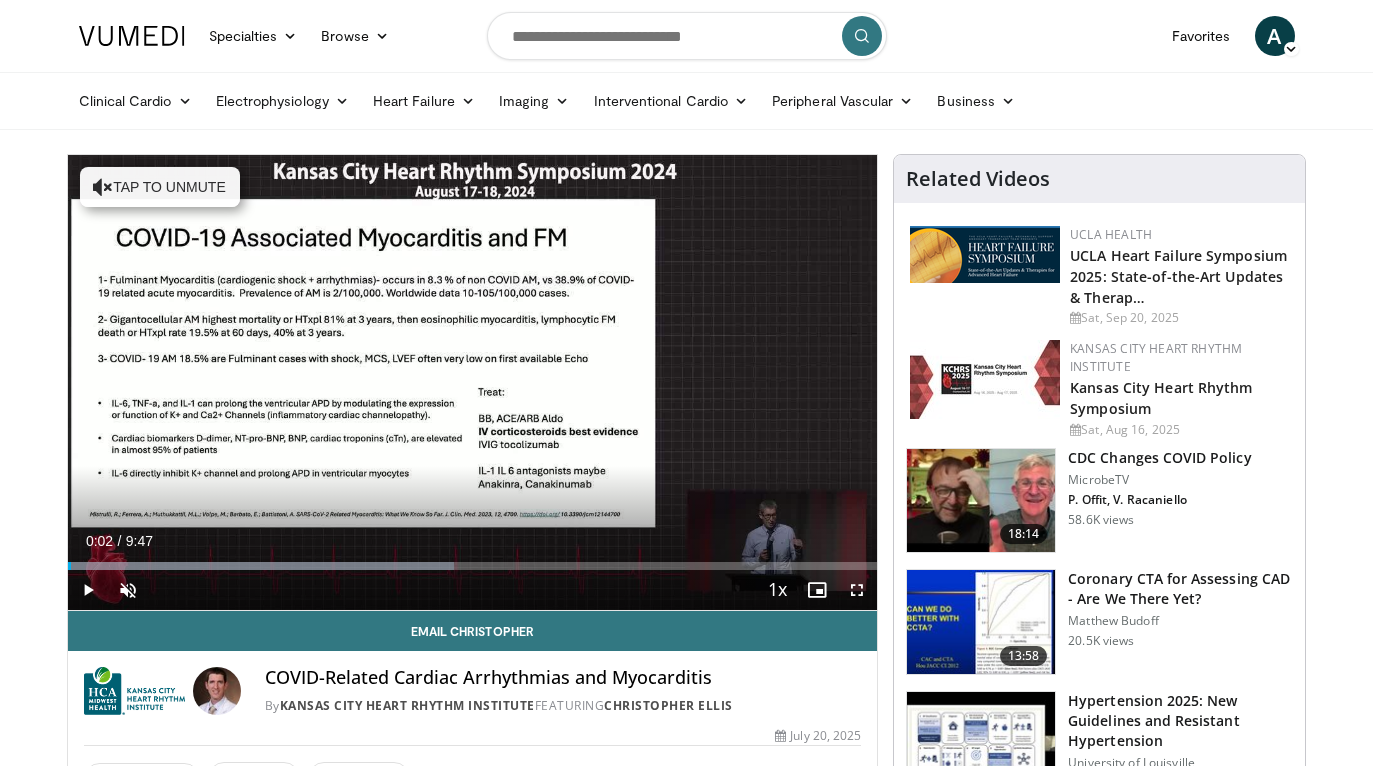 scroll, scrollTop: 0, scrollLeft: 0, axis: both 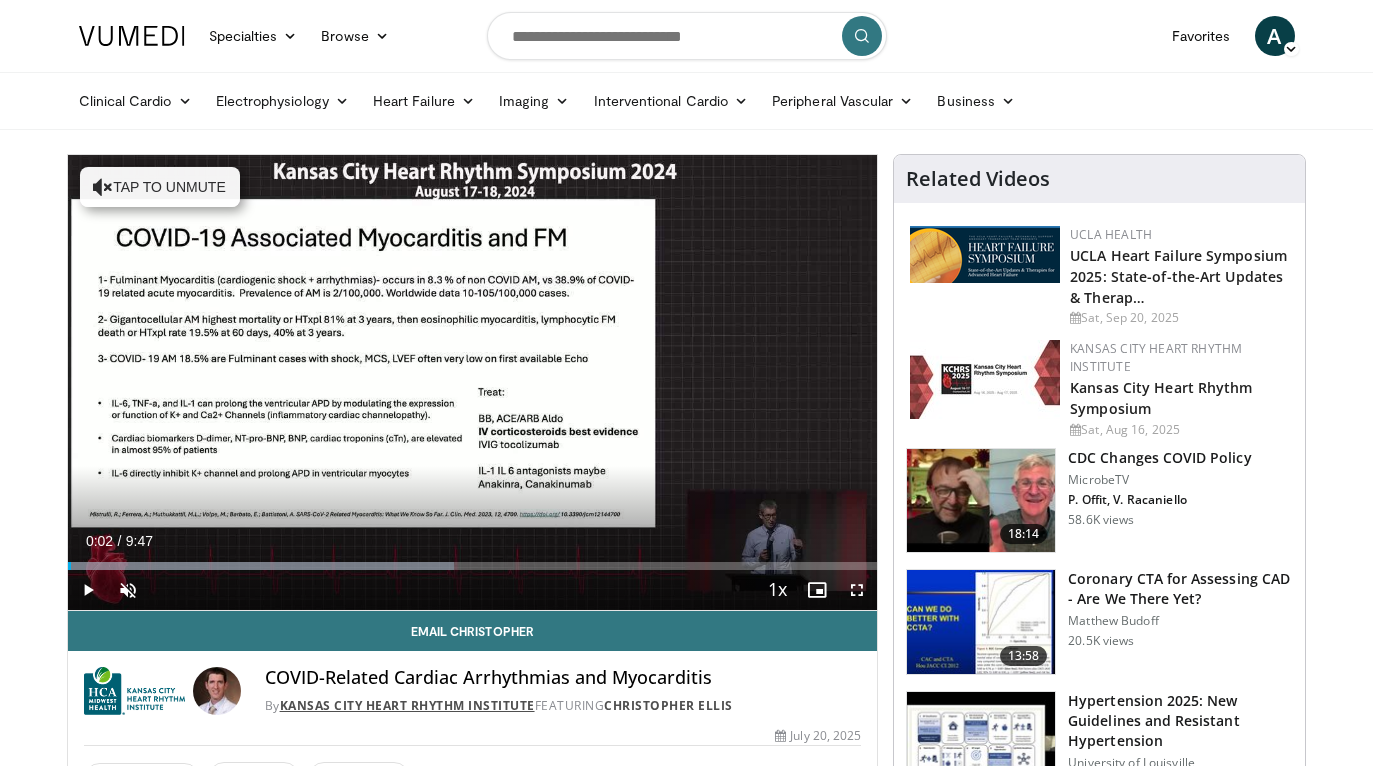 click on "Kansas City Heart Rhythm Institute" at bounding box center [407, 705] 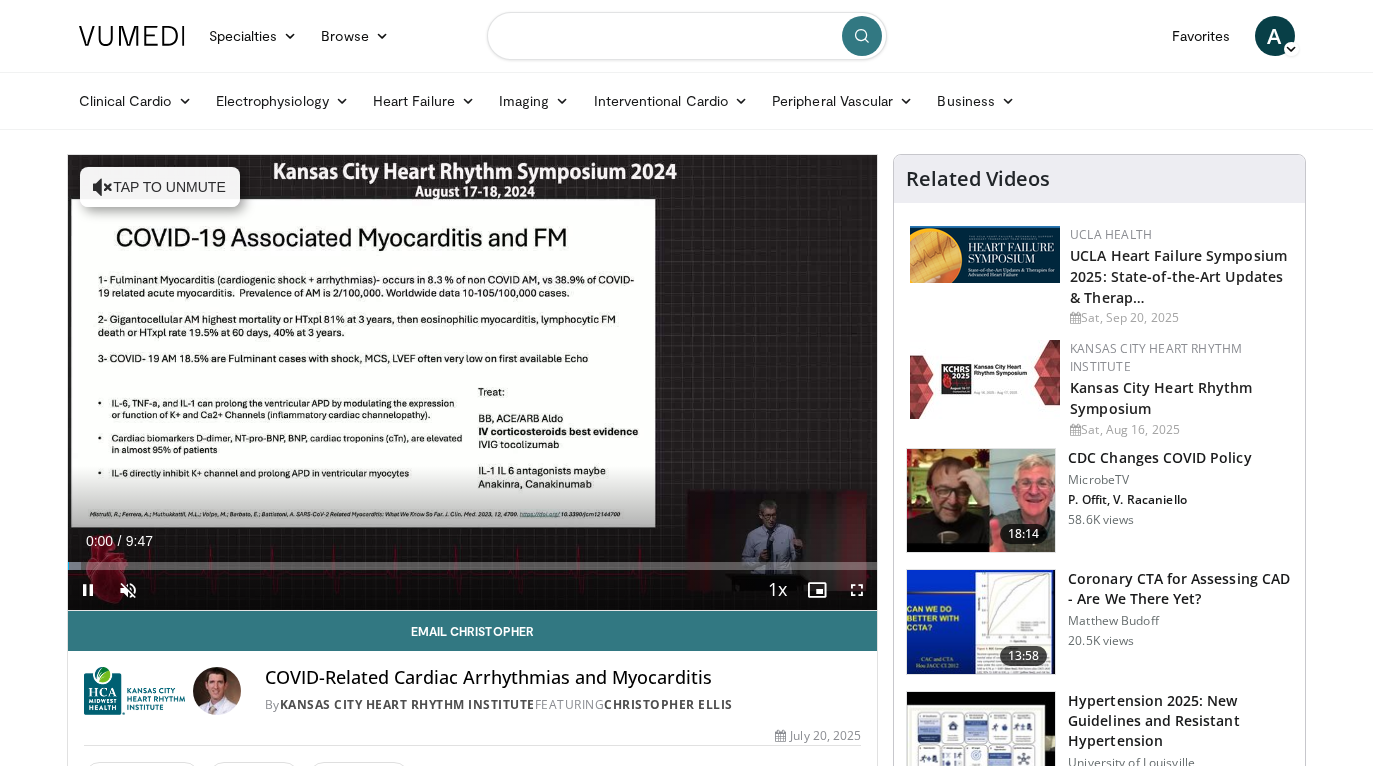 click at bounding box center [687, 36] 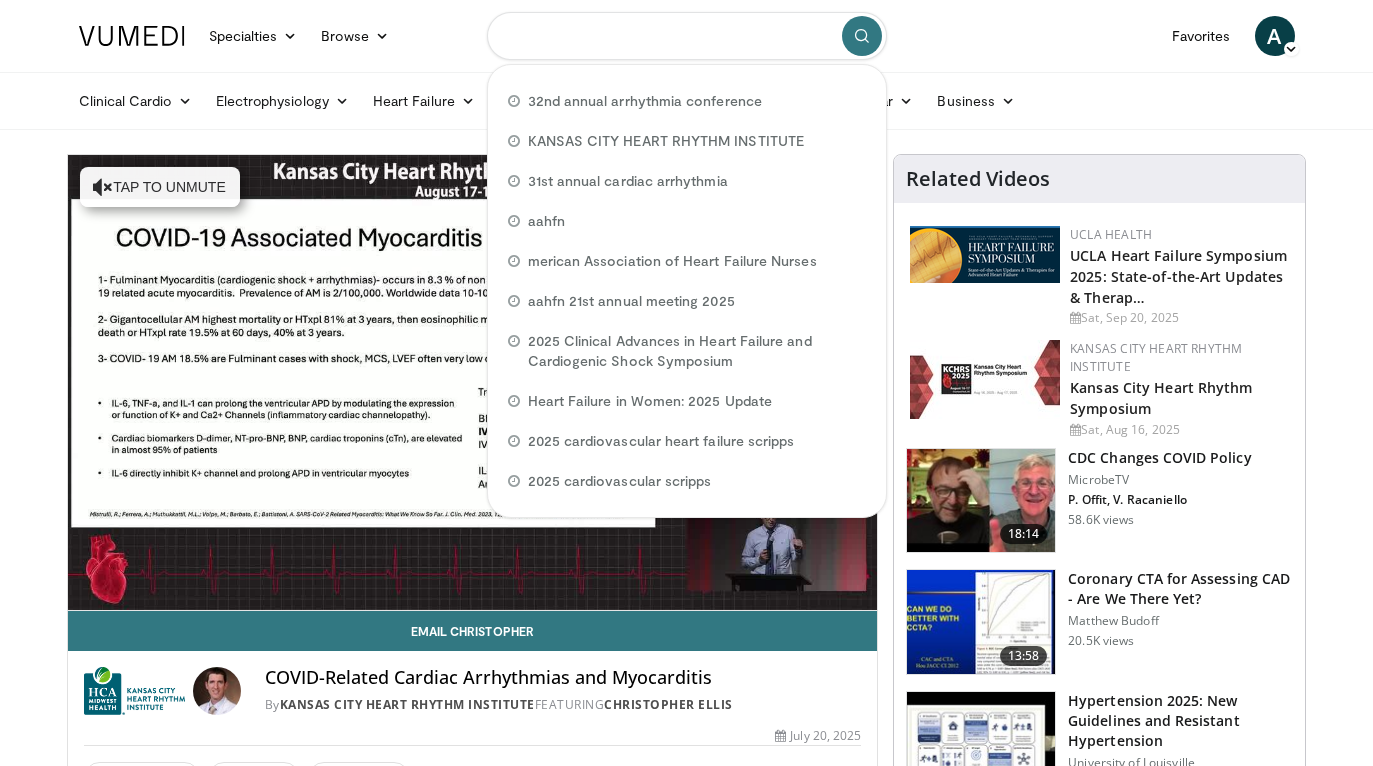 paste on "**********" 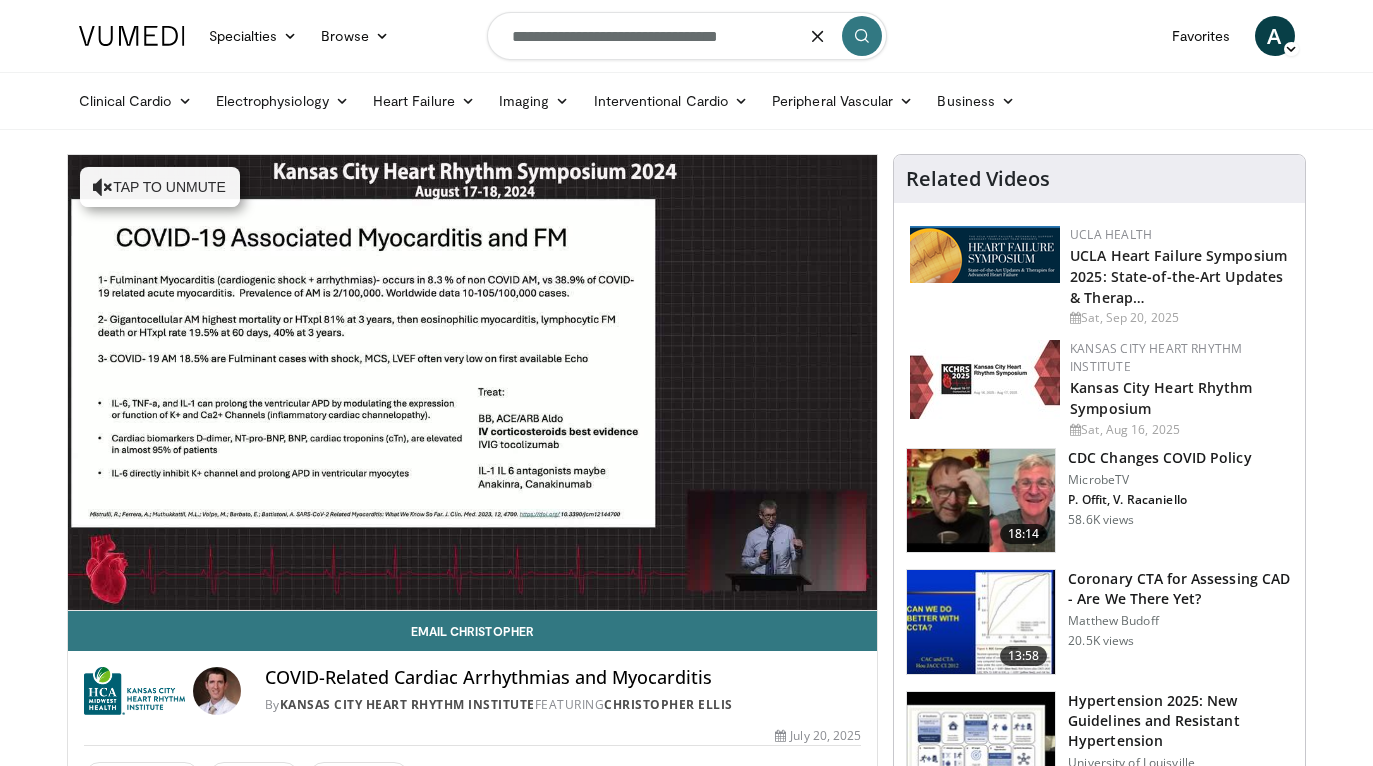 type on "**********" 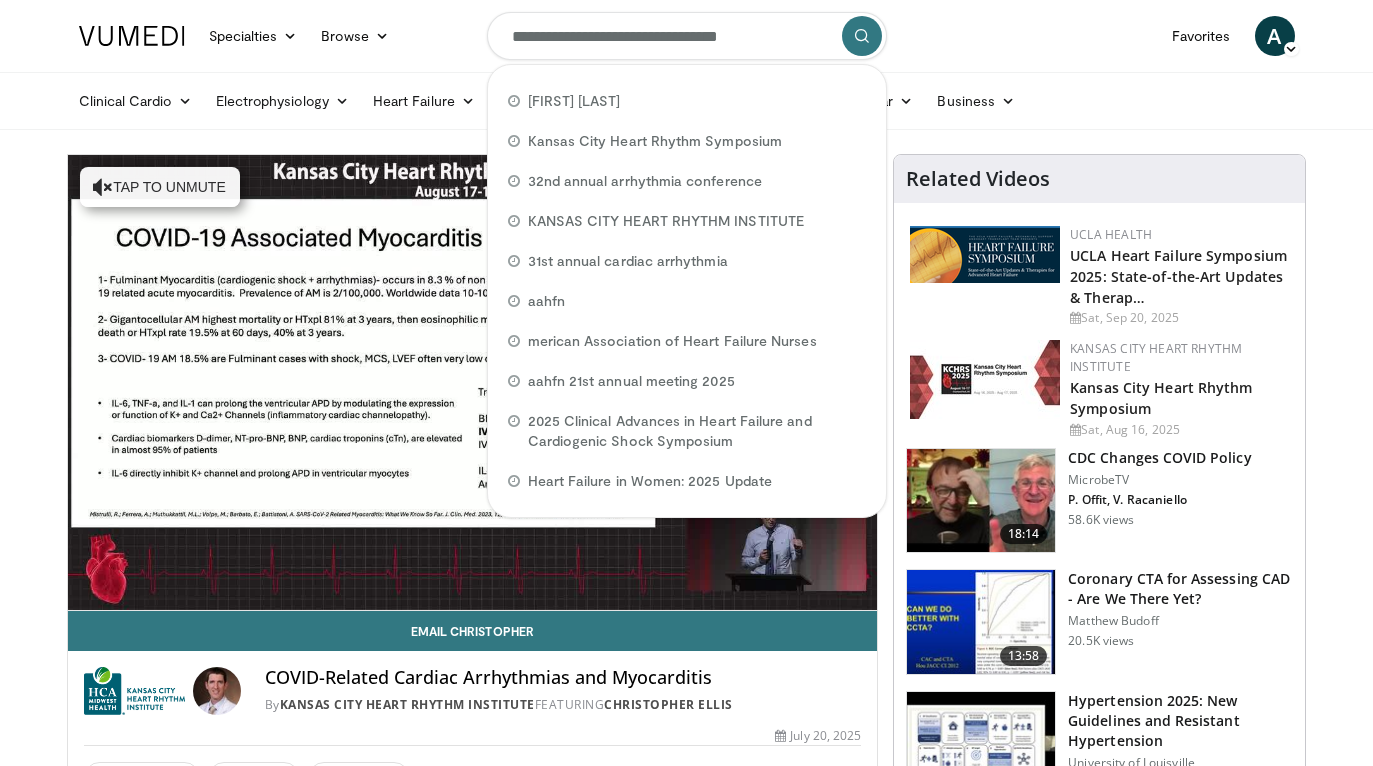 click on "**********" at bounding box center (687, 36) 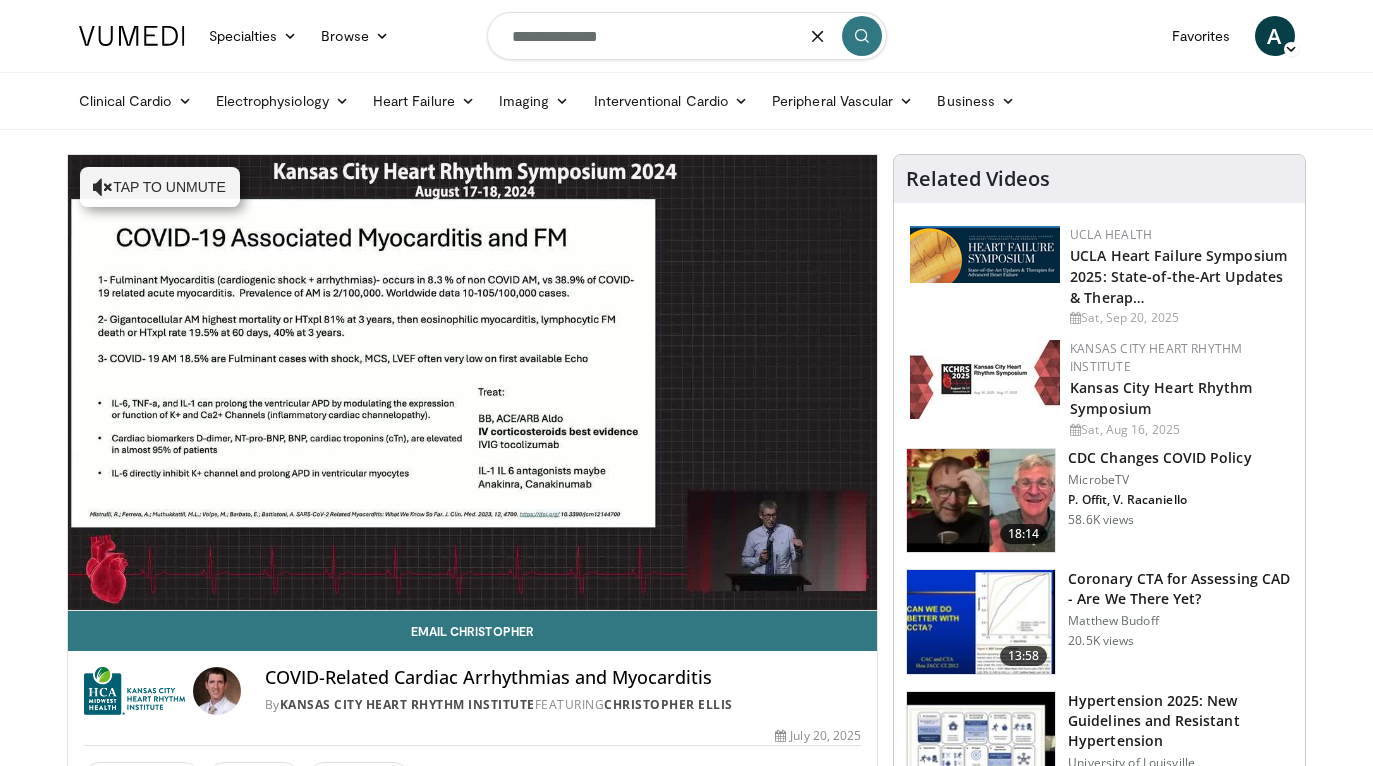 type on "**********" 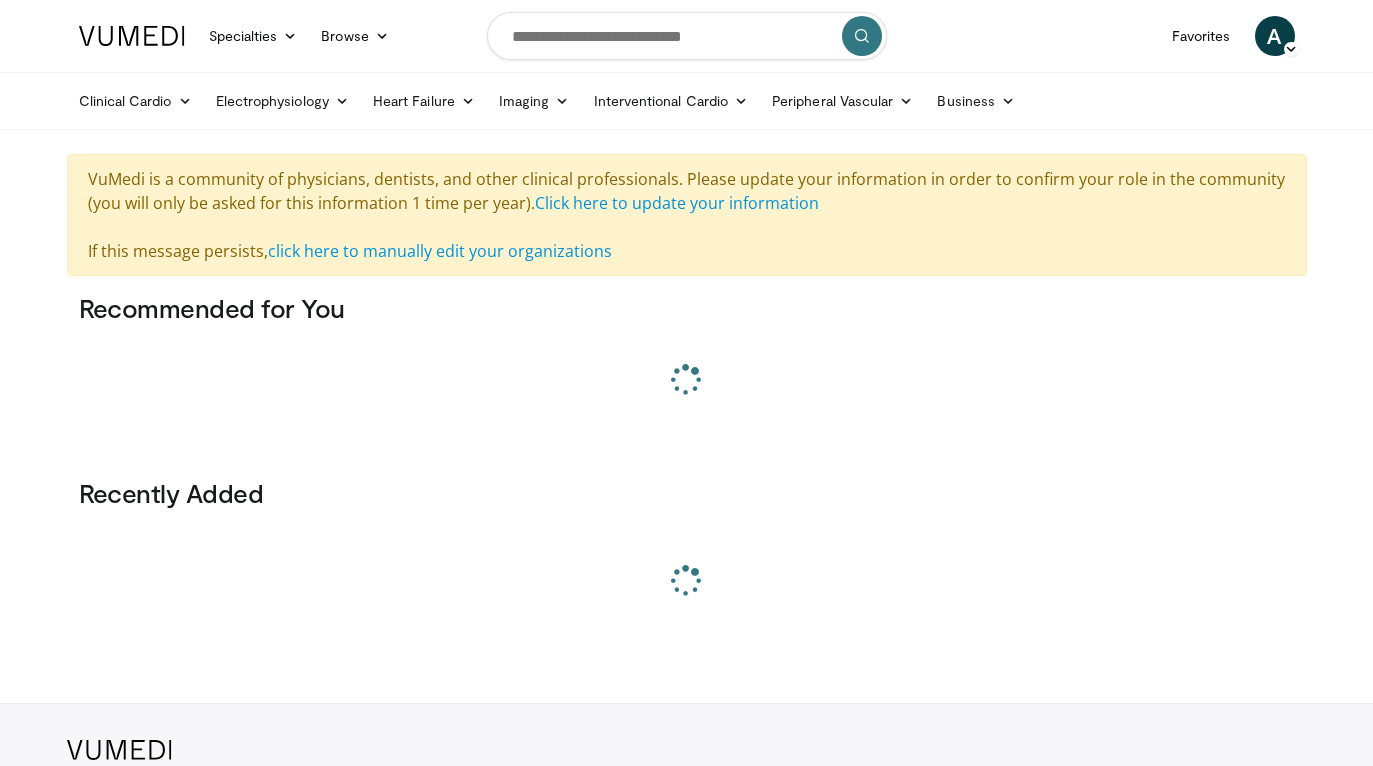 scroll, scrollTop: 0, scrollLeft: 0, axis: both 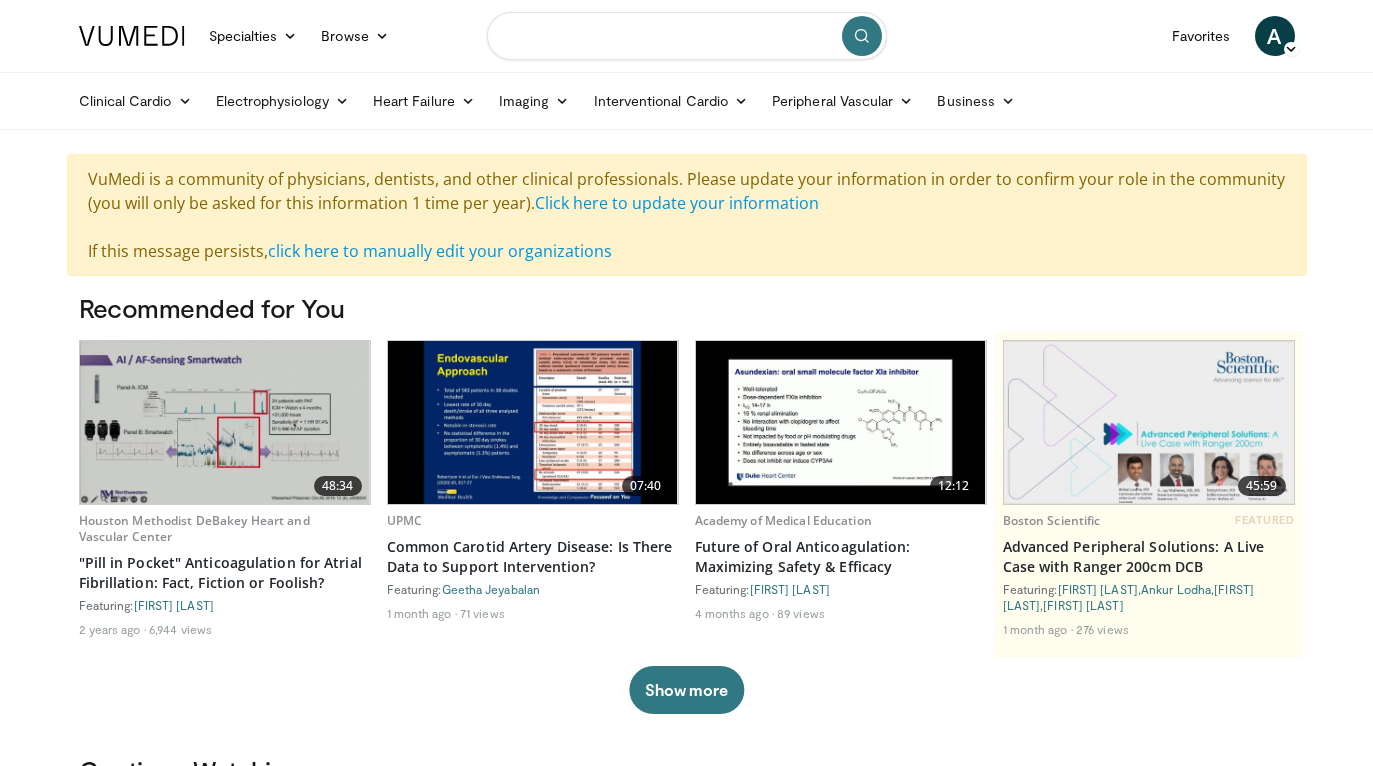 click at bounding box center (687, 36) 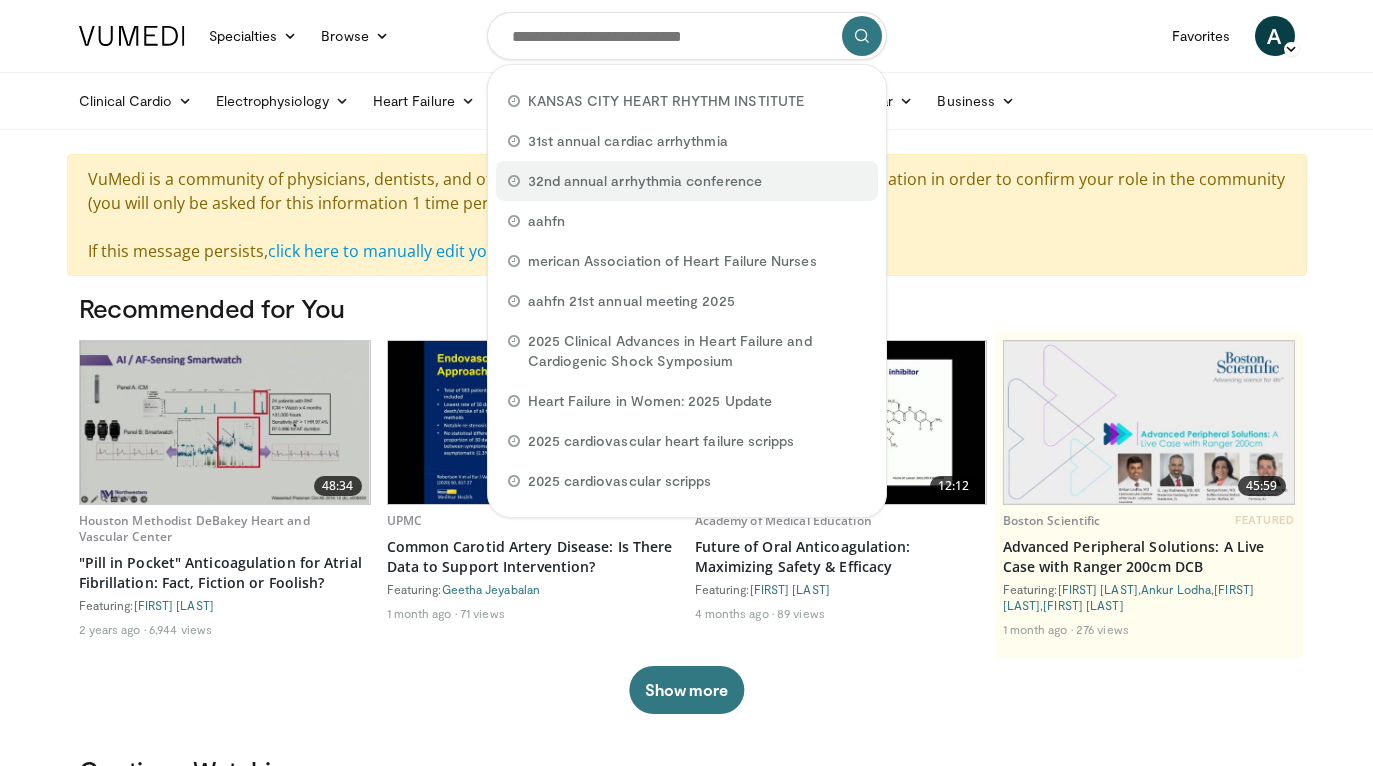 click on "32nd annual arrhythmia conference" at bounding box center [645, 181] 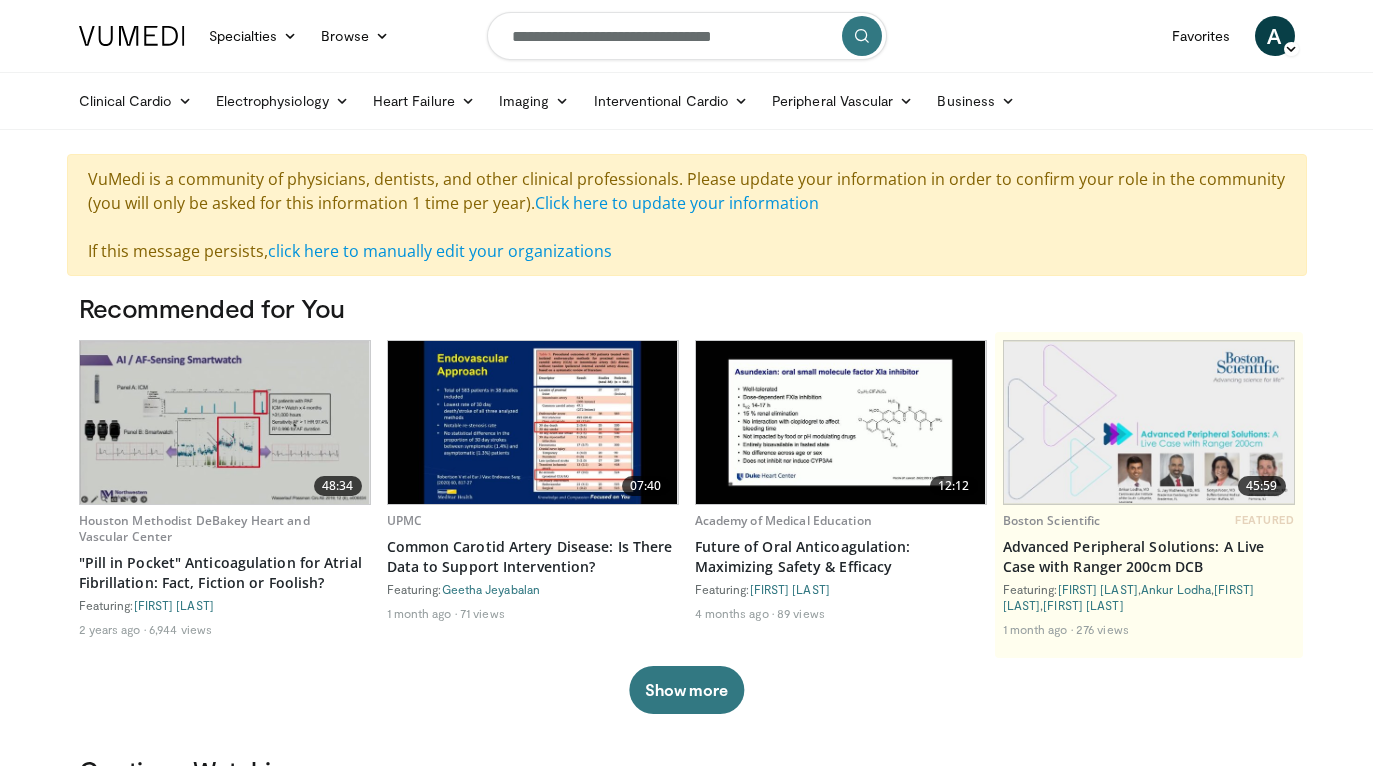click at bounding box center [862, 36] 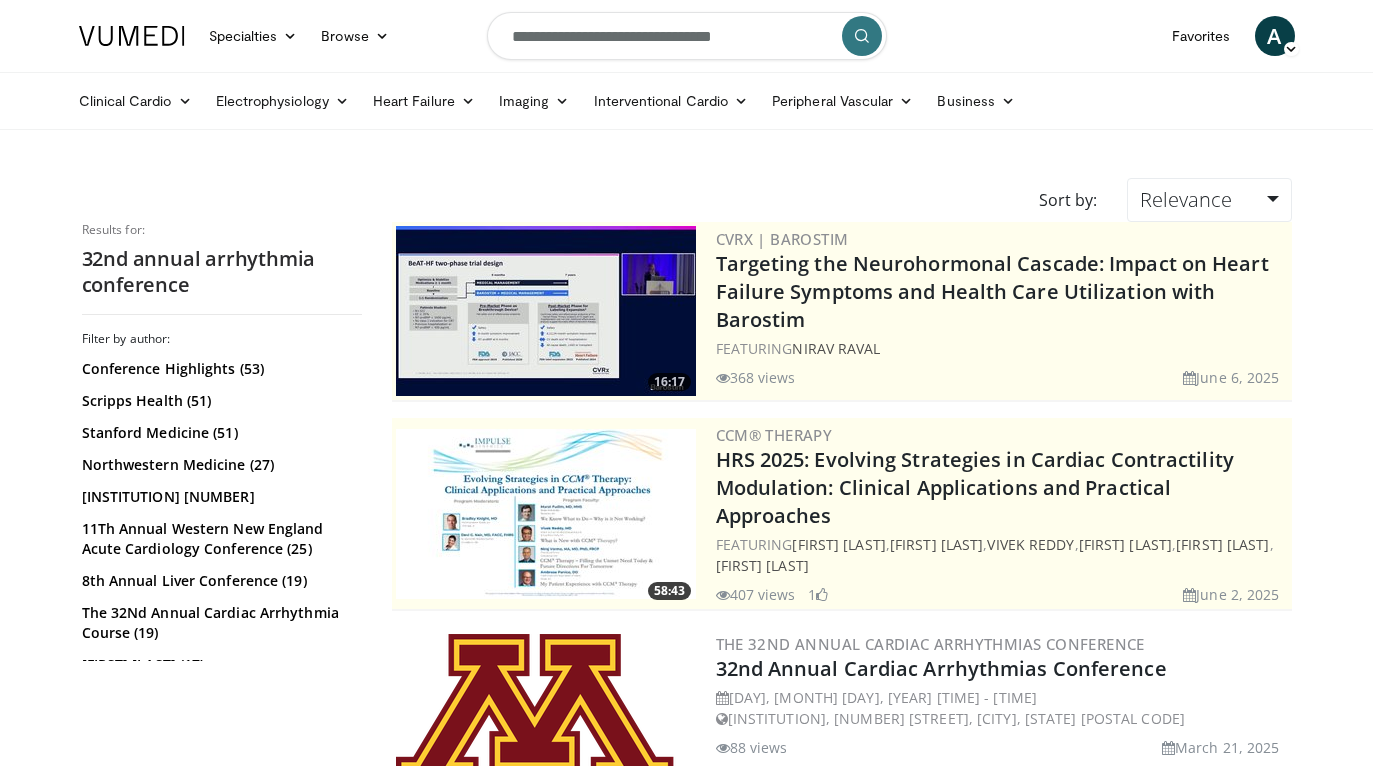 scroll, scrollTop: 0, scrollLeft: 0, axis: both 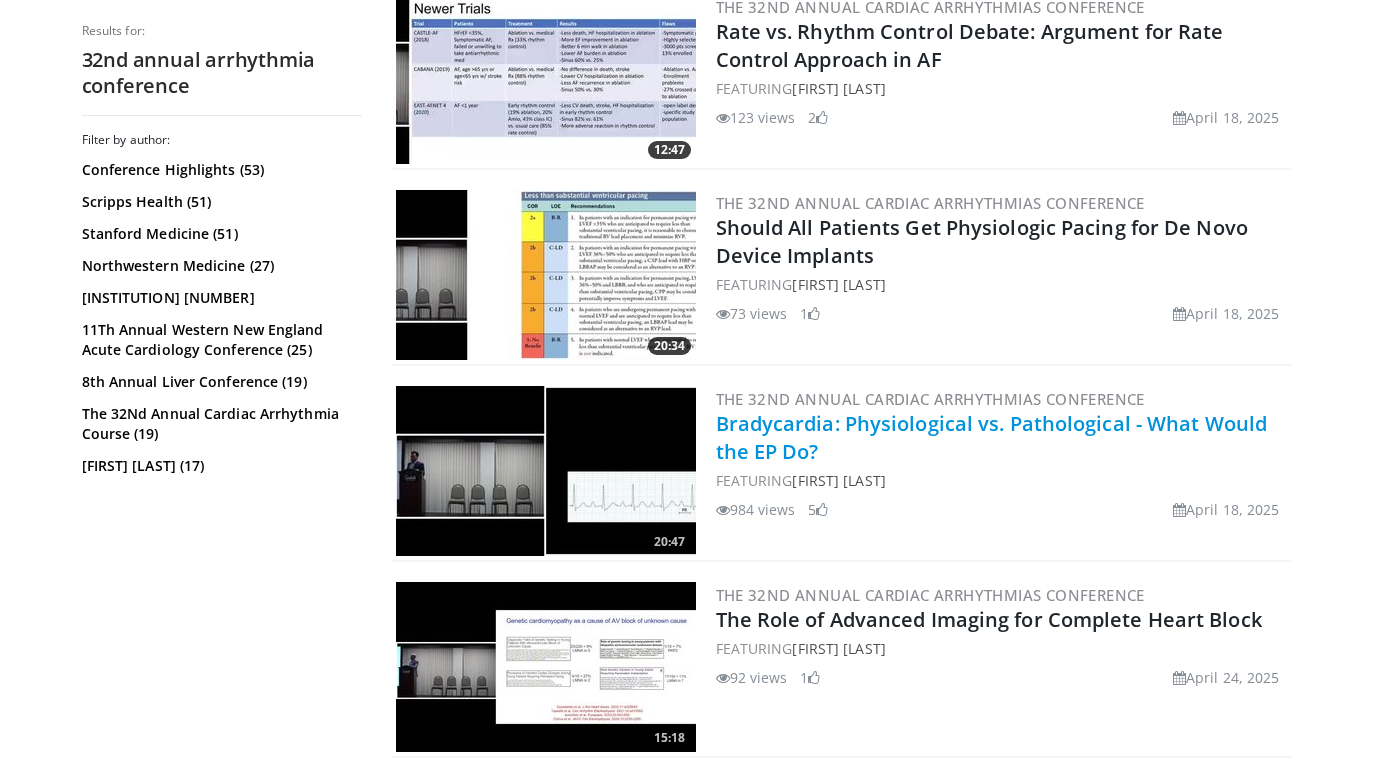 click on "Bradycardia: Physiological vs. Pathological - What Would the EP Do?" at bounding box center (992, 437) 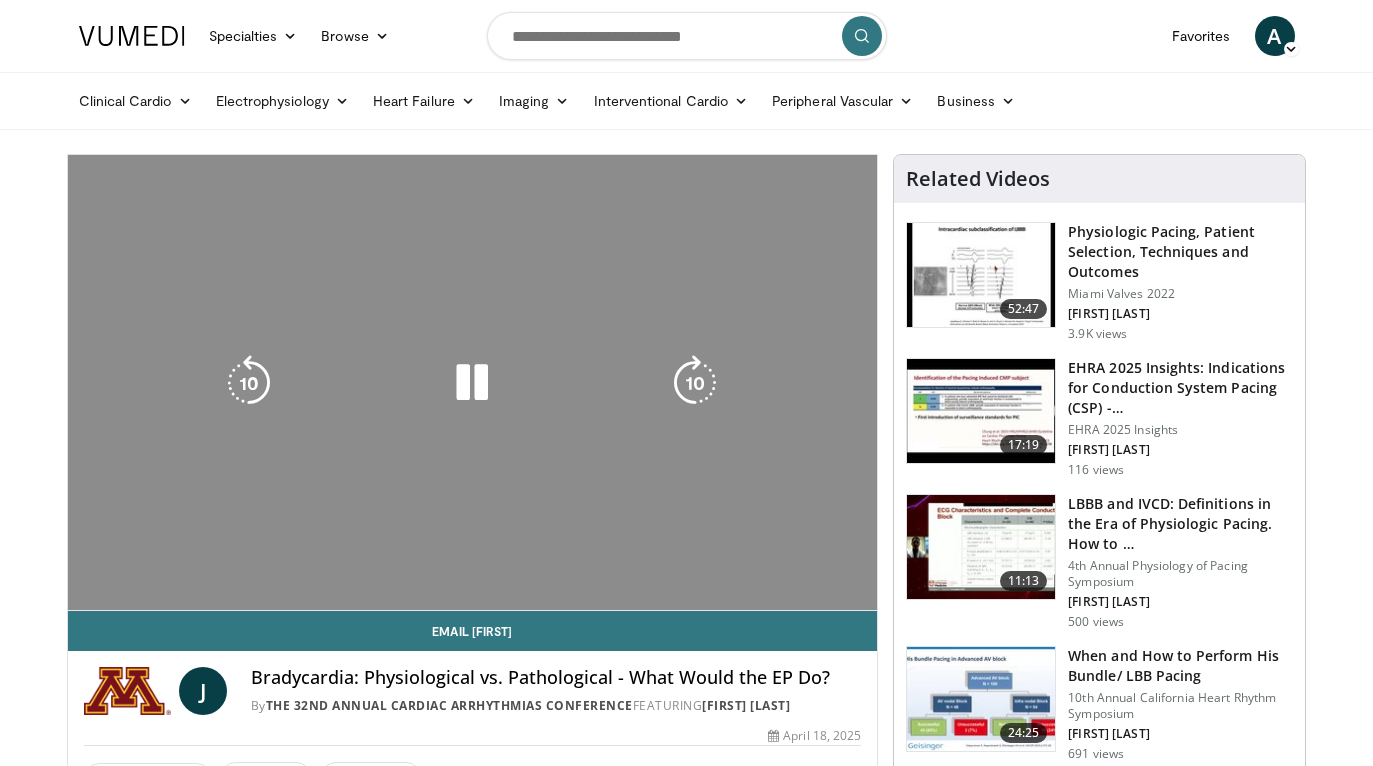 scroll, scrollTop: 0, scrollLeft: 0, axis: both 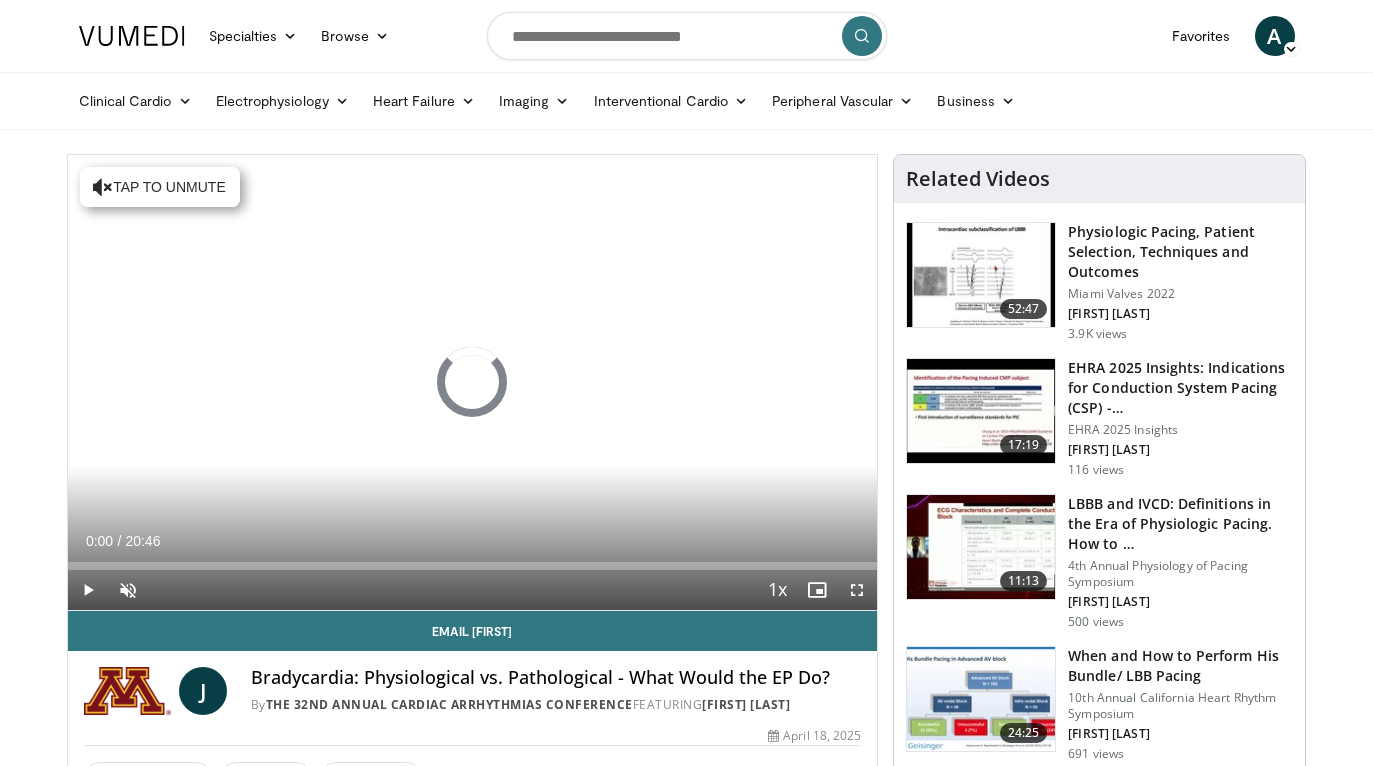 click at bounding box center (128, 590) 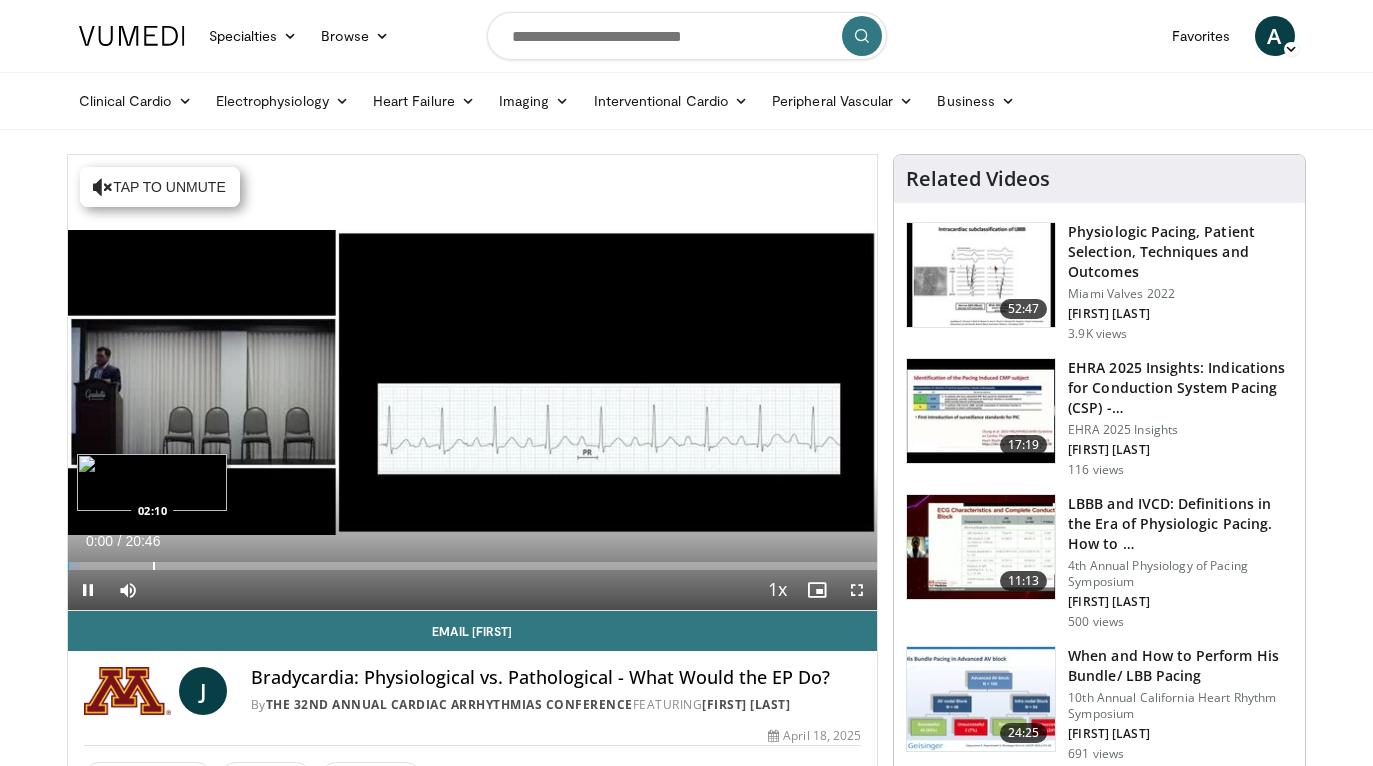 click at bounding box center [154, 566] 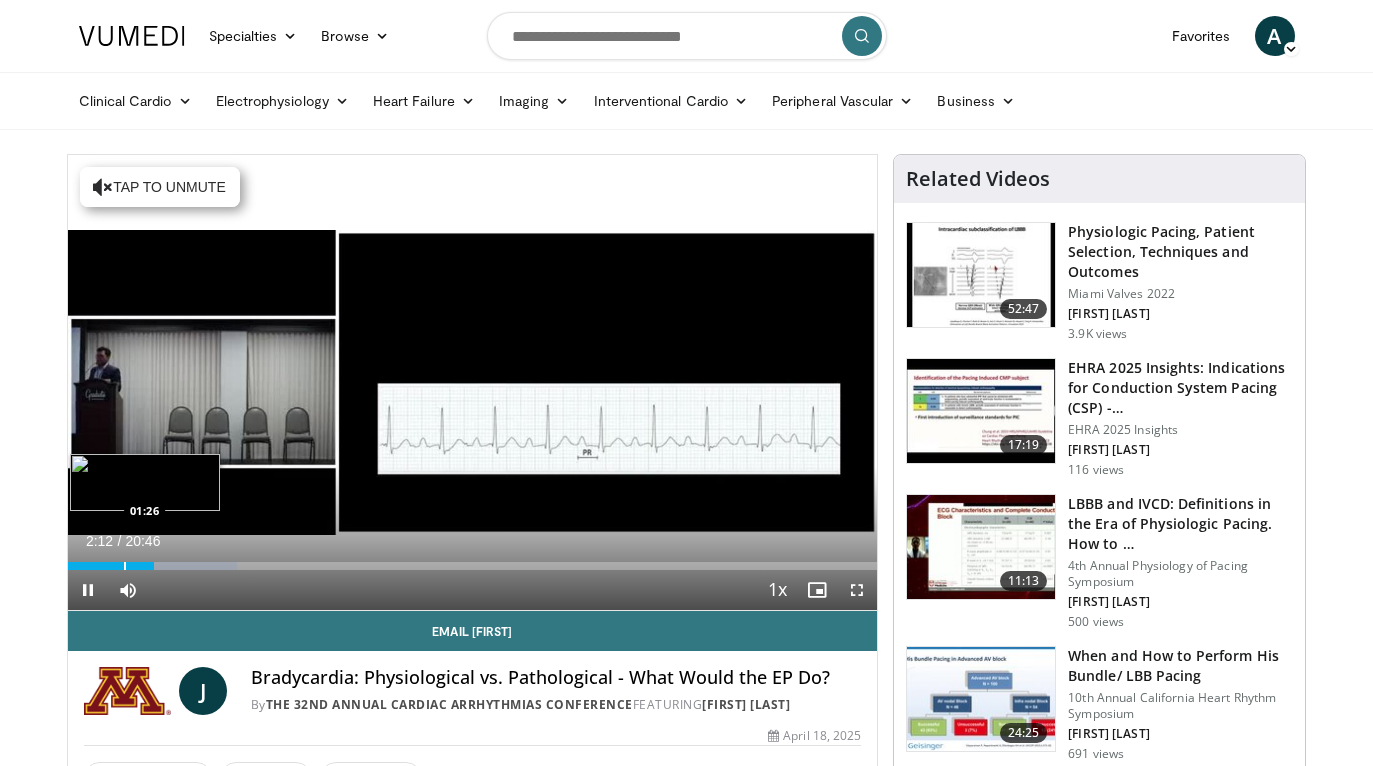 click at bounding box center (125, 566) 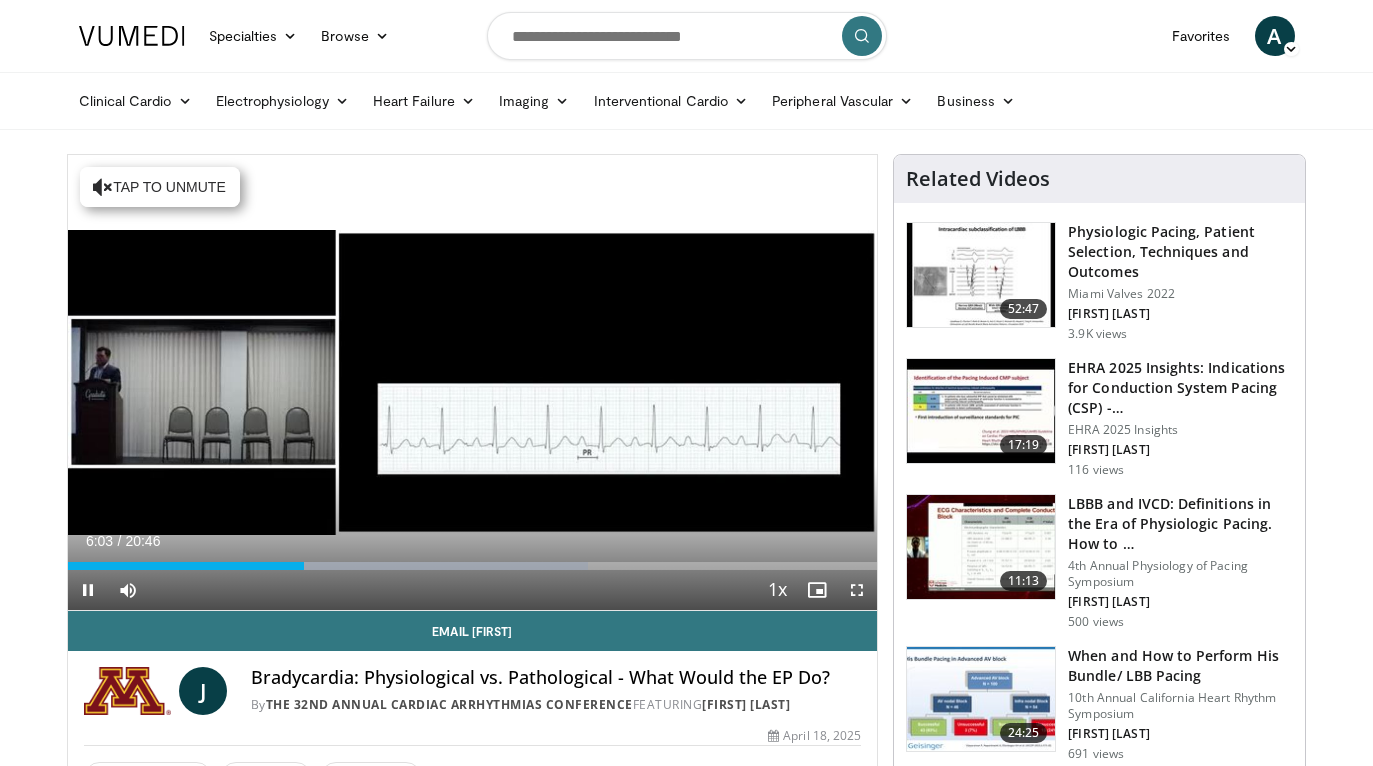 click at bounding box center [857, 590] 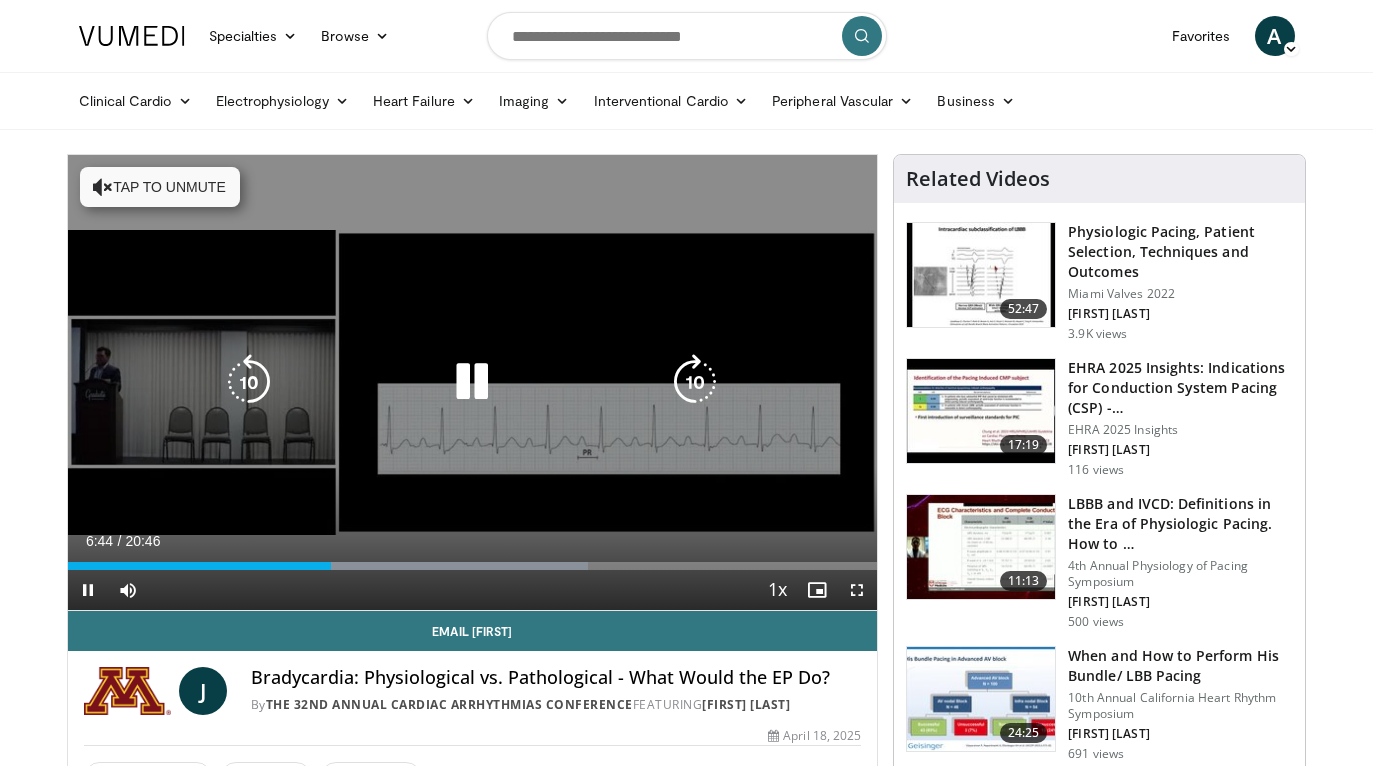 click at bounding box center (249, 382) 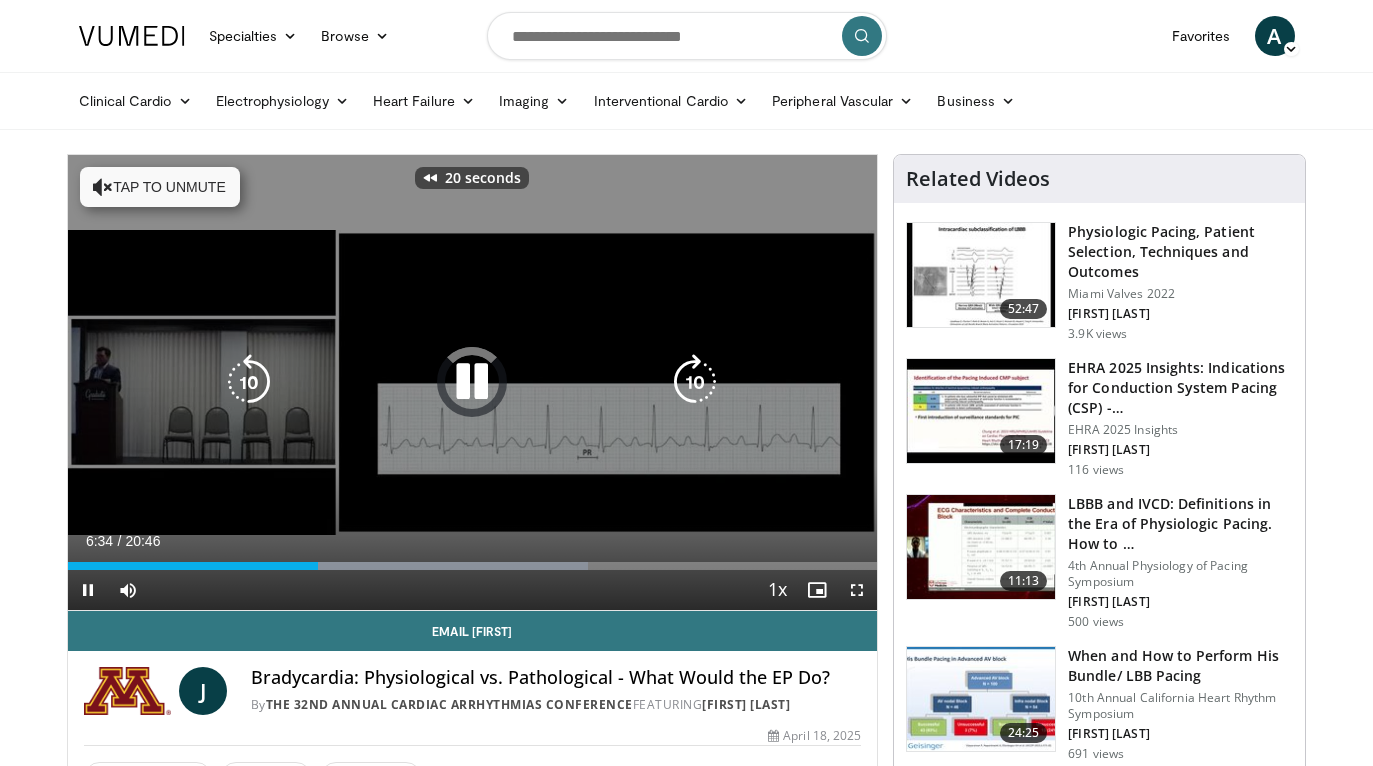 click at bounding box center (249, 382) 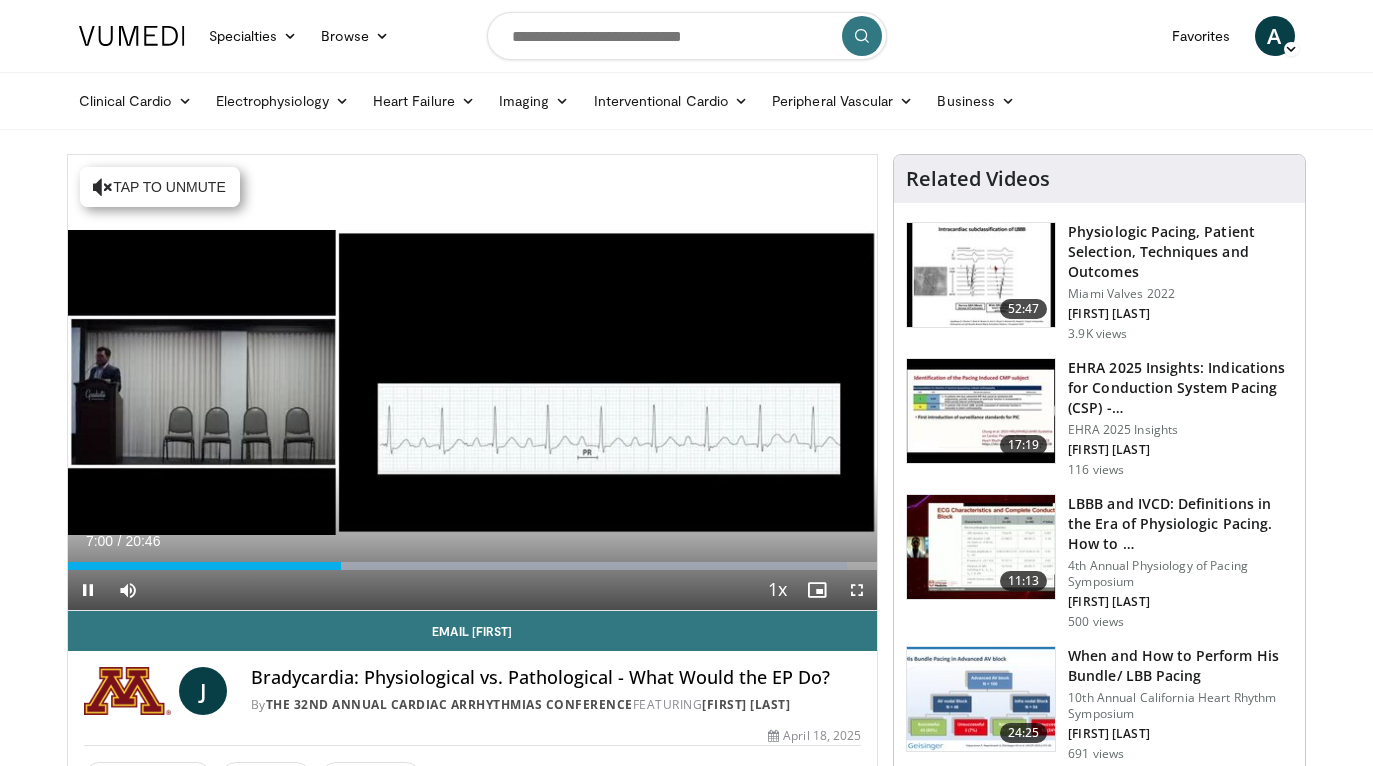 click at bounding box center (857, 590) 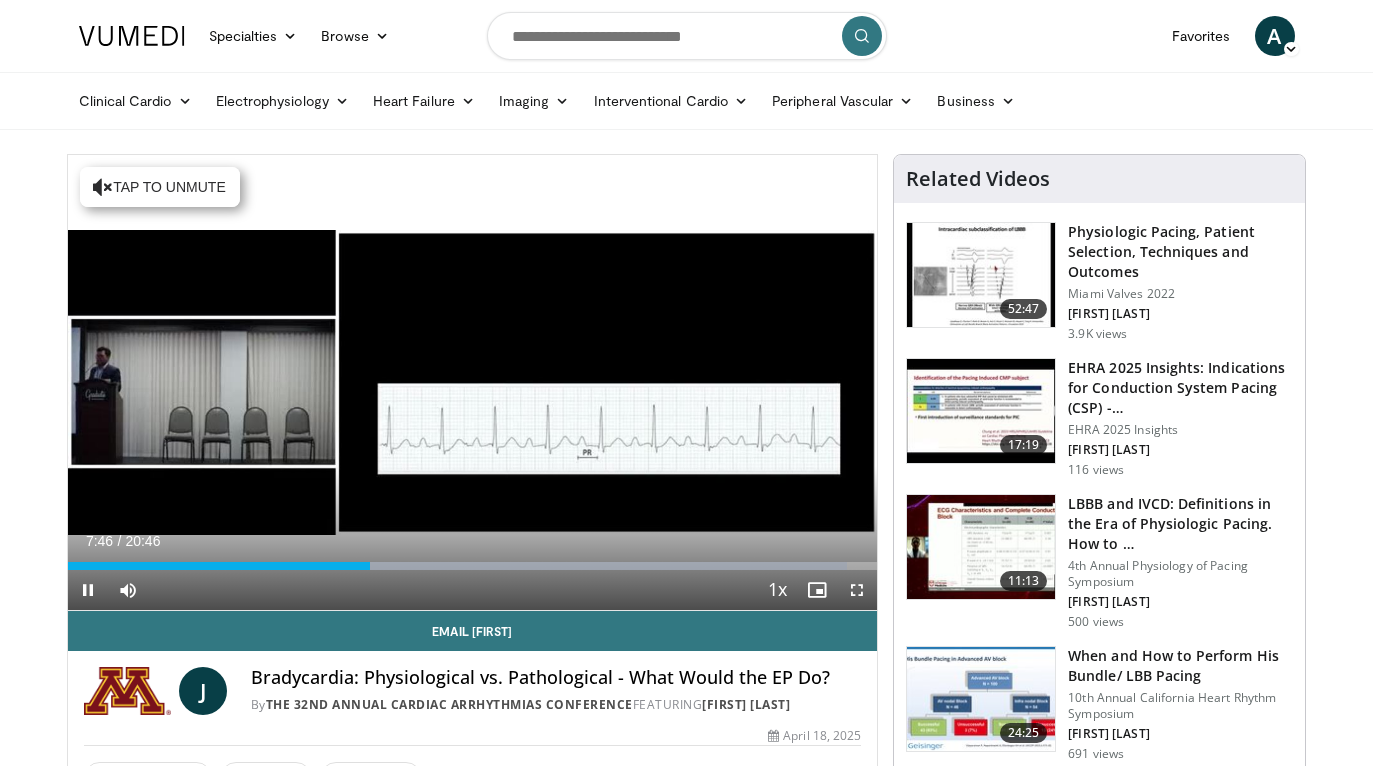 click at bounding box center [857, 590] 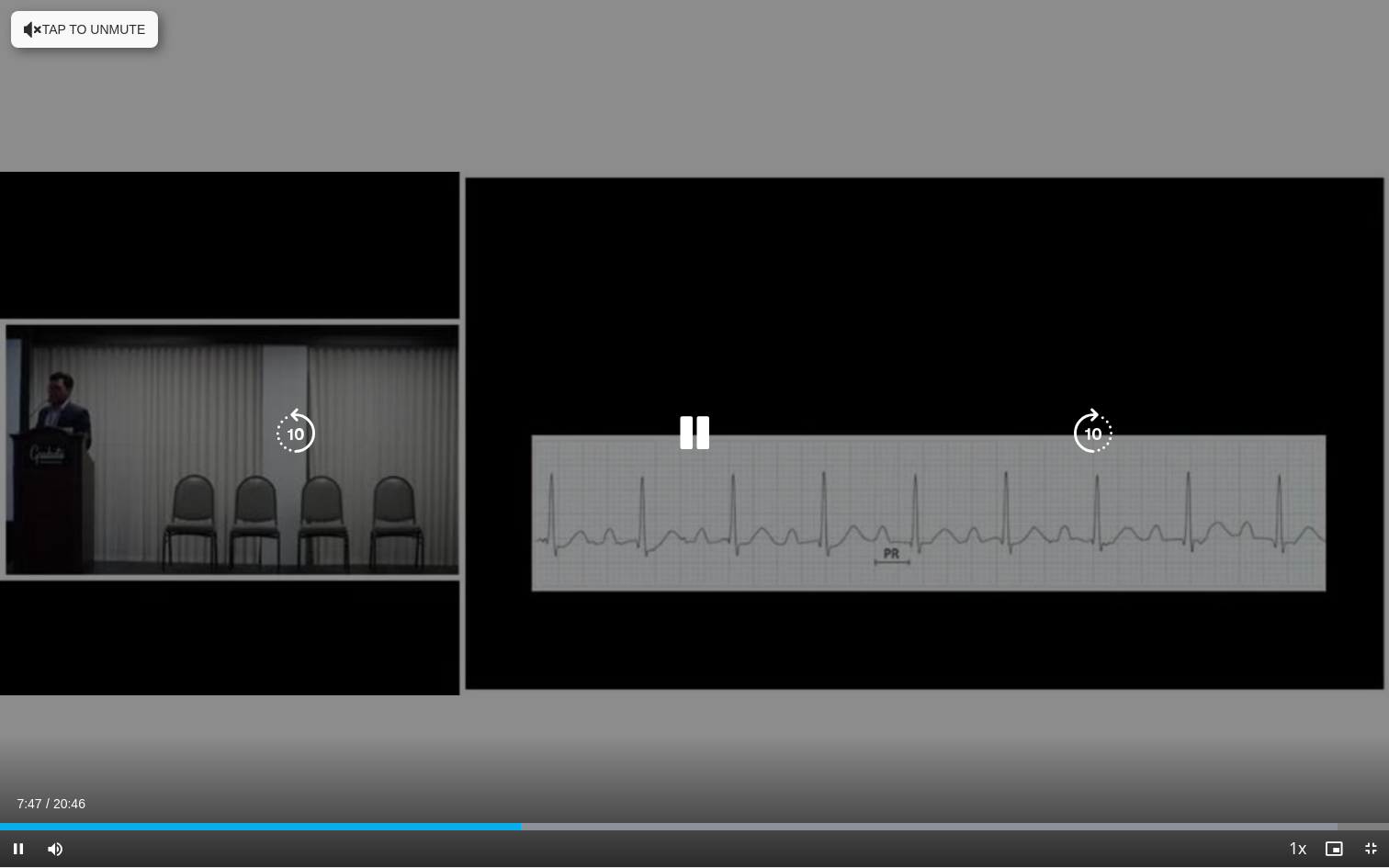 click on "30 seconds
Tap to unmute" at bounding box center [694, 434] 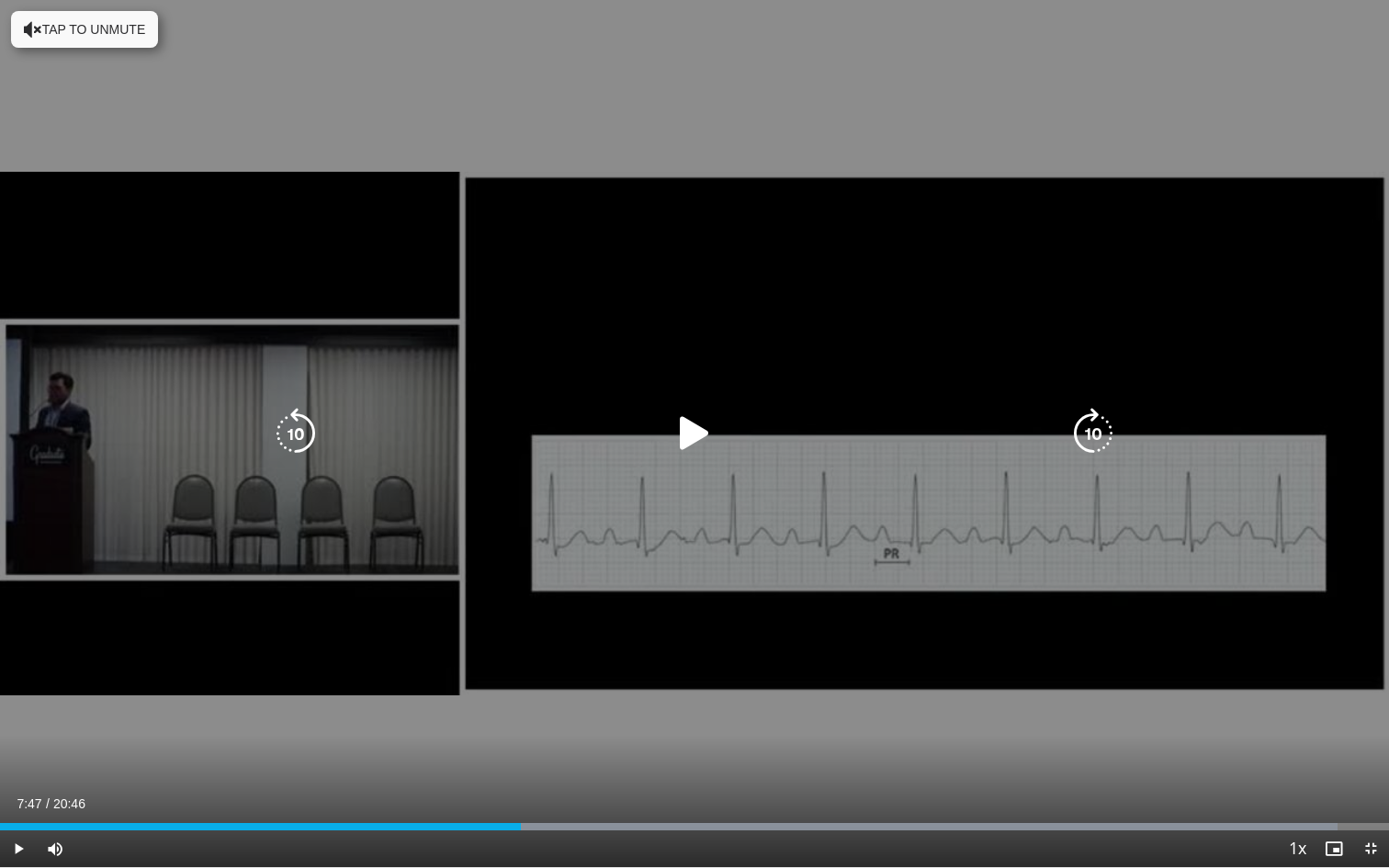 click at bounding box center (694, 434) 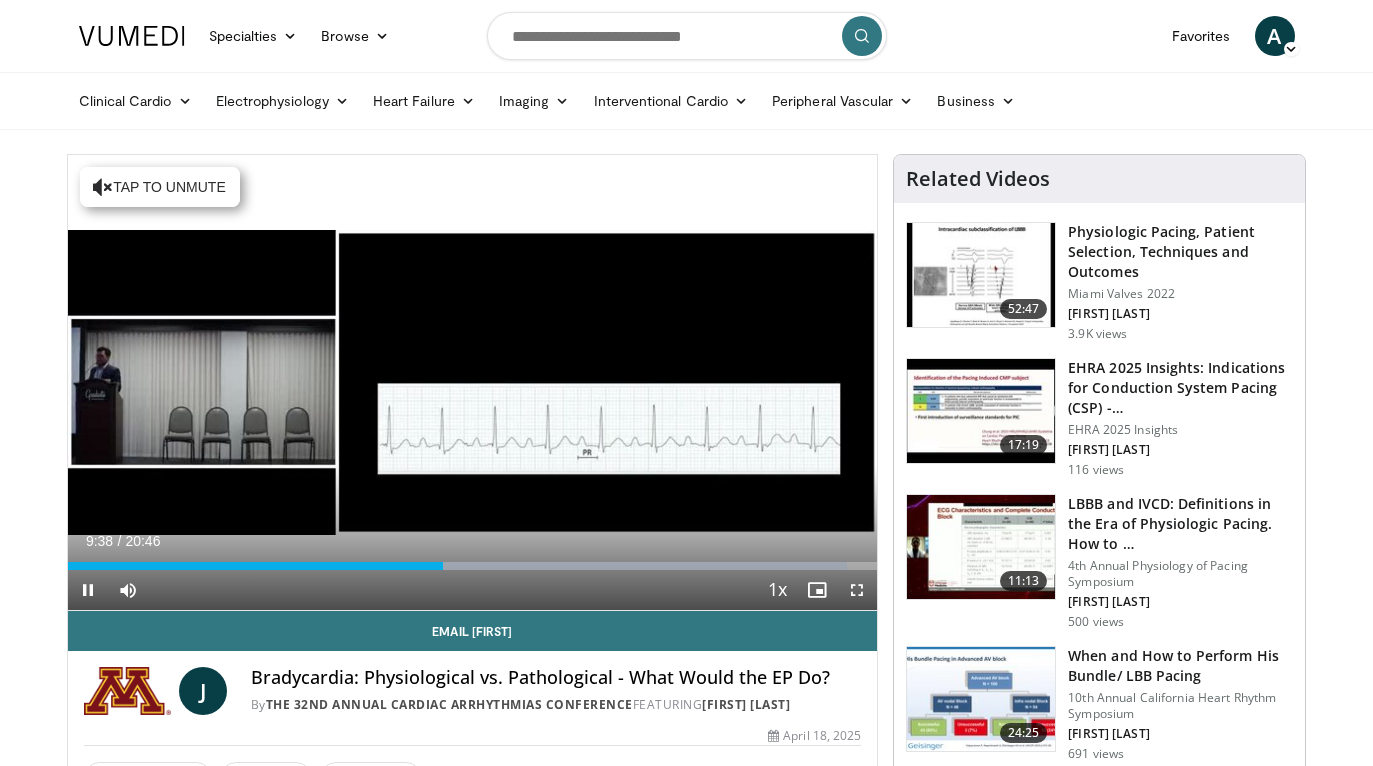 click at bounding box center (857, 590) 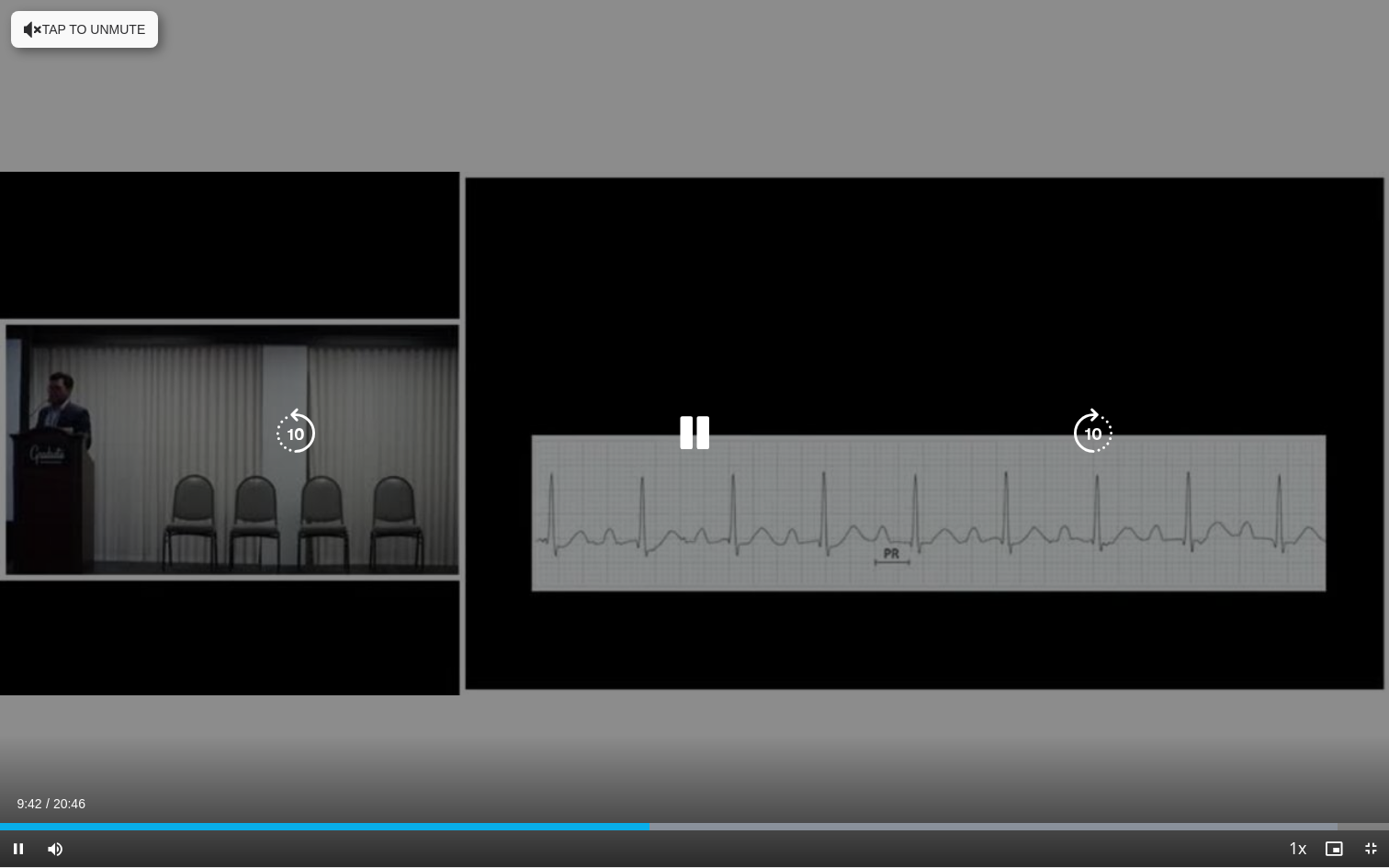 click at bounding box center [296, 434] 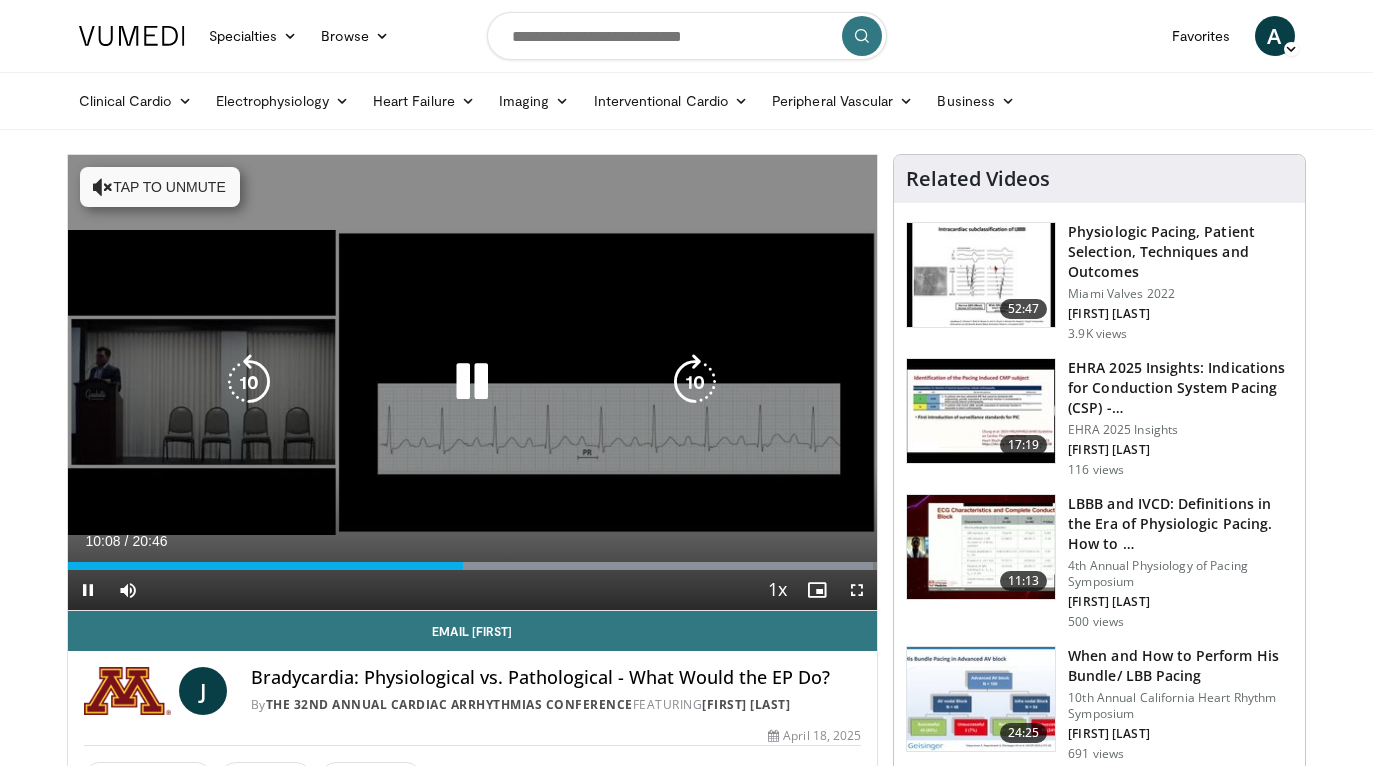 click at bounding box center [249, 382] 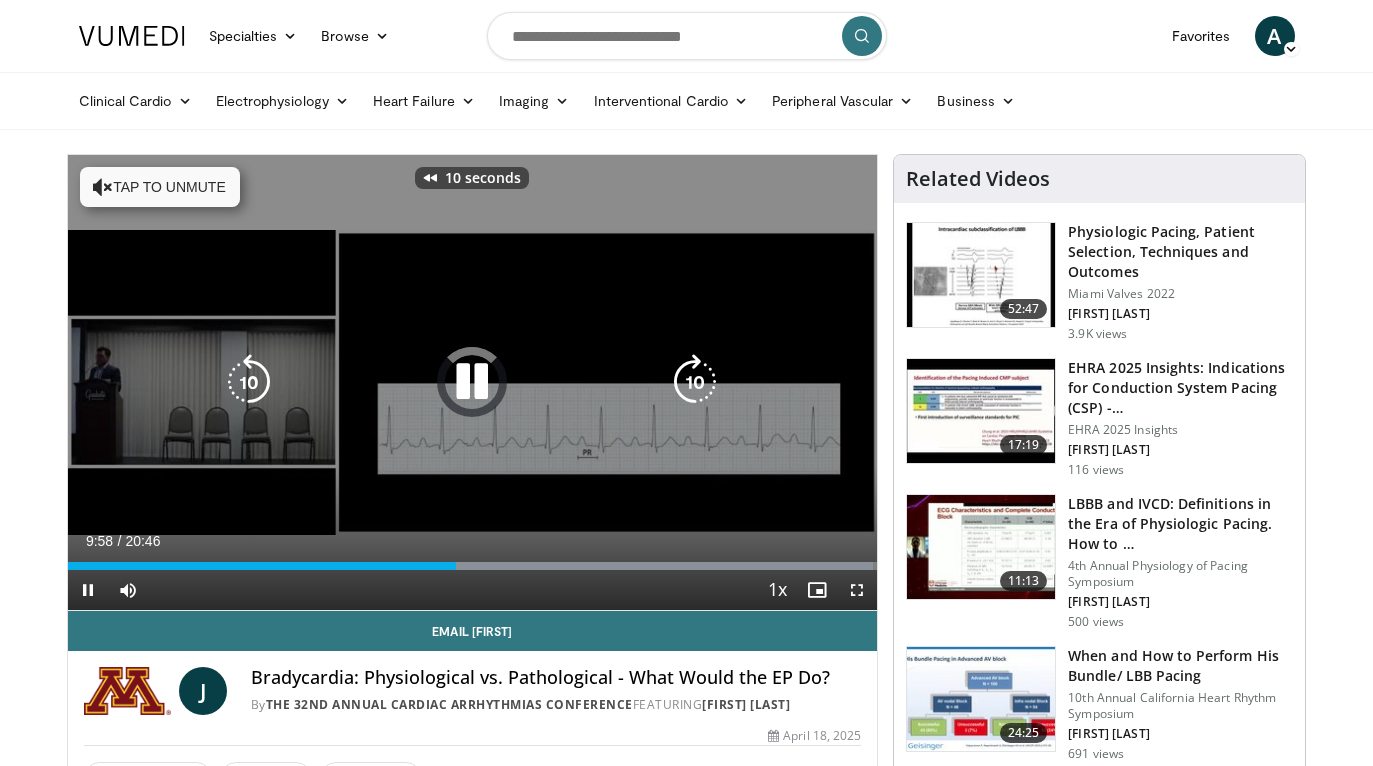 click at bounding box center (249, 382) 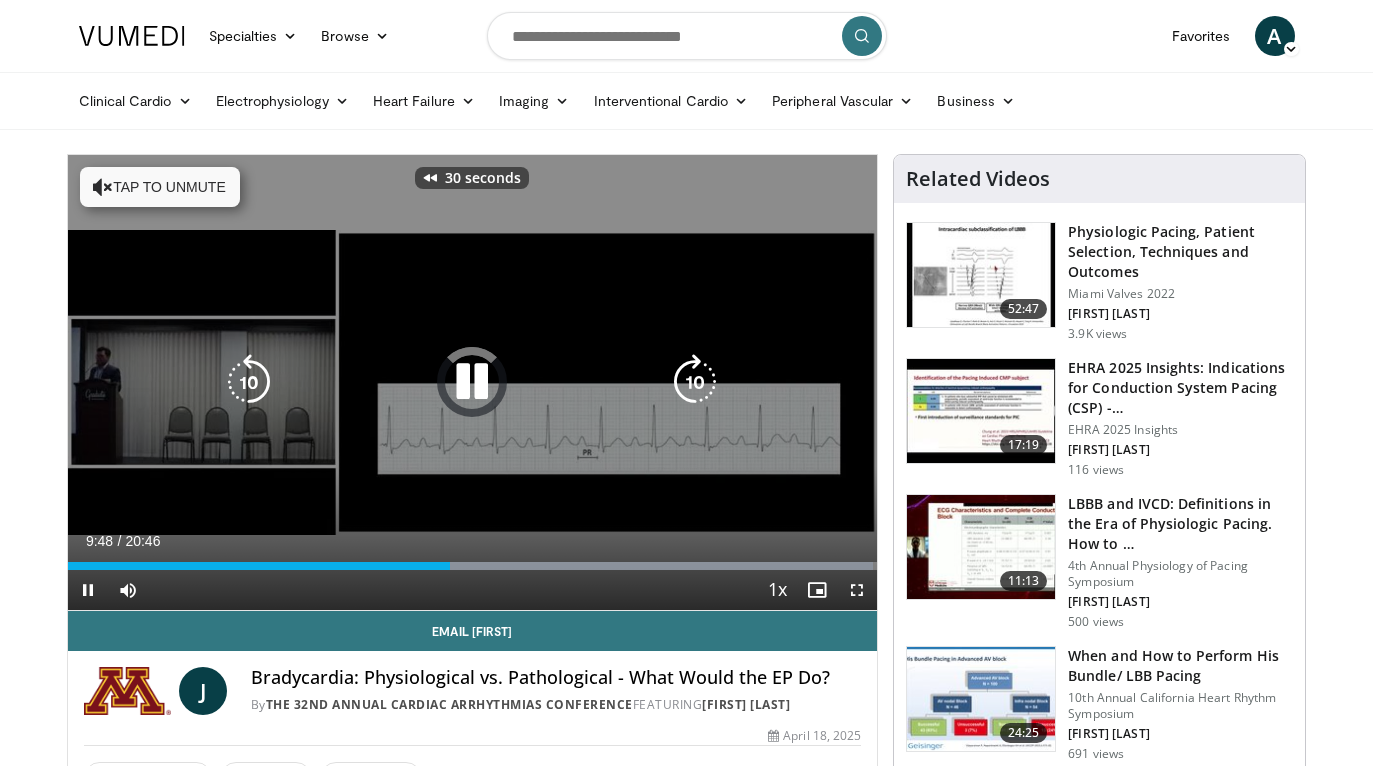 click at bounding box center [249, 382] 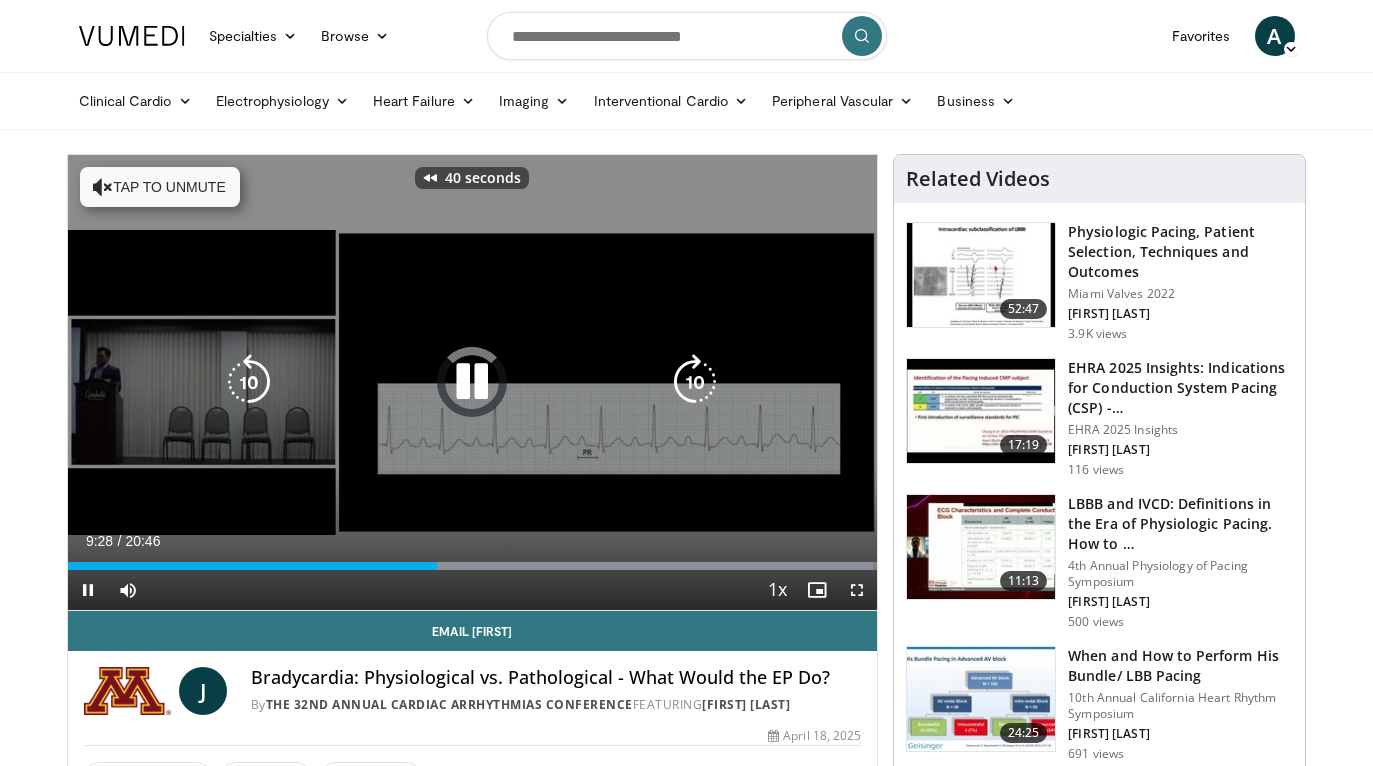 click at bounding box center (249, 382) 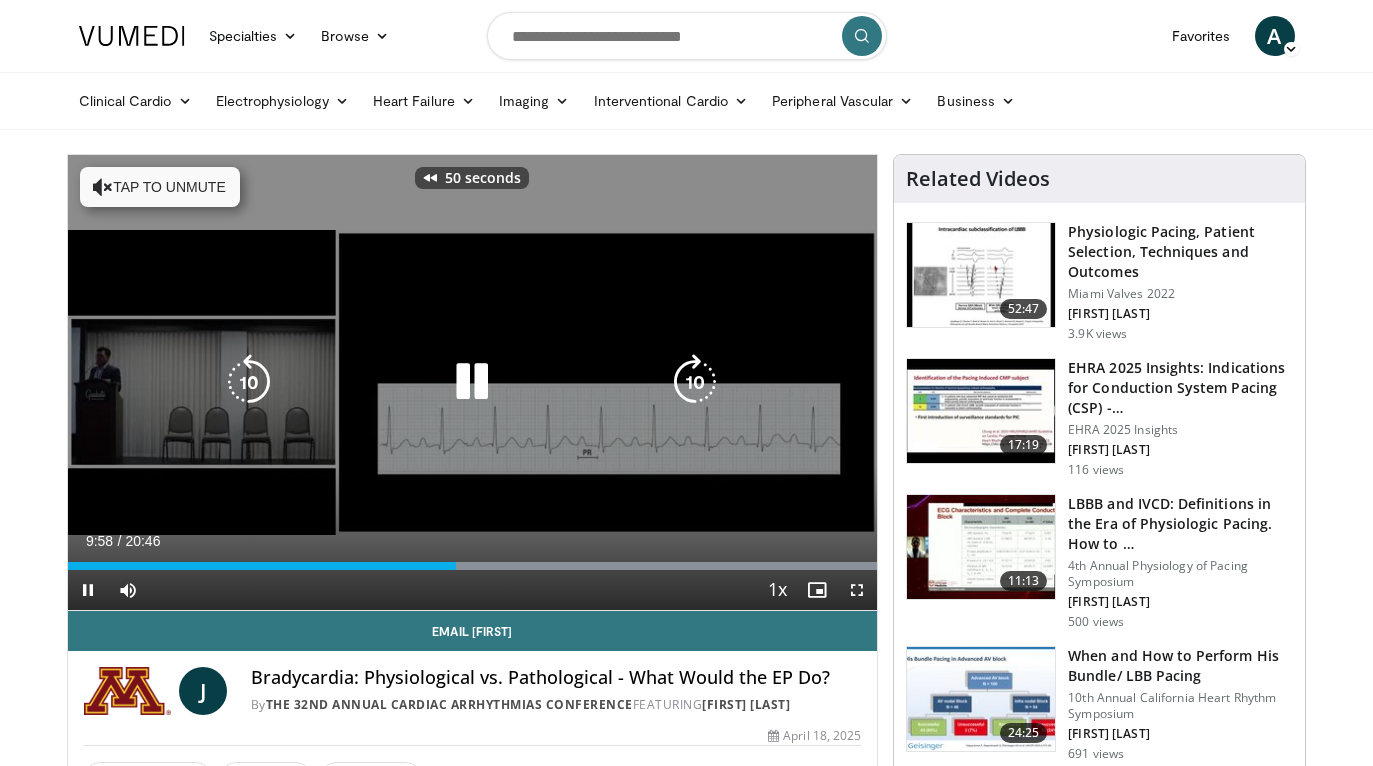click at bounding box center [249, 382] 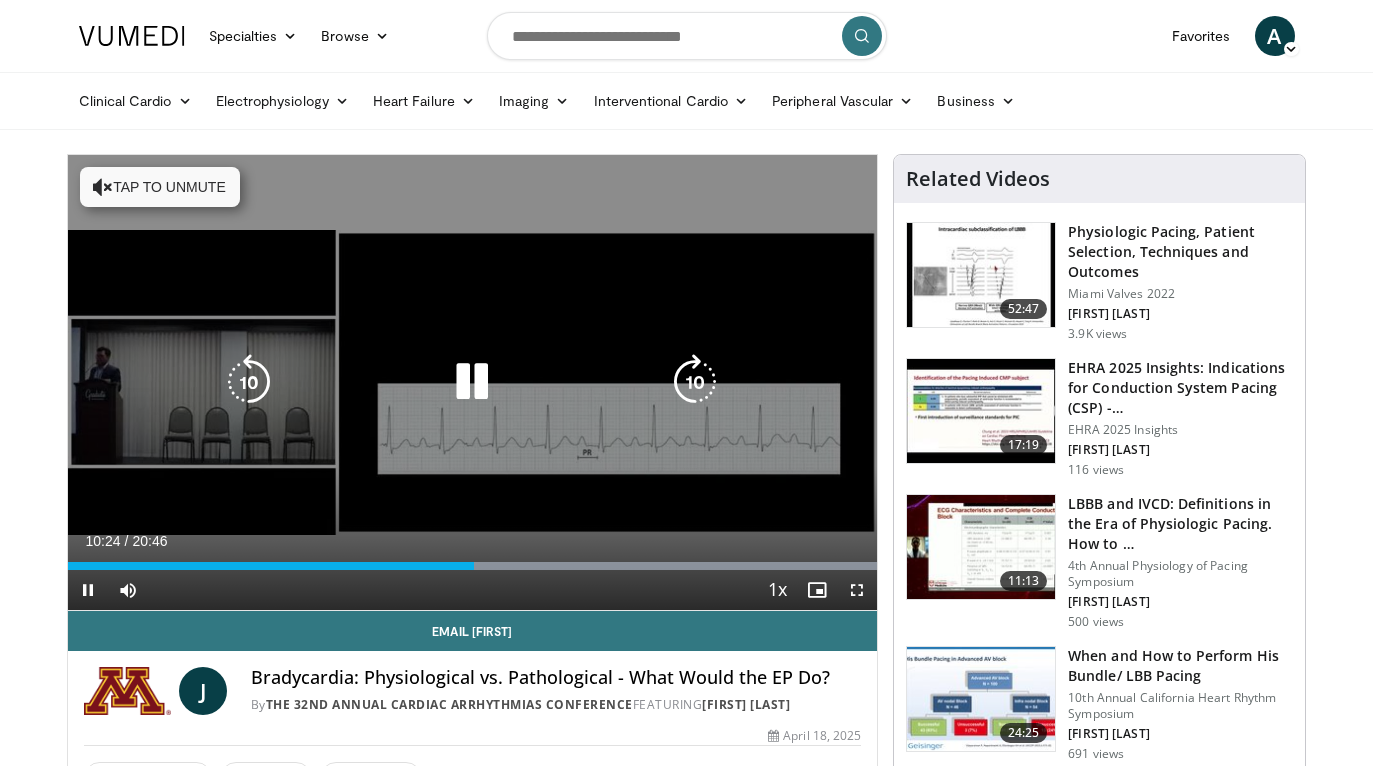 click at bounding box center (857, 590) 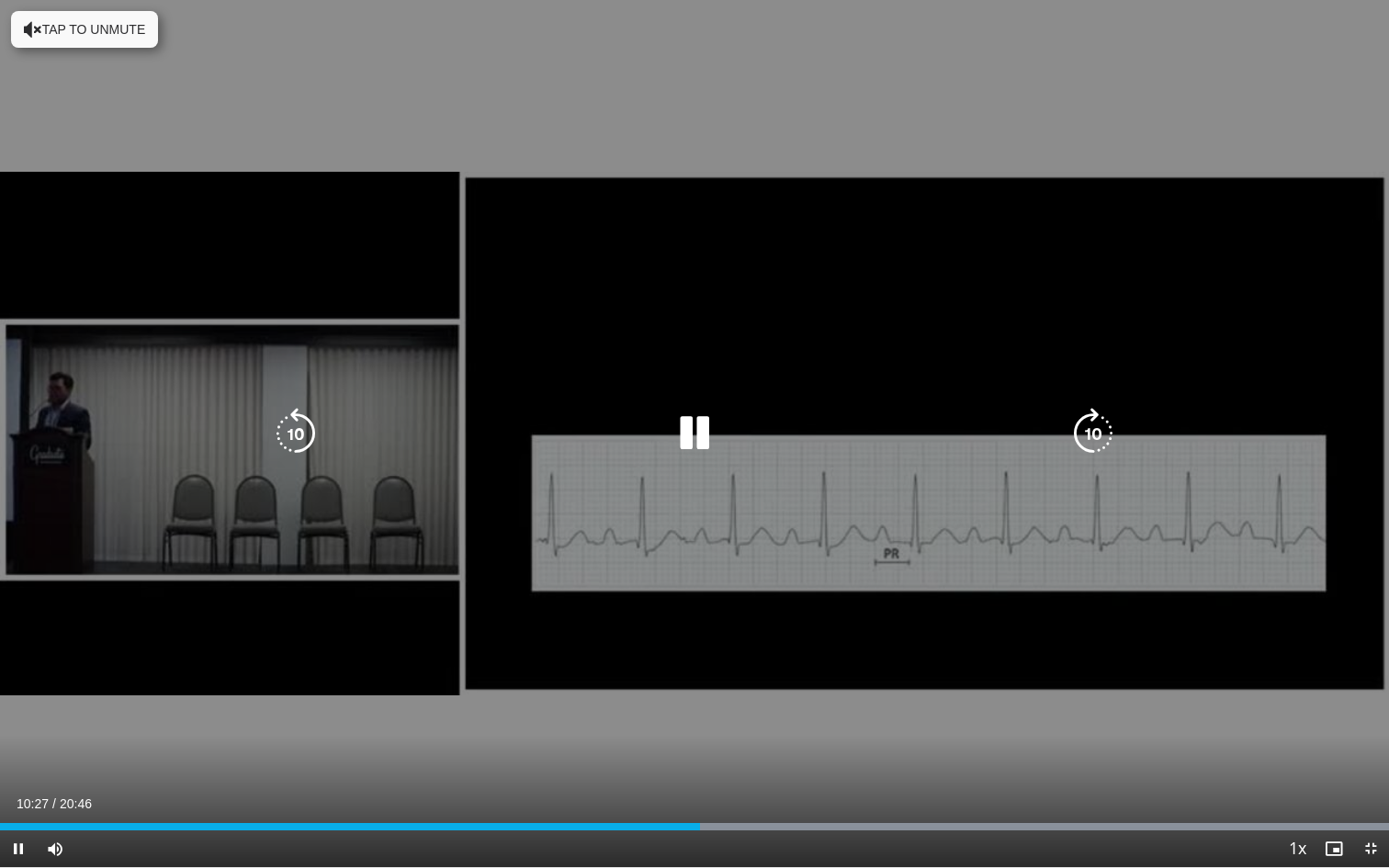click at bounding box center (296, 434) 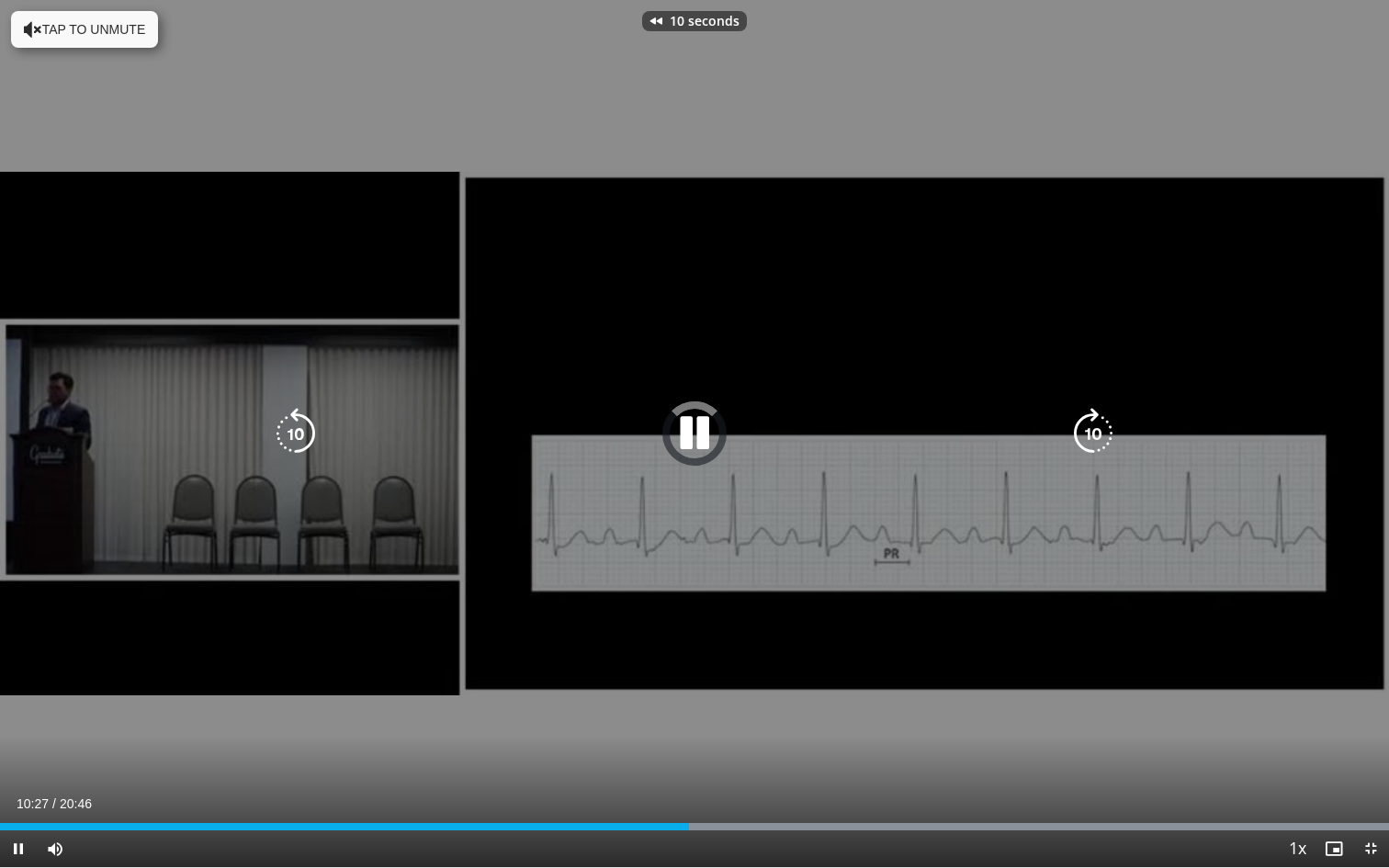 click at bounding box center (296, 434) 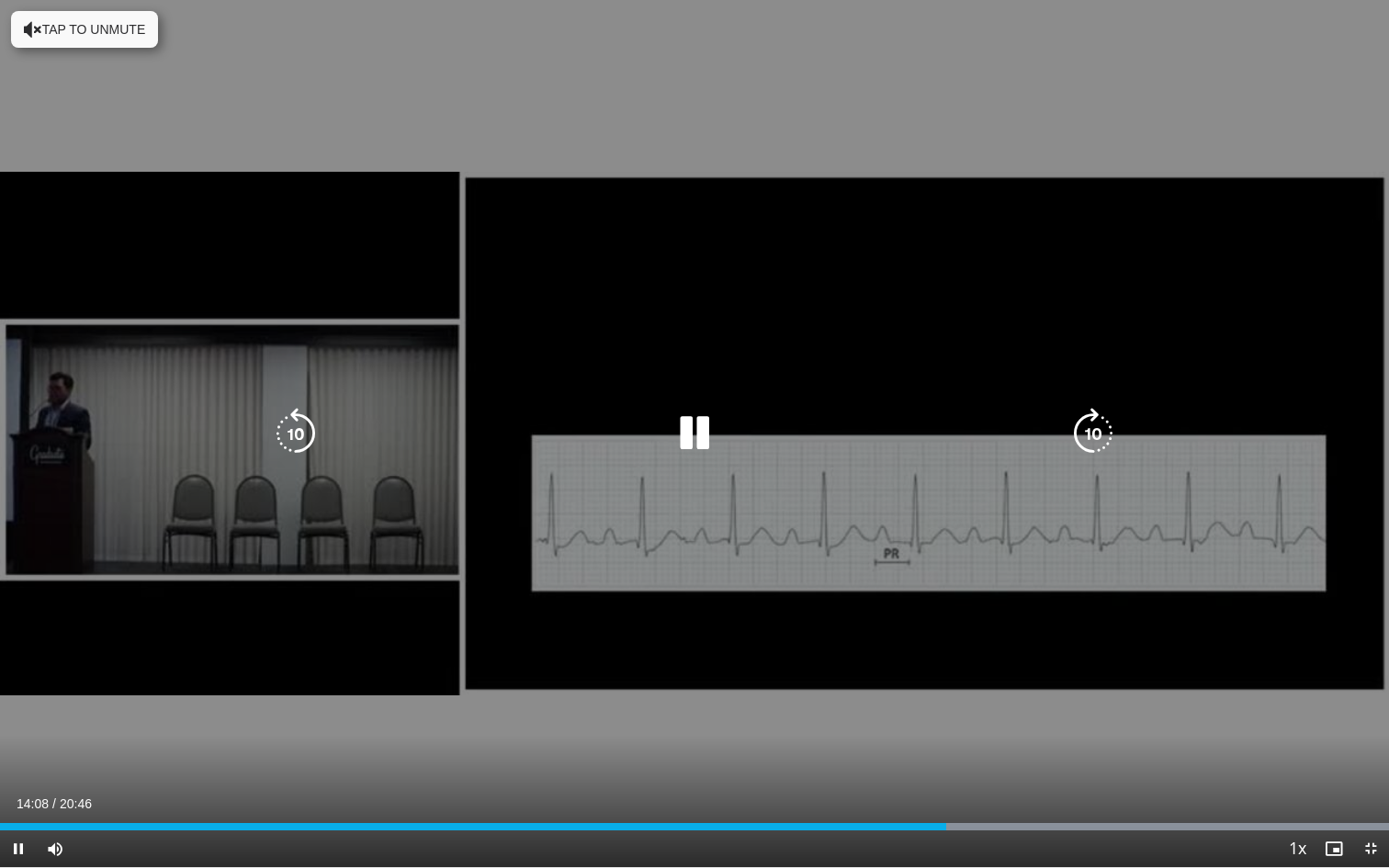 click at bounding box center [694, 434] 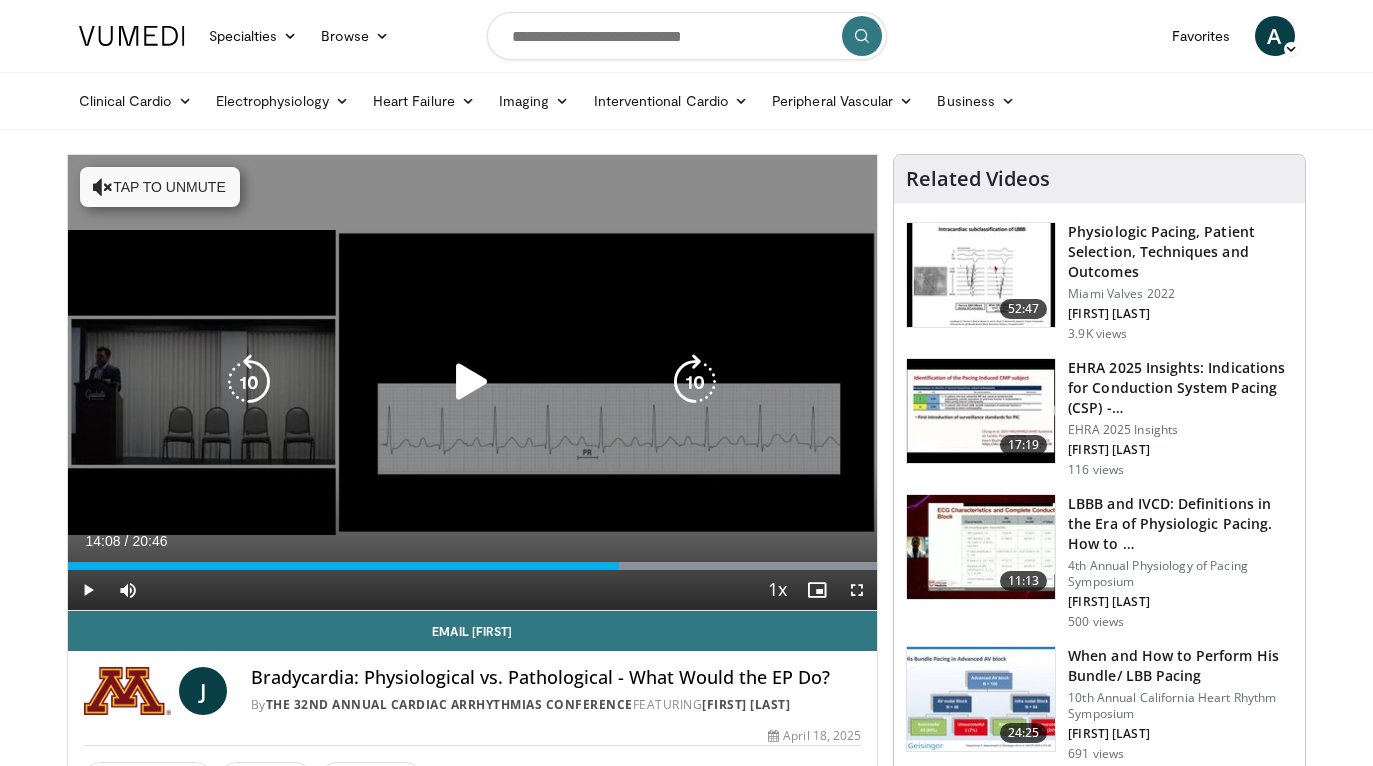 click at bounding box center (472, 382) 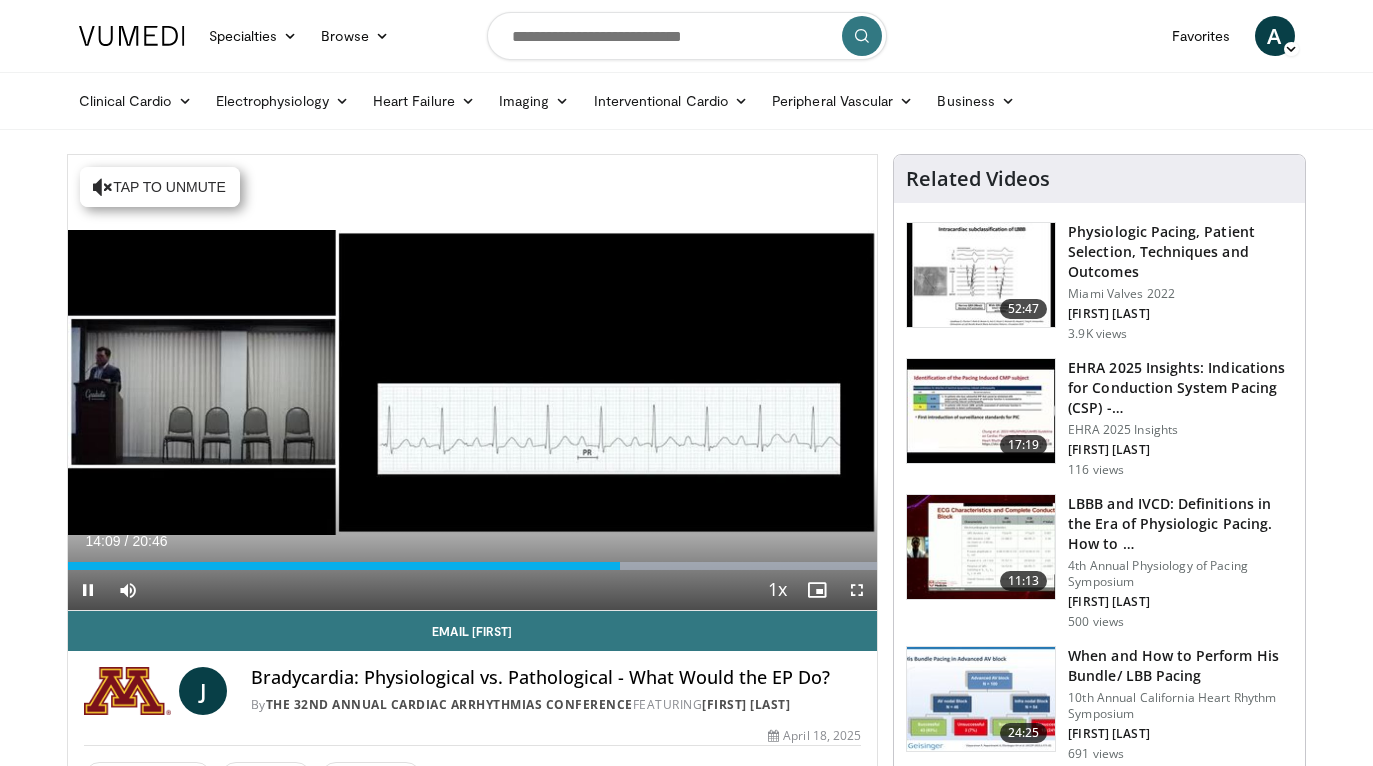 click at bounding box center (857, 590) 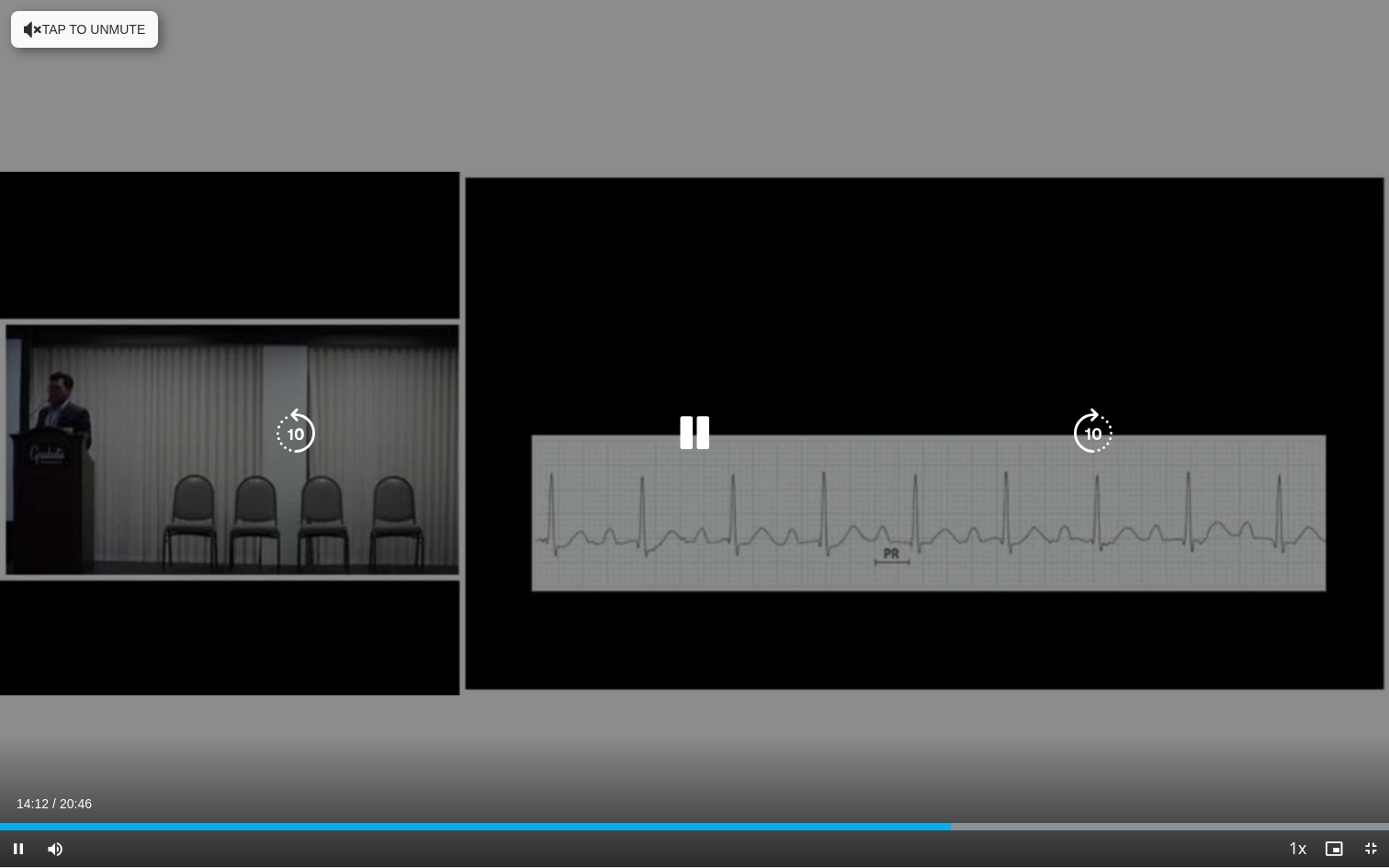 click at bounding box center [296, 434] 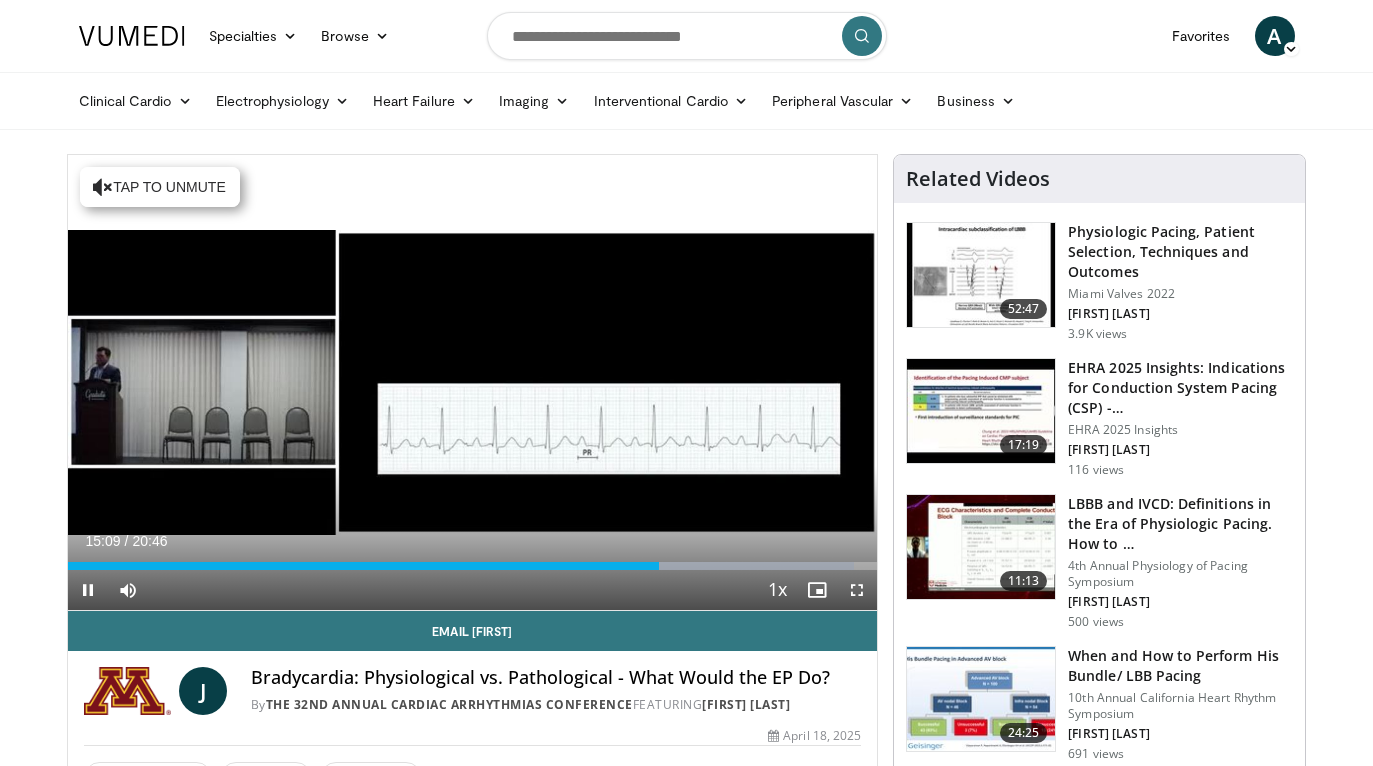 click at bounding box center (857, 590) 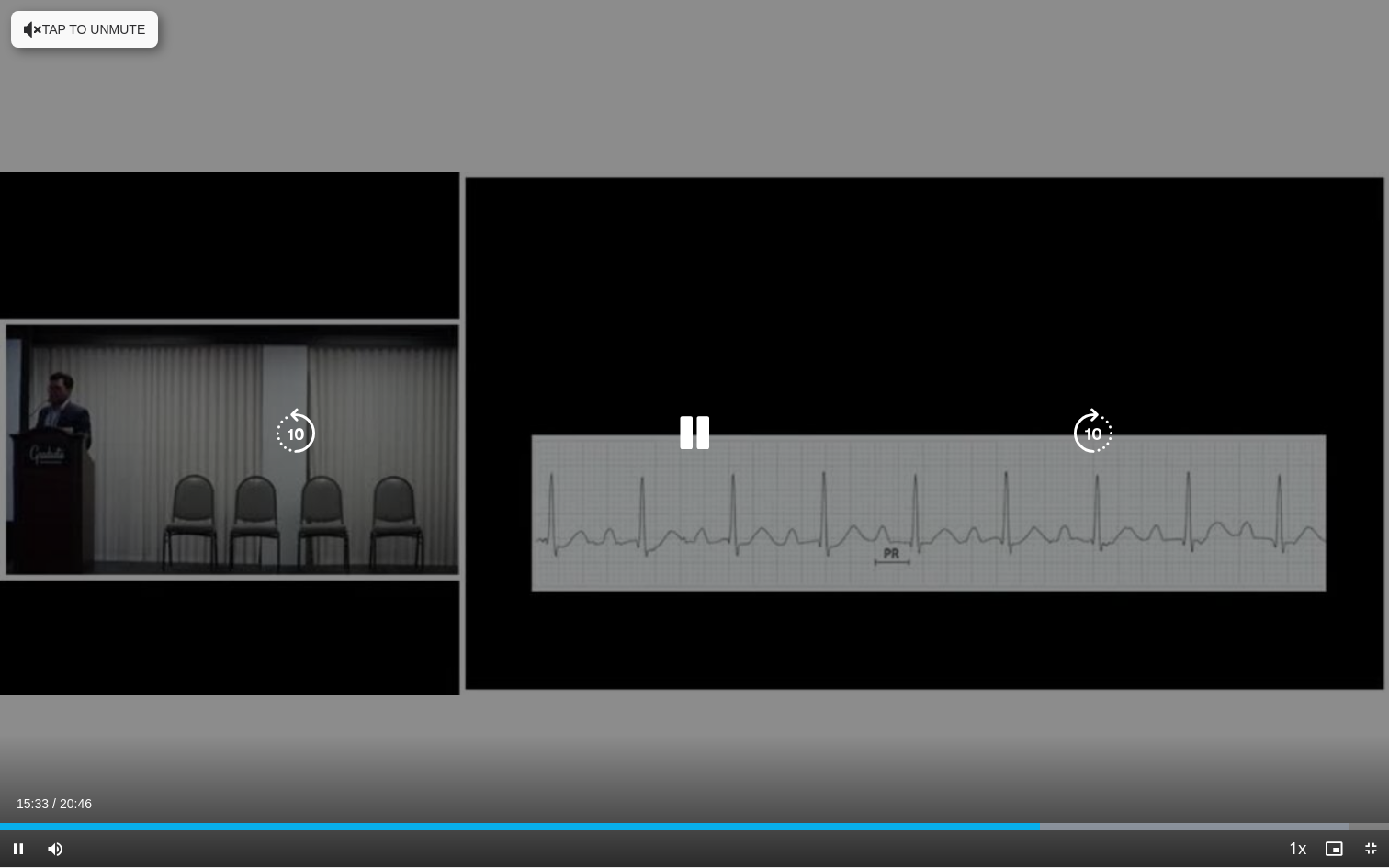 click at bounding box center (296, 434) 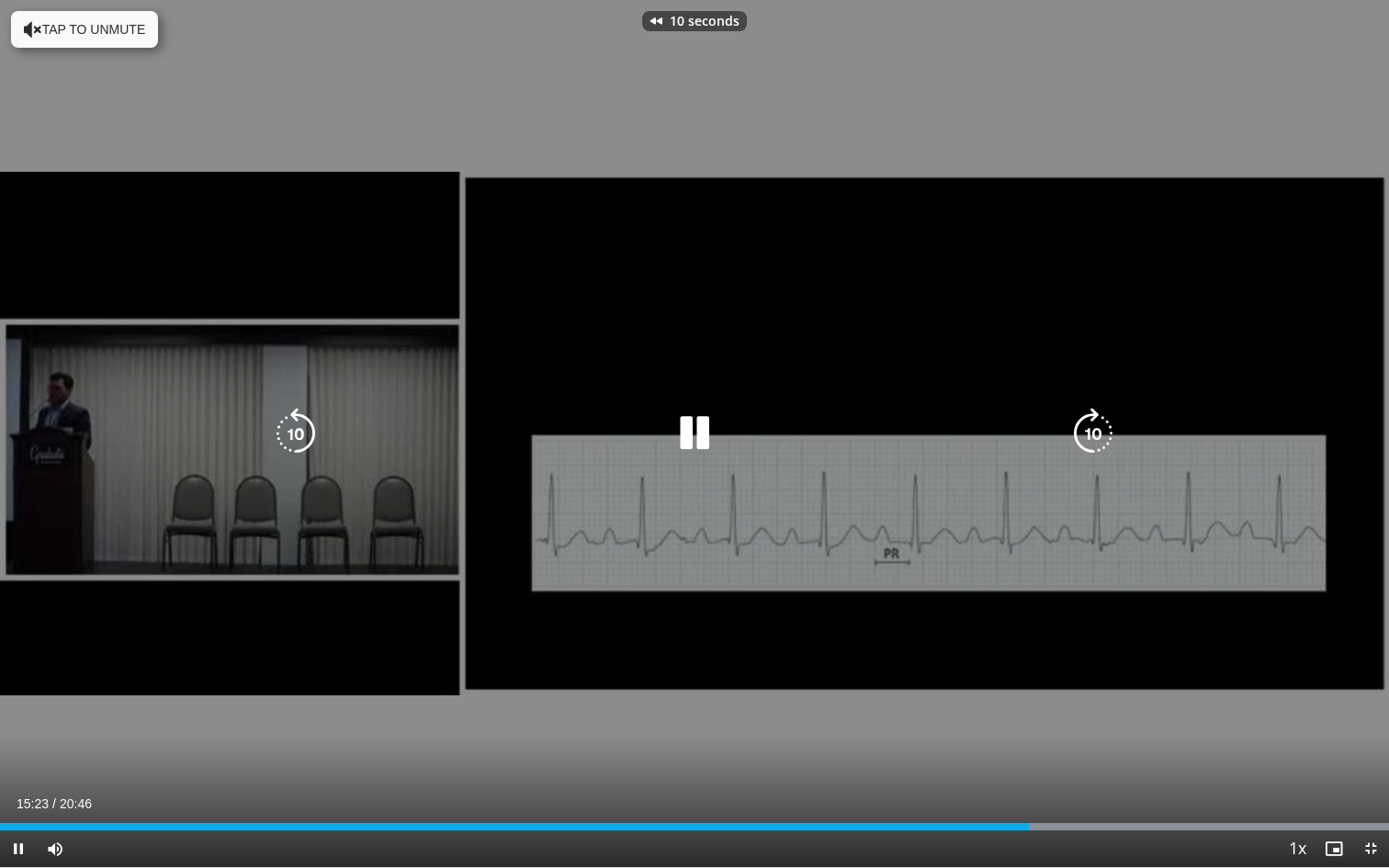 click at bounding box center [296, 434] 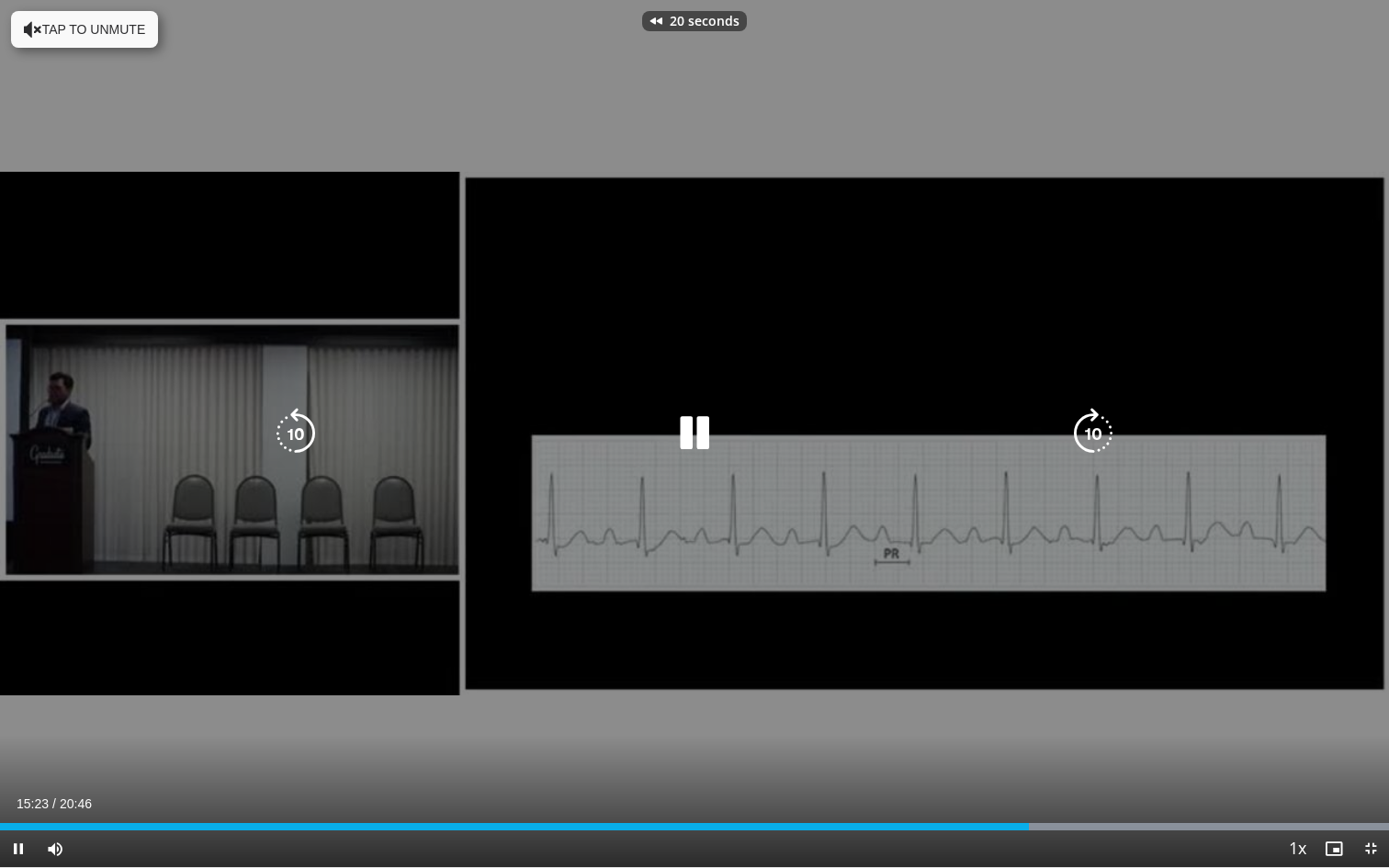 click at bounding box center (296, 434) 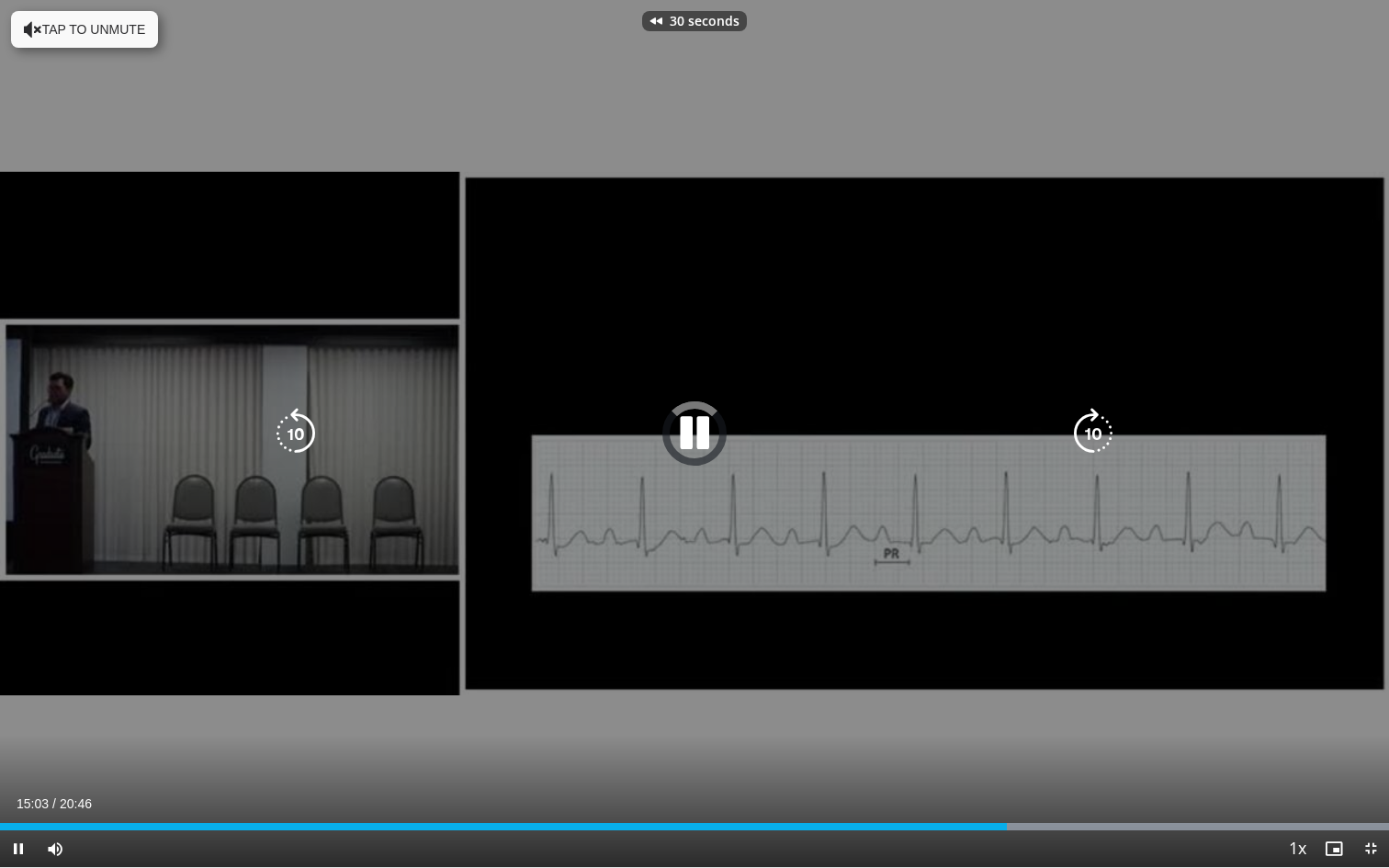 click at bounding box center (296, 434) 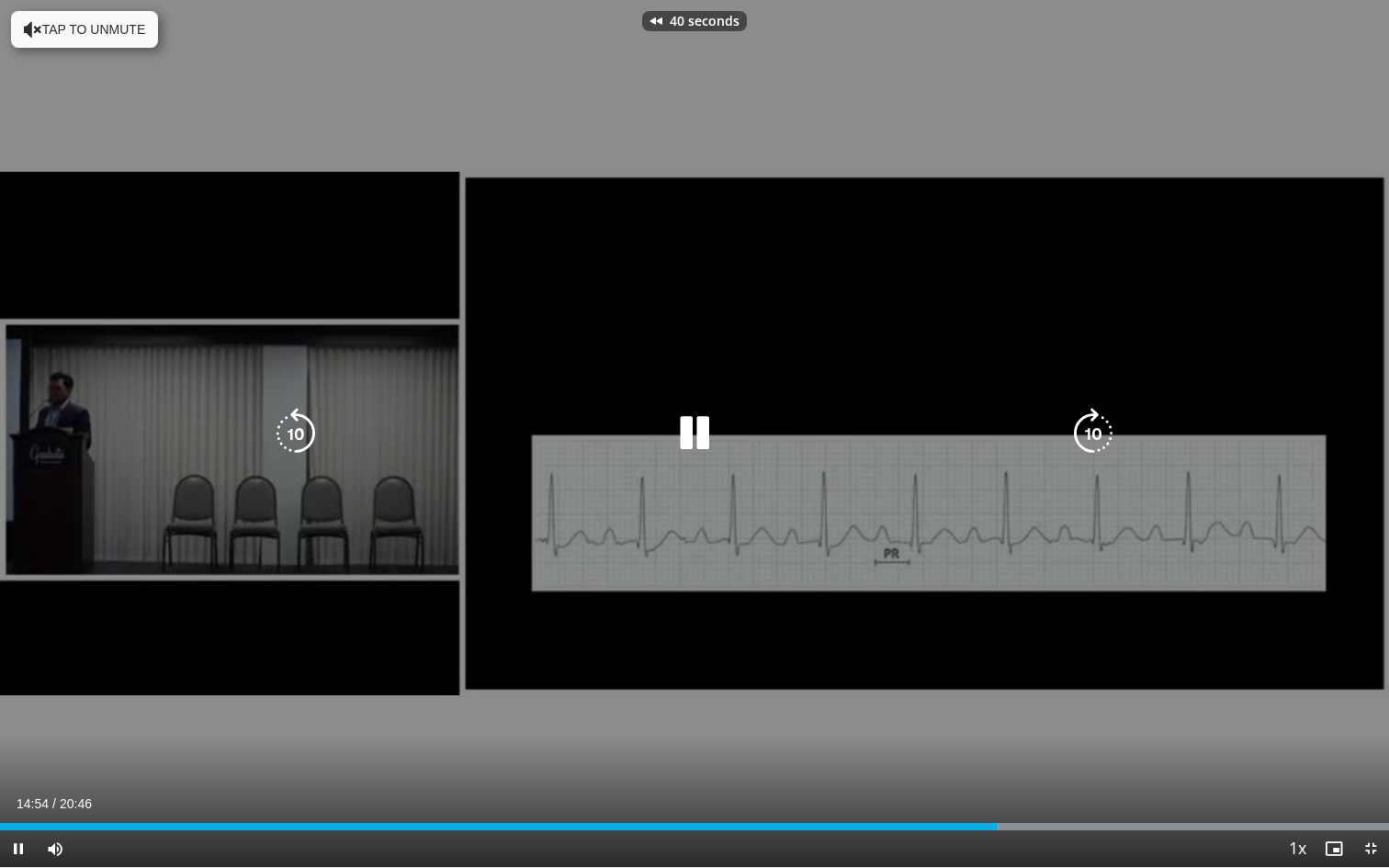 click at bounding box center [296, 434] 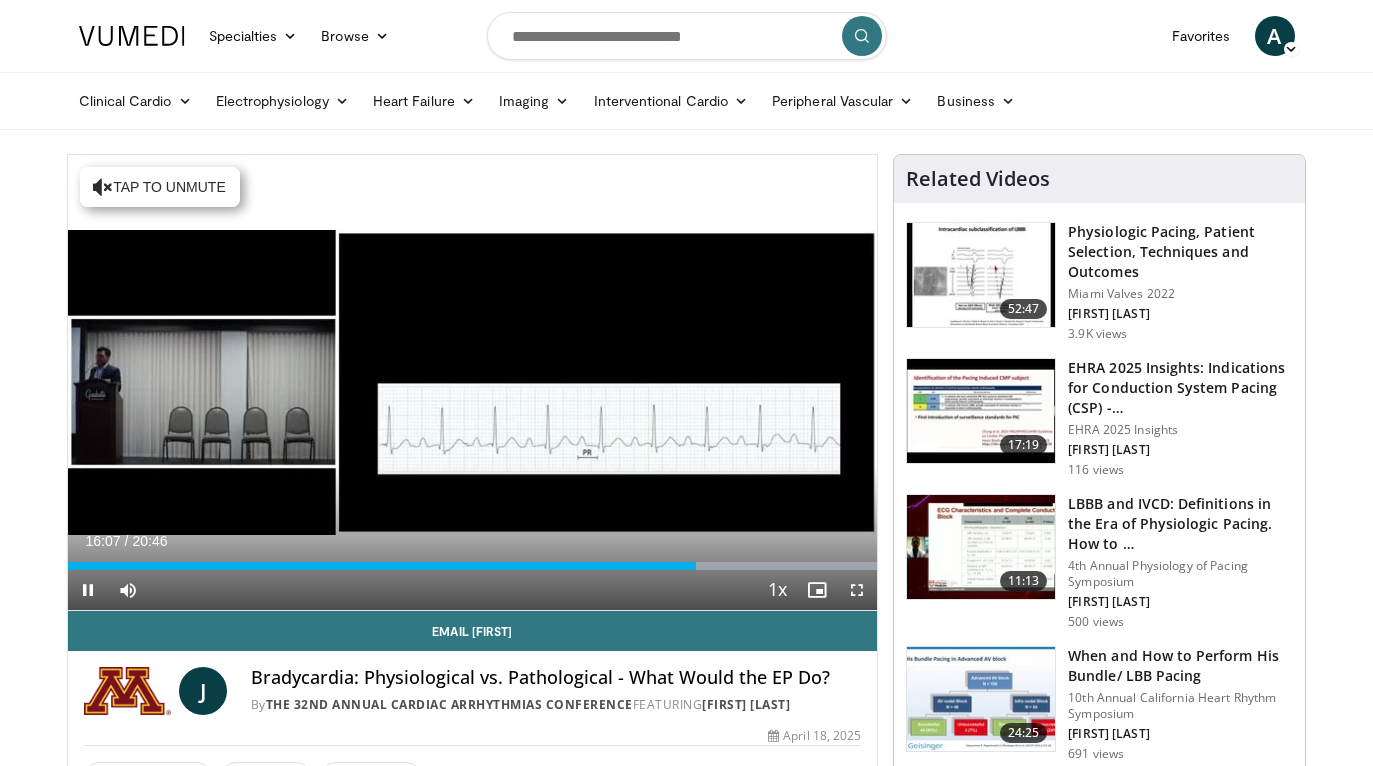 click at bounding box center (857, 590) 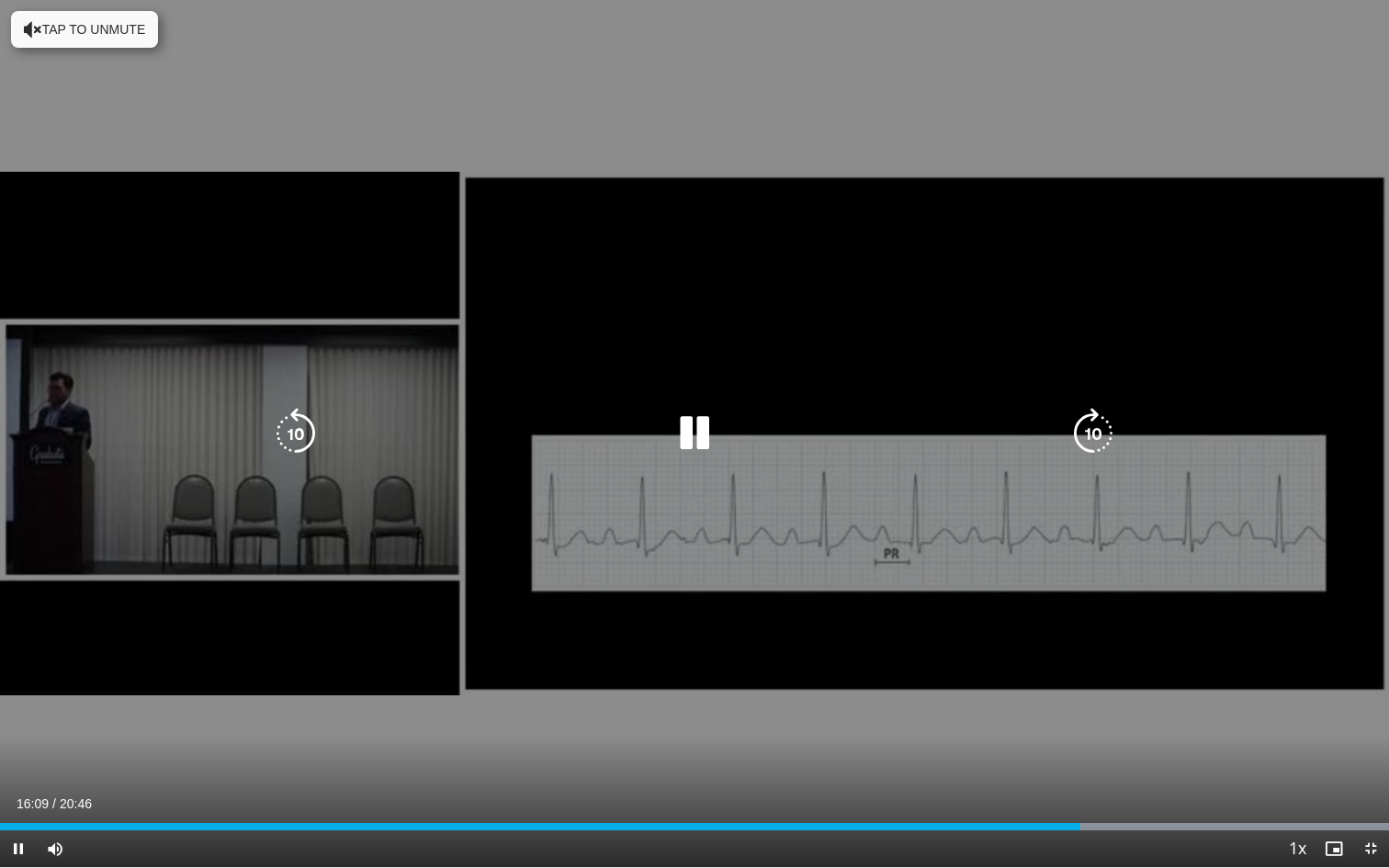 click at bounding box center (296, 434) 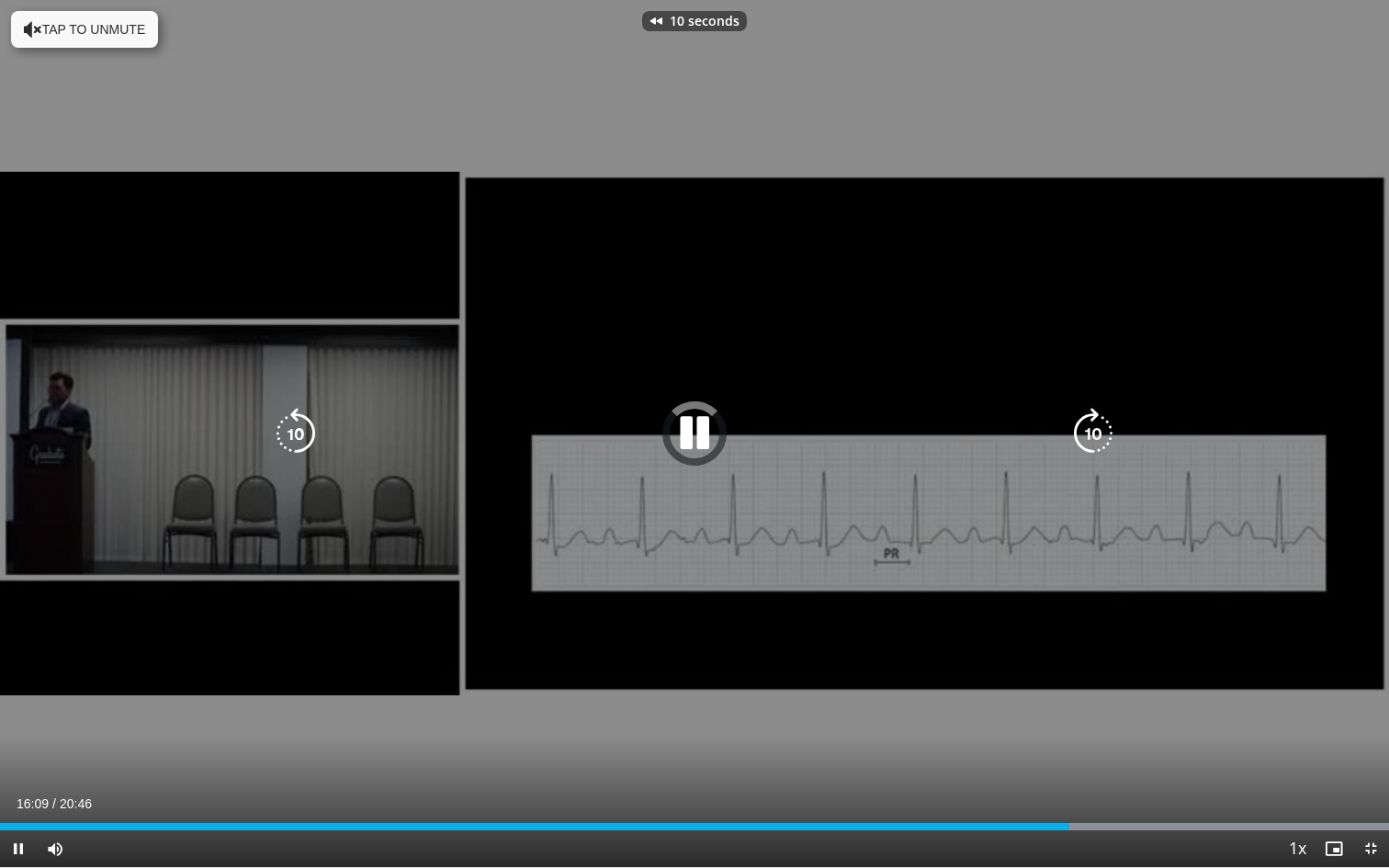 click at bounding box center [296, 434] 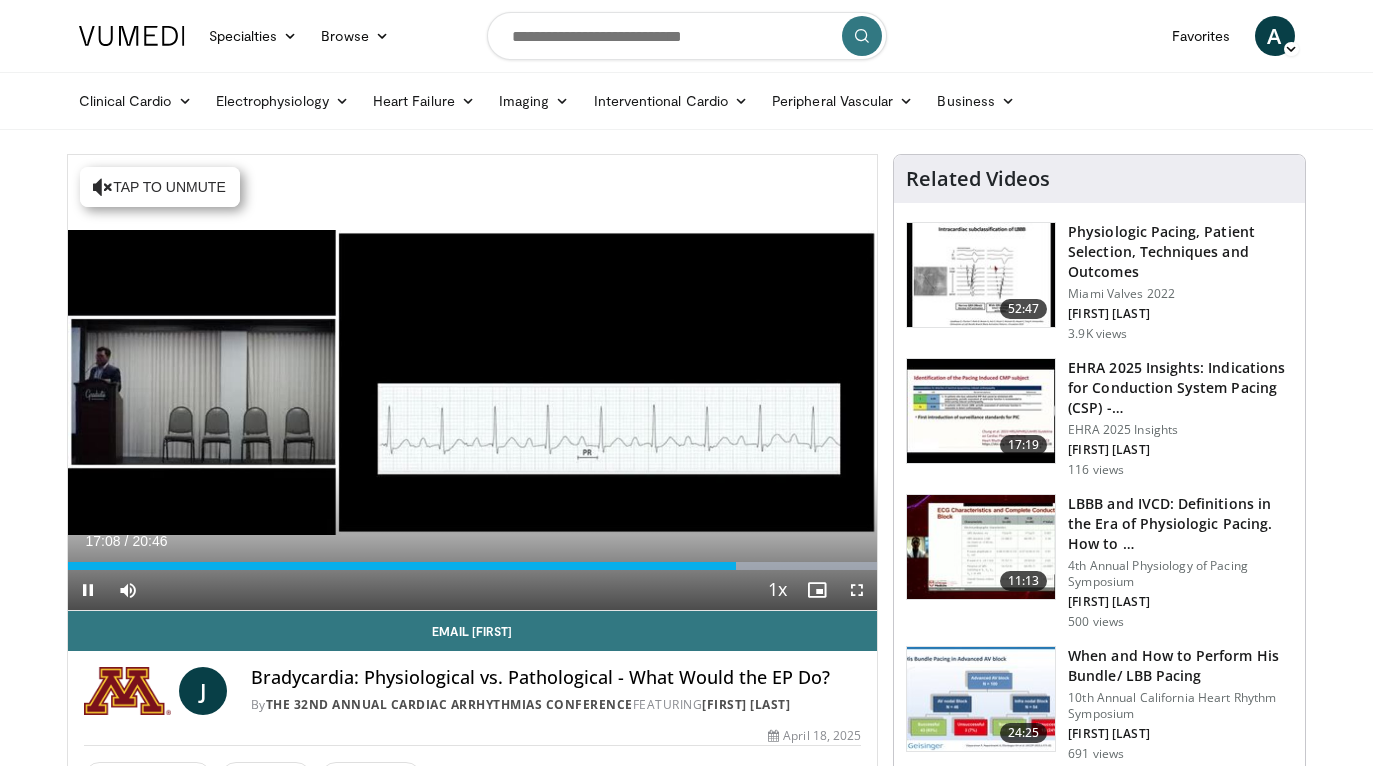 click at bounding box center [857, 590] 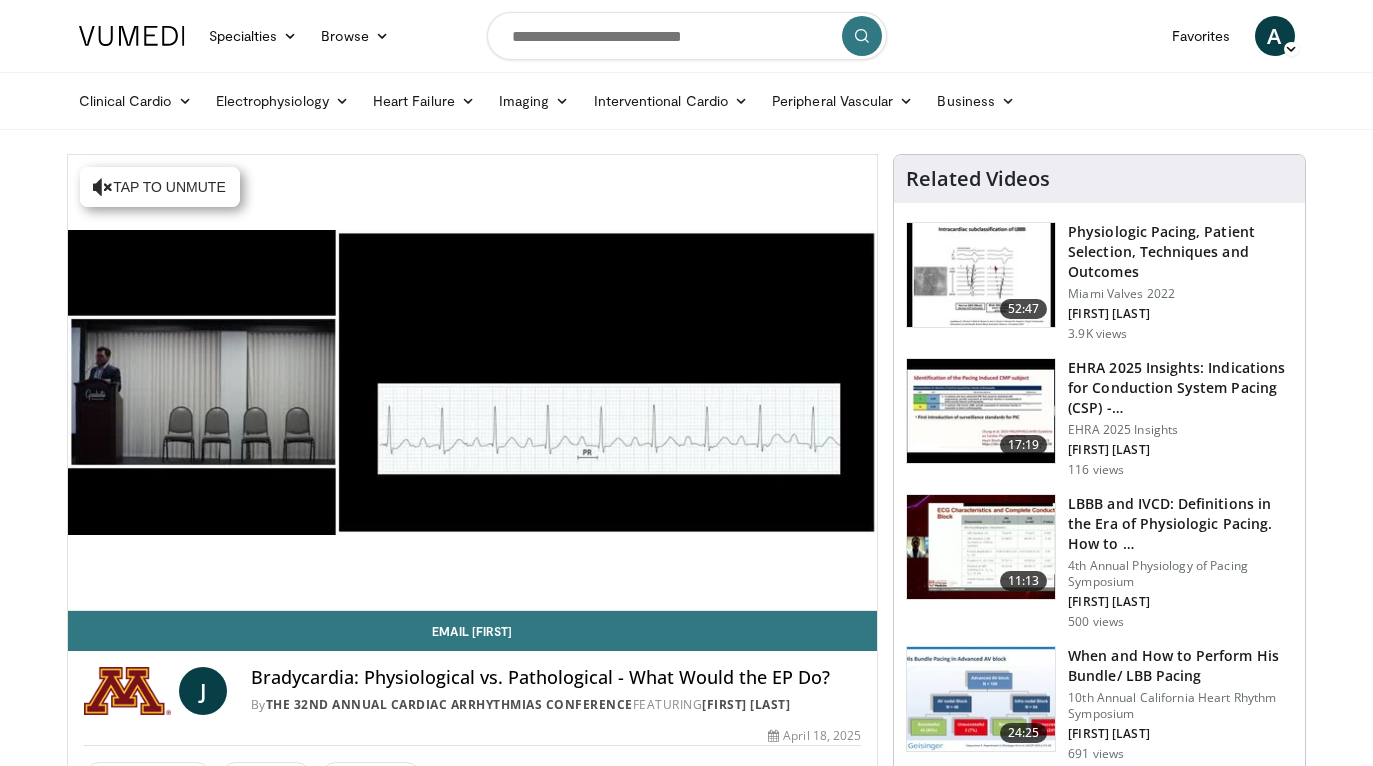 click on "Specialties
Adult & Family Medicine
Allergy, Asthma, Immunology
Anesthesiology
Cardiology
Dental
Dermatology
Endocrinology
Gastroenterology & Hepatology
General Surgery
Hematology & Oncology
Infectious Disease
Nephrology
Neurology
Neurosurgery
Obstetrics & Gynecology
Ophthalmology
Oral Maxillofacial
Orthopaedics
Otolaryngology
Pediatrics
Plastic Surgery
Podiatry
Psychiatry
Pulmonology
Radiation Oncology
Radiology
Rheumatology
Urology" at bounding box center [686, 1631] 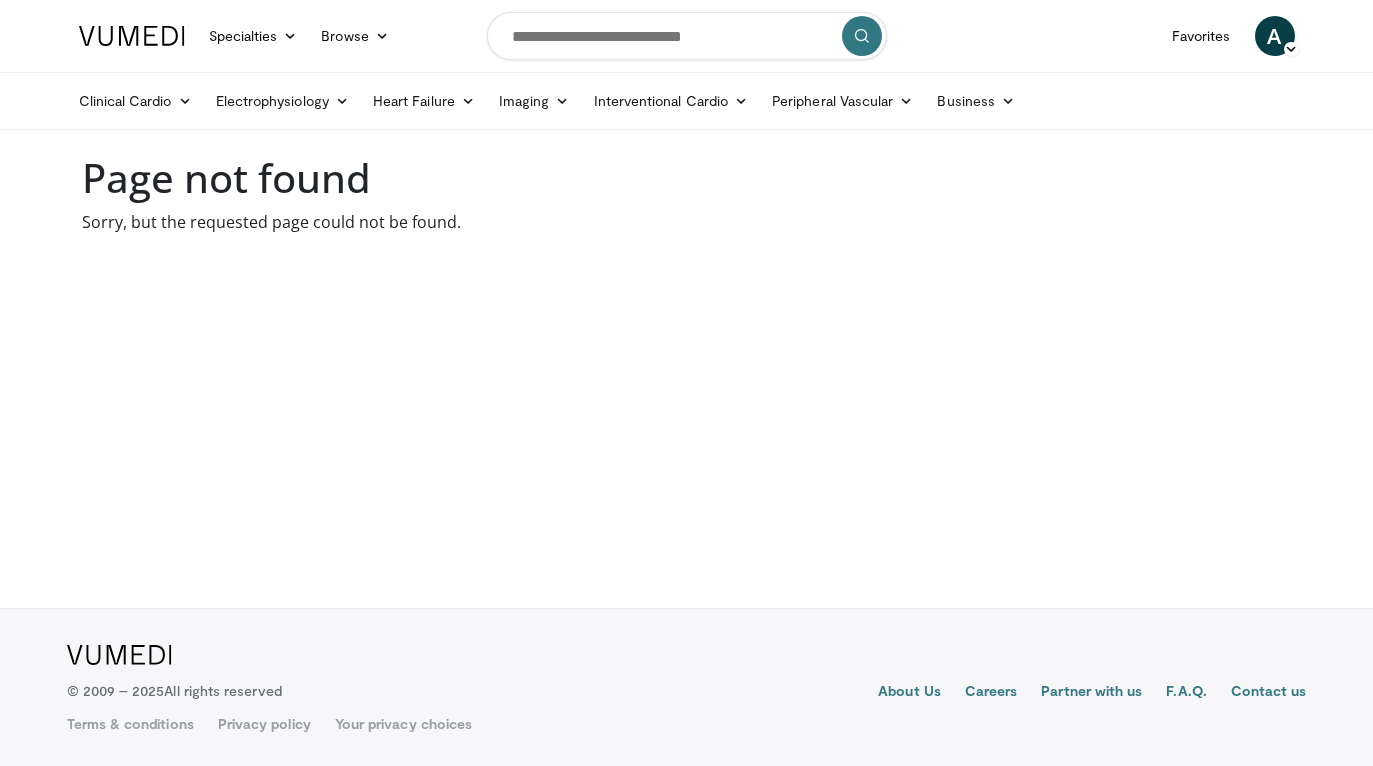 scroll, scrollTop: 0, scrollLeft: 0, axis: both 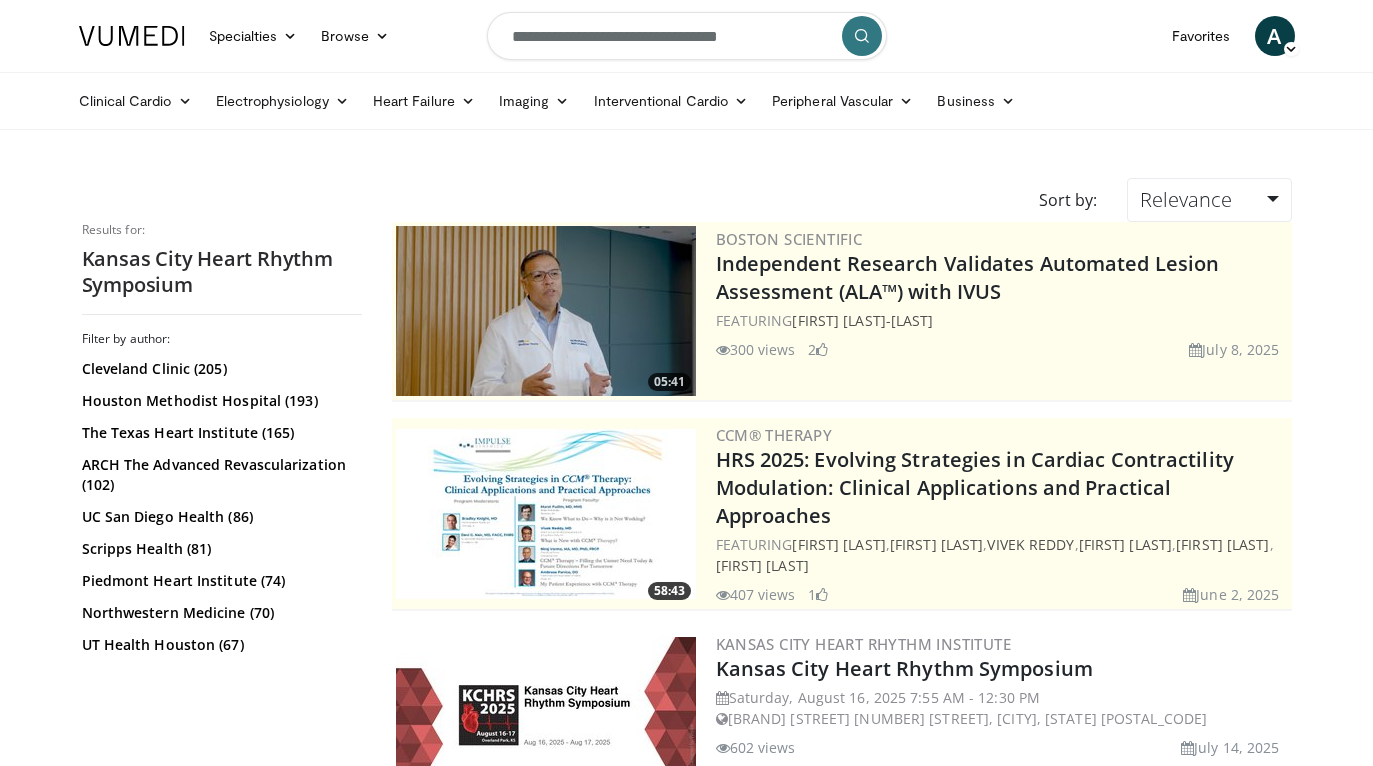 click on "**********" at bounding box center [687, 36] 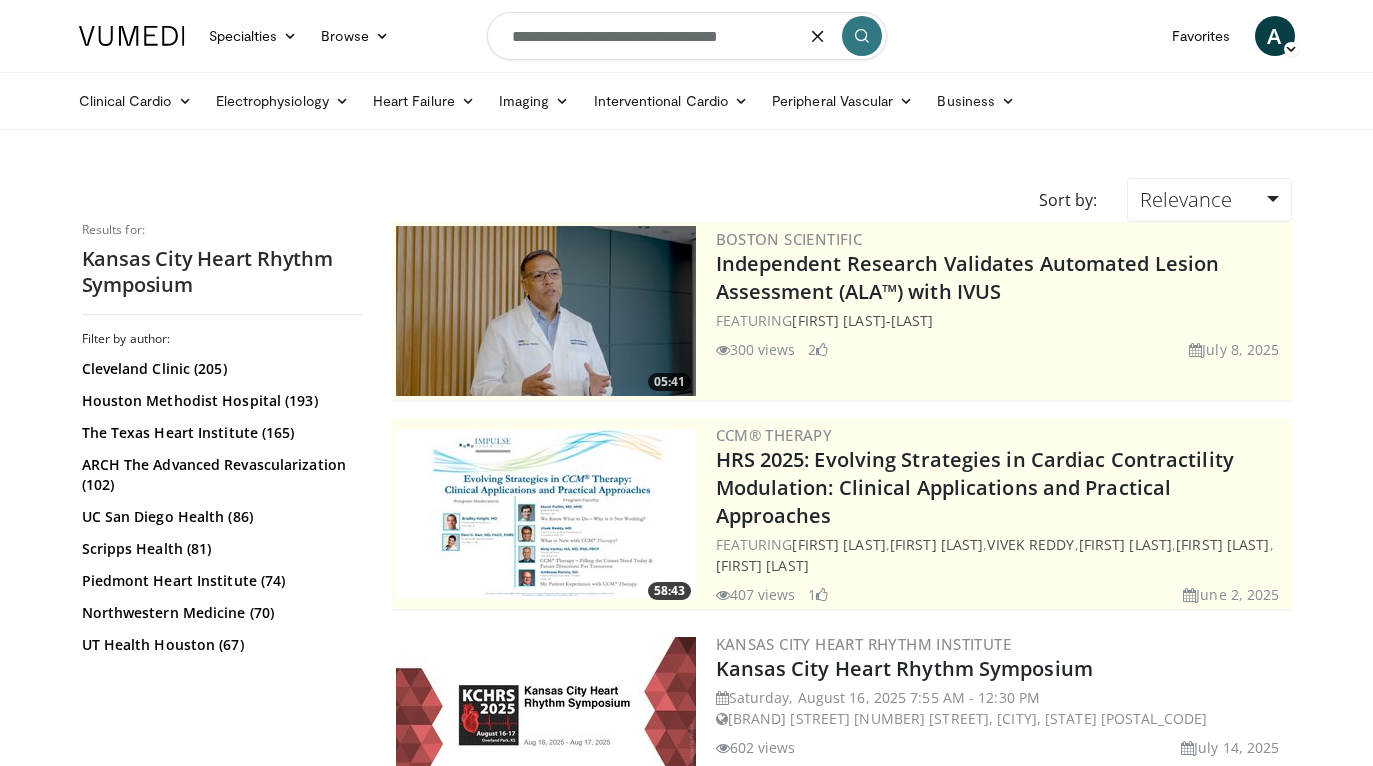 click at bounding box center (818, 36) 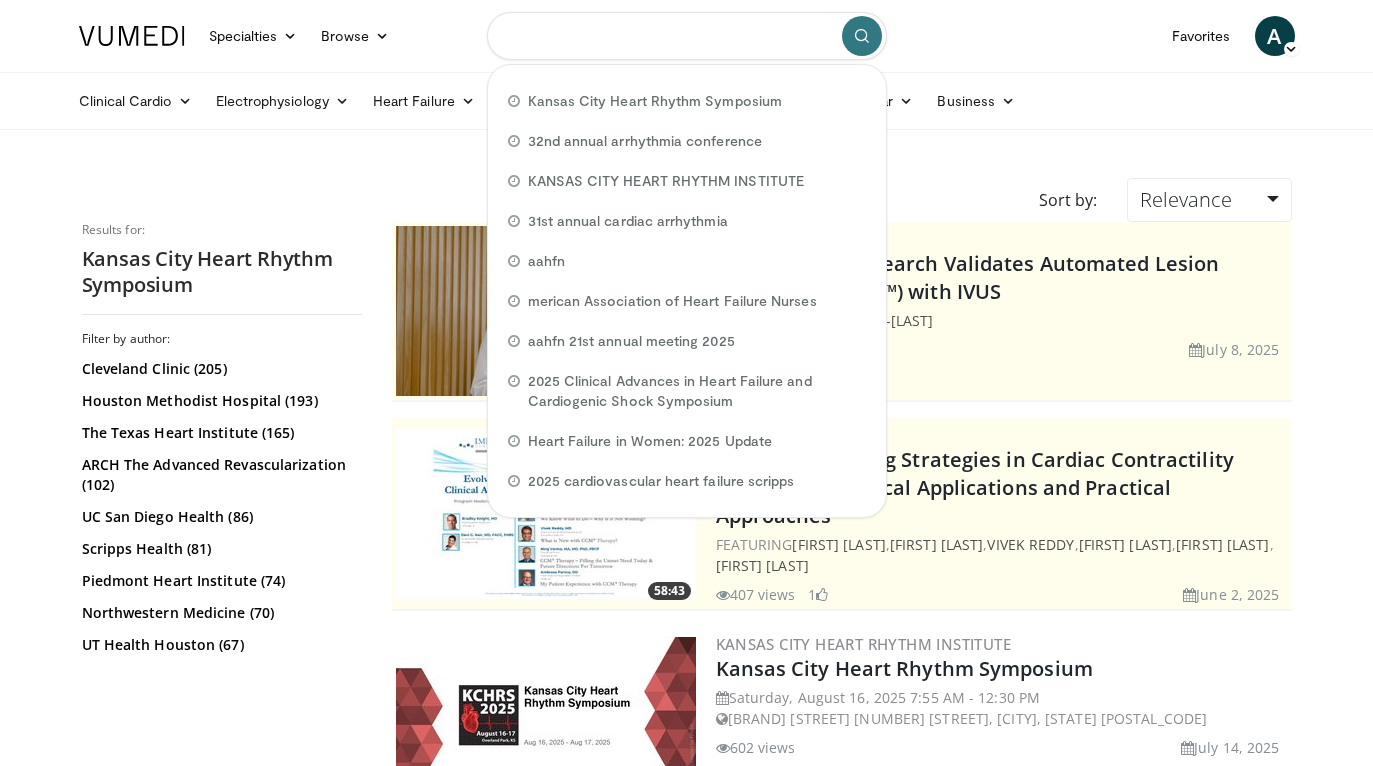 click at bounding box center (687, 36) 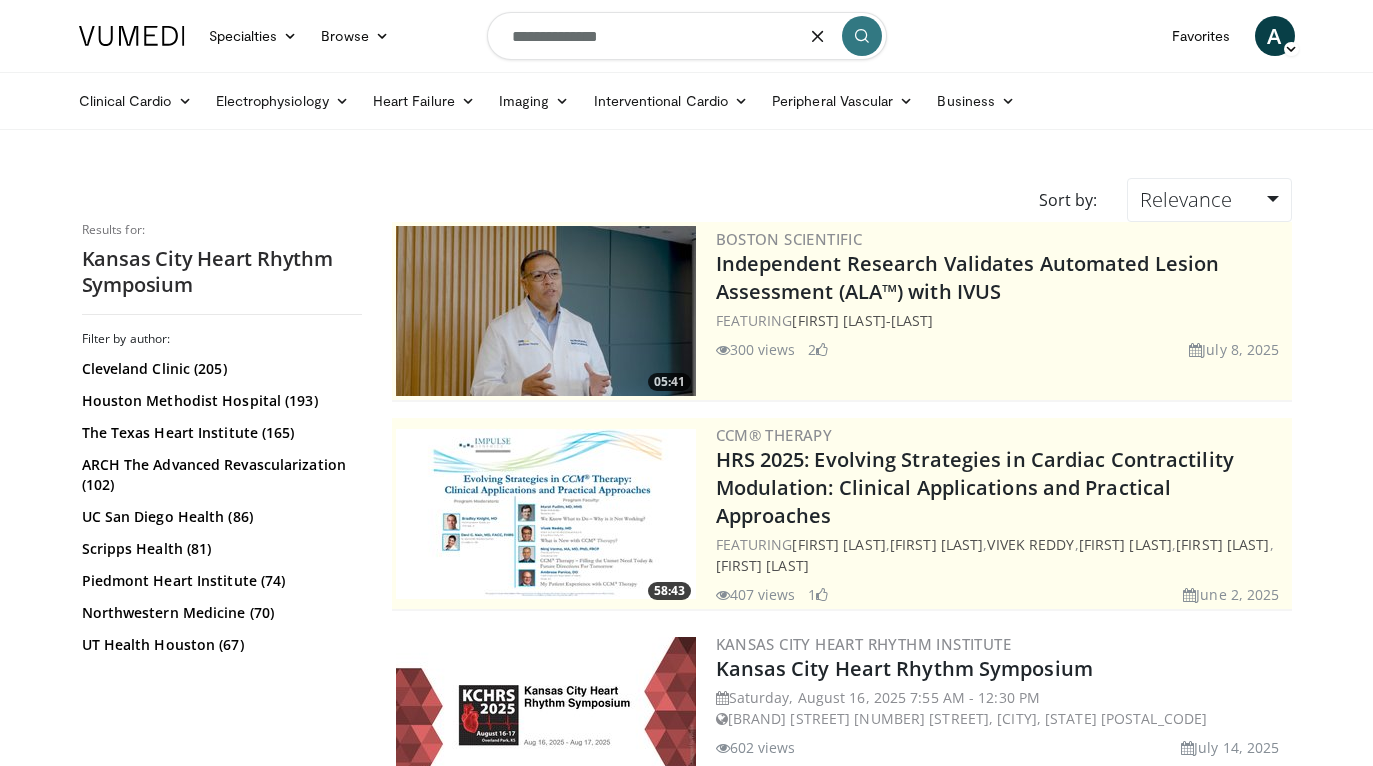 type on "**********" 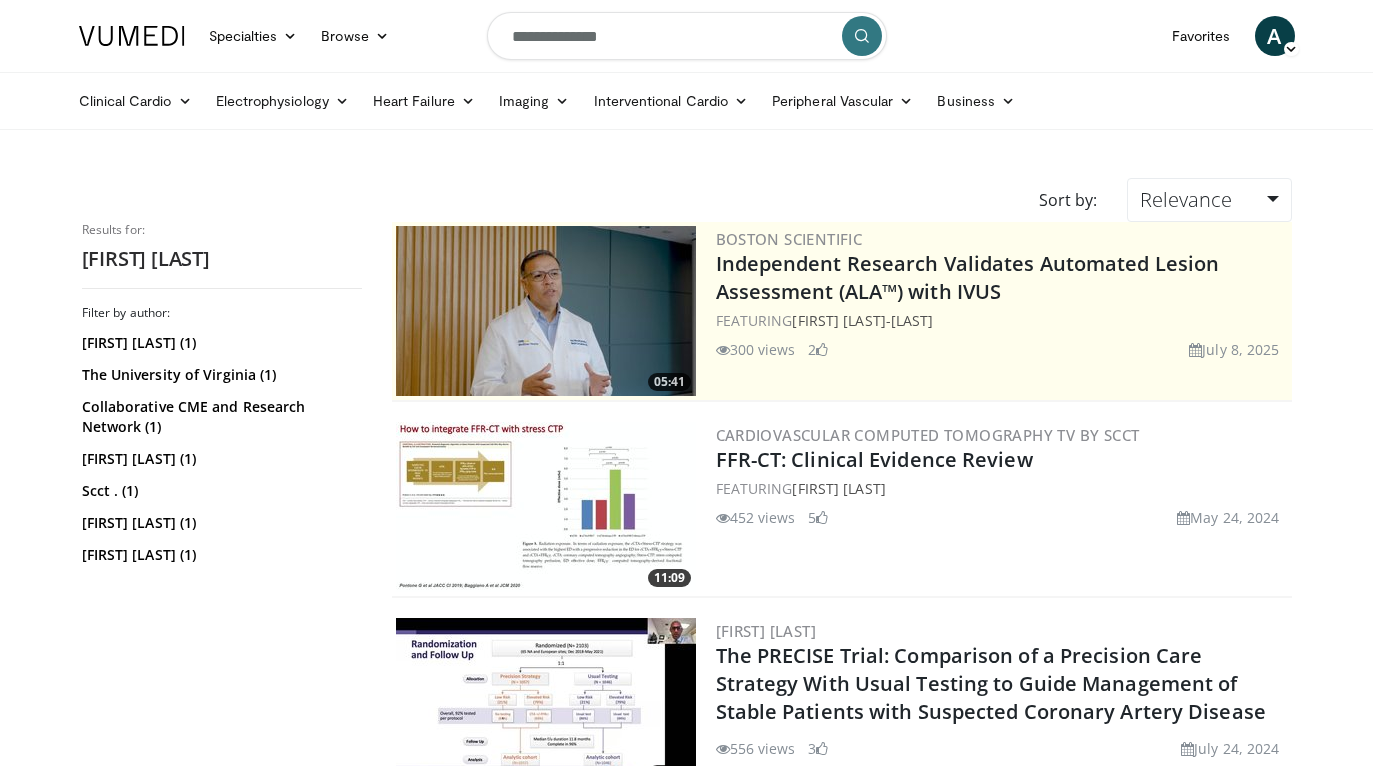 scroll, scrollTop: 0, scrollLeft: 0, axis: both 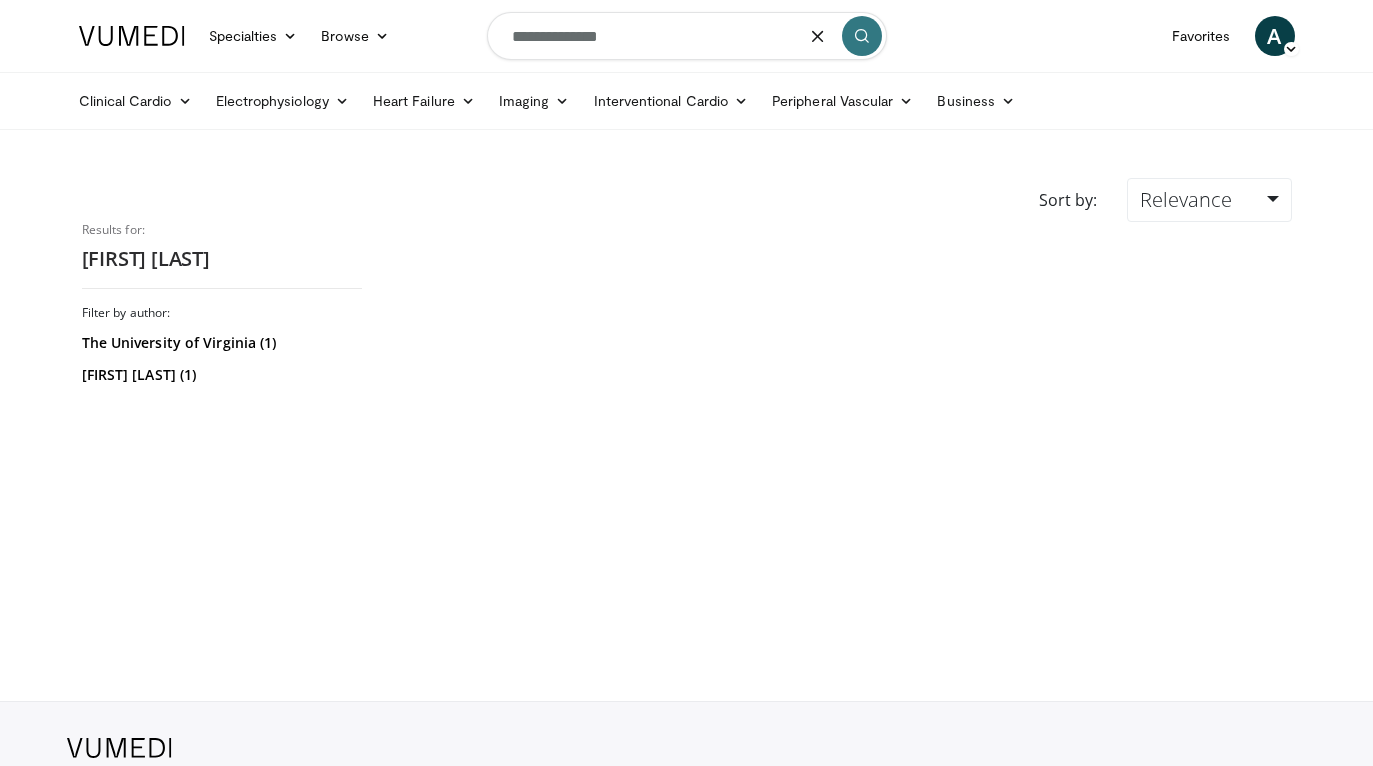 drag, startPoint x: 660, startPoint y: 43, endPoint x: 402, endPoint y: 3, distance: 261.08237 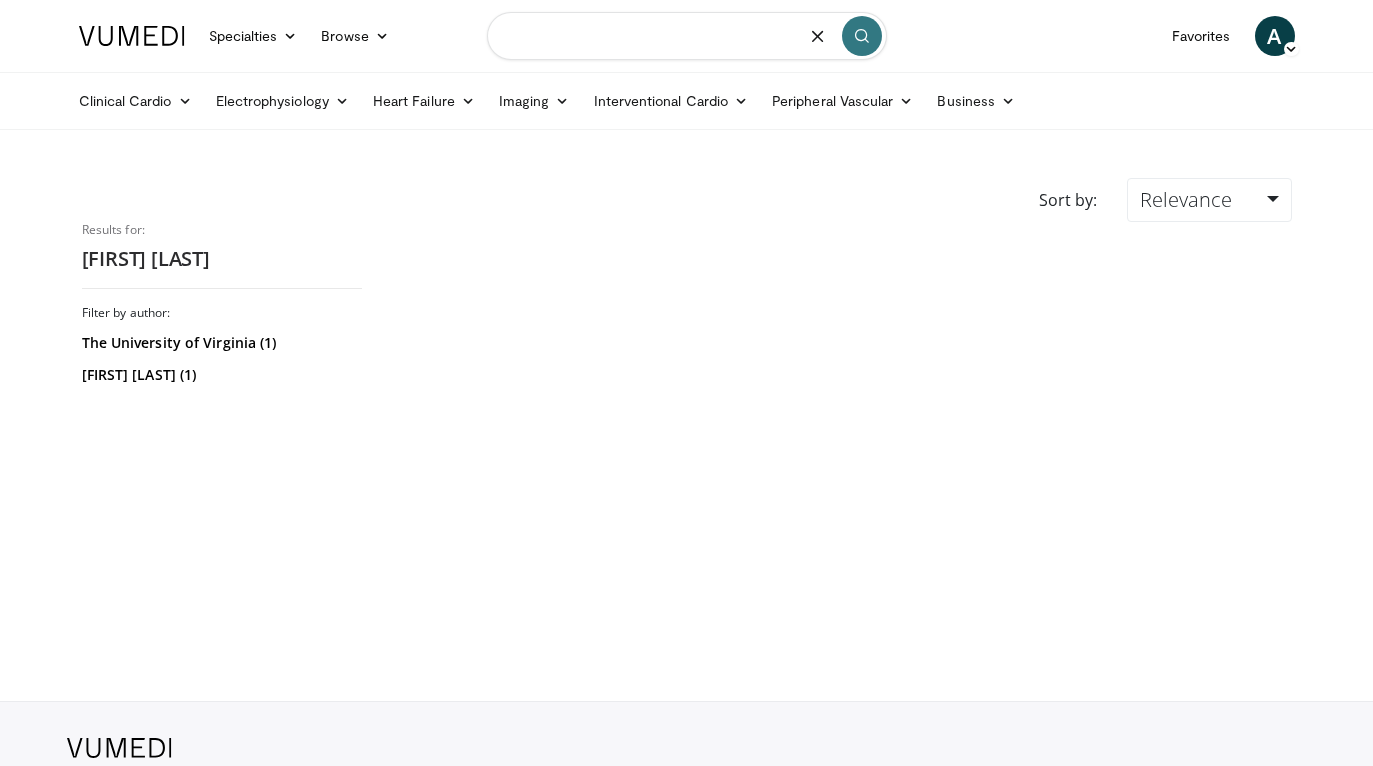 paste on "**********" 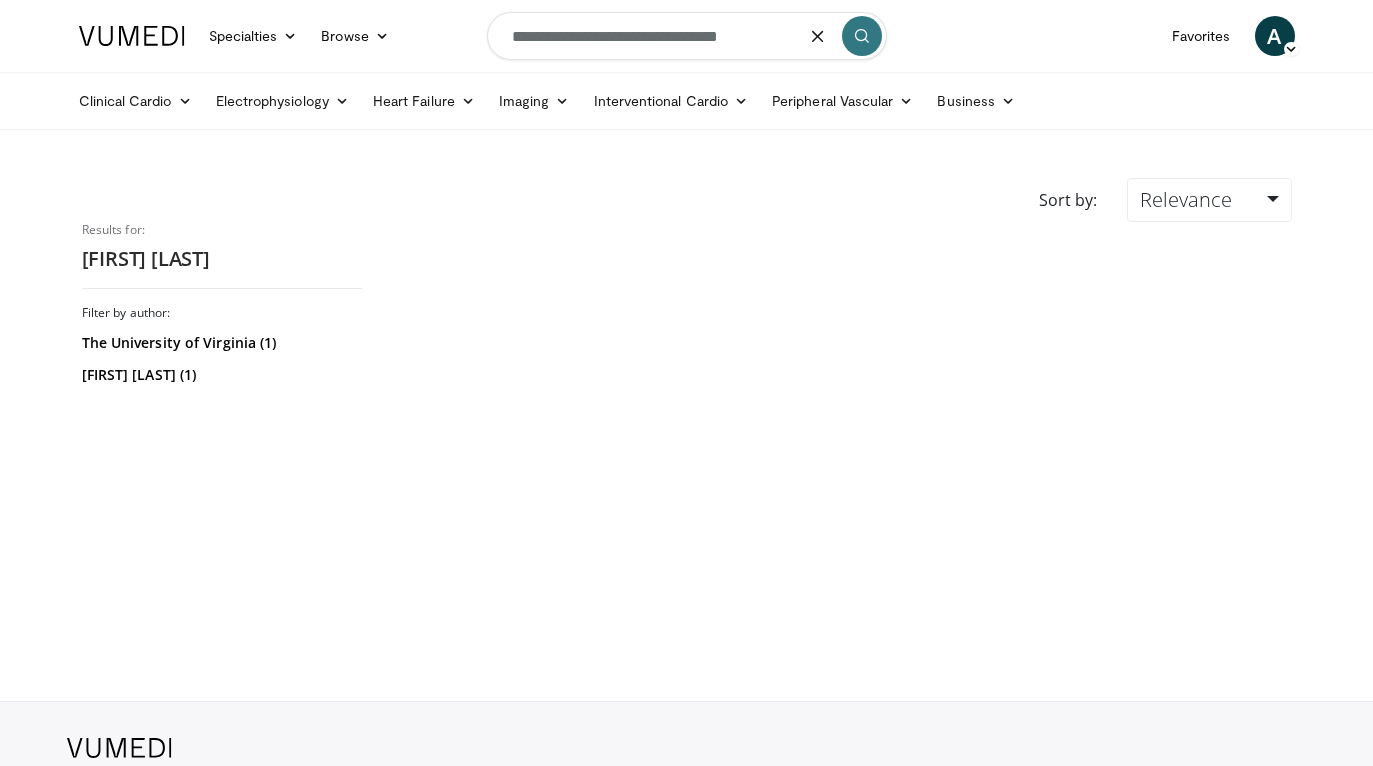 type on "**********" 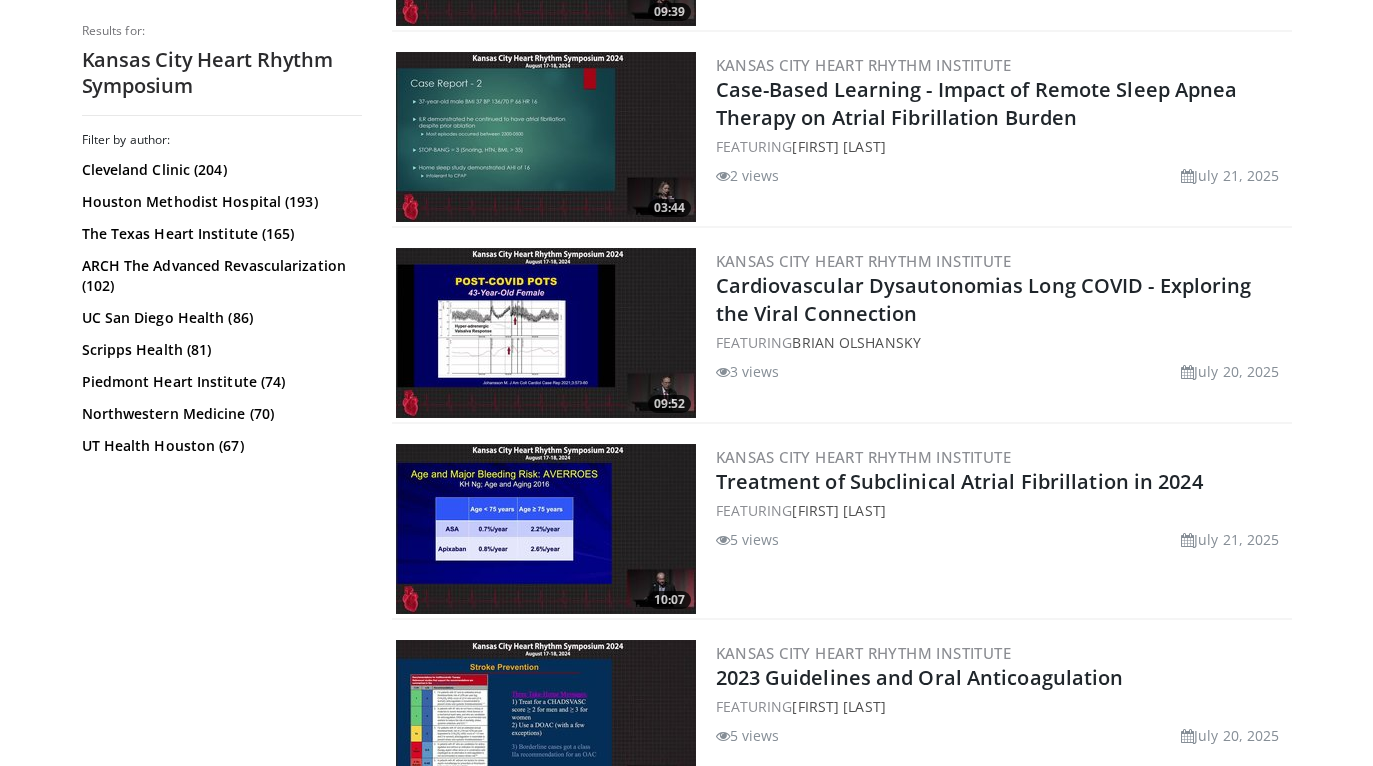 scroll, scrollTop: 2398, scrollLeft: 0, axis: vertical 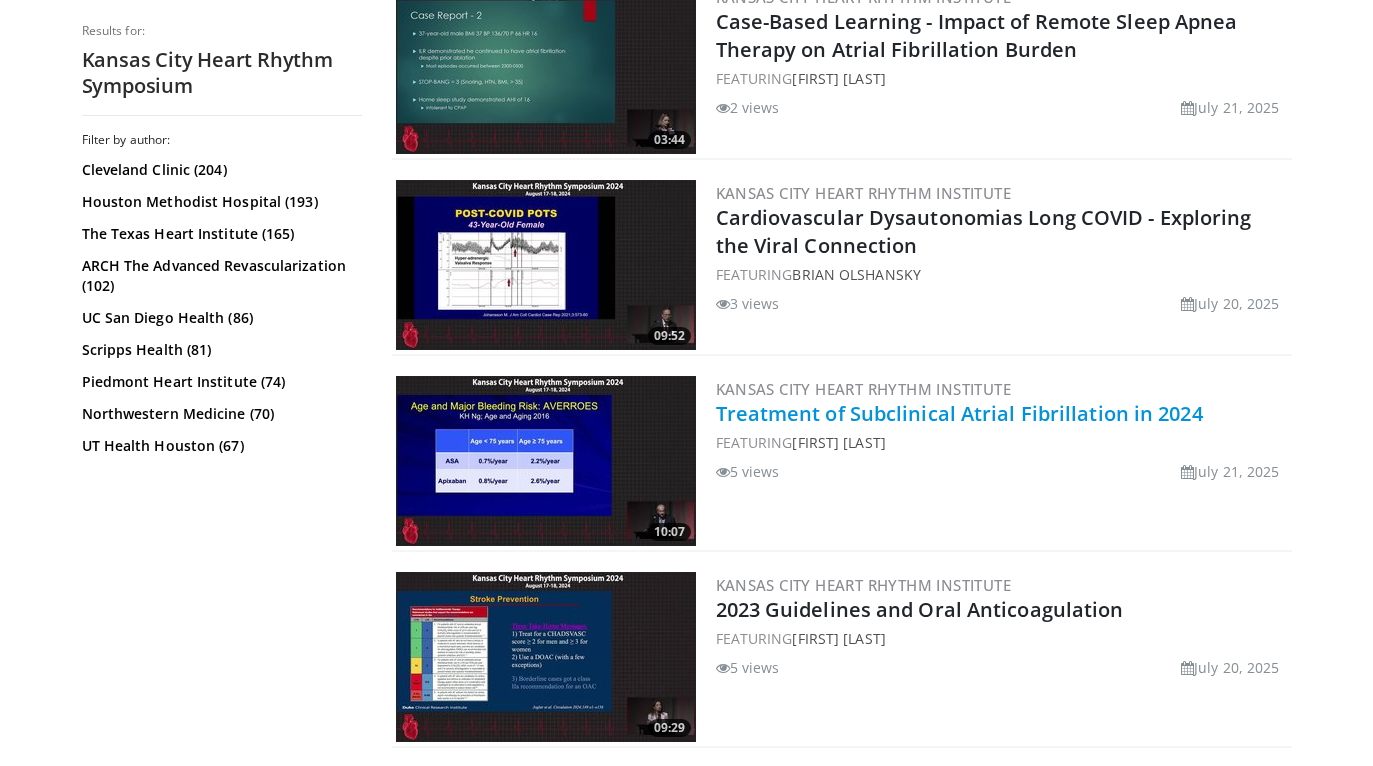 click on "Treatment of Subclinical Atrial Fibrillation in 2024" at bounding box center [959, 413] 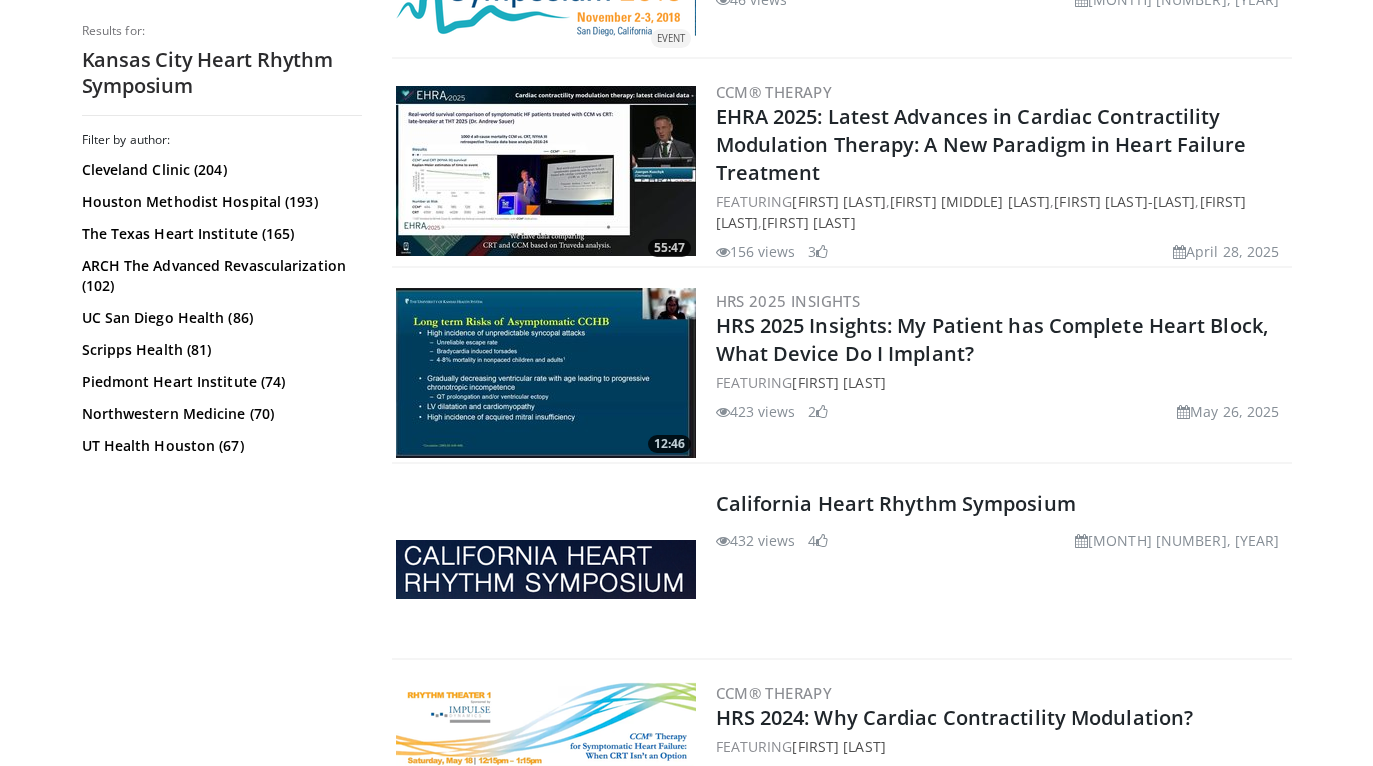 scroll, scrollTop: 4644, scrollLeft: 0, axis: vertical 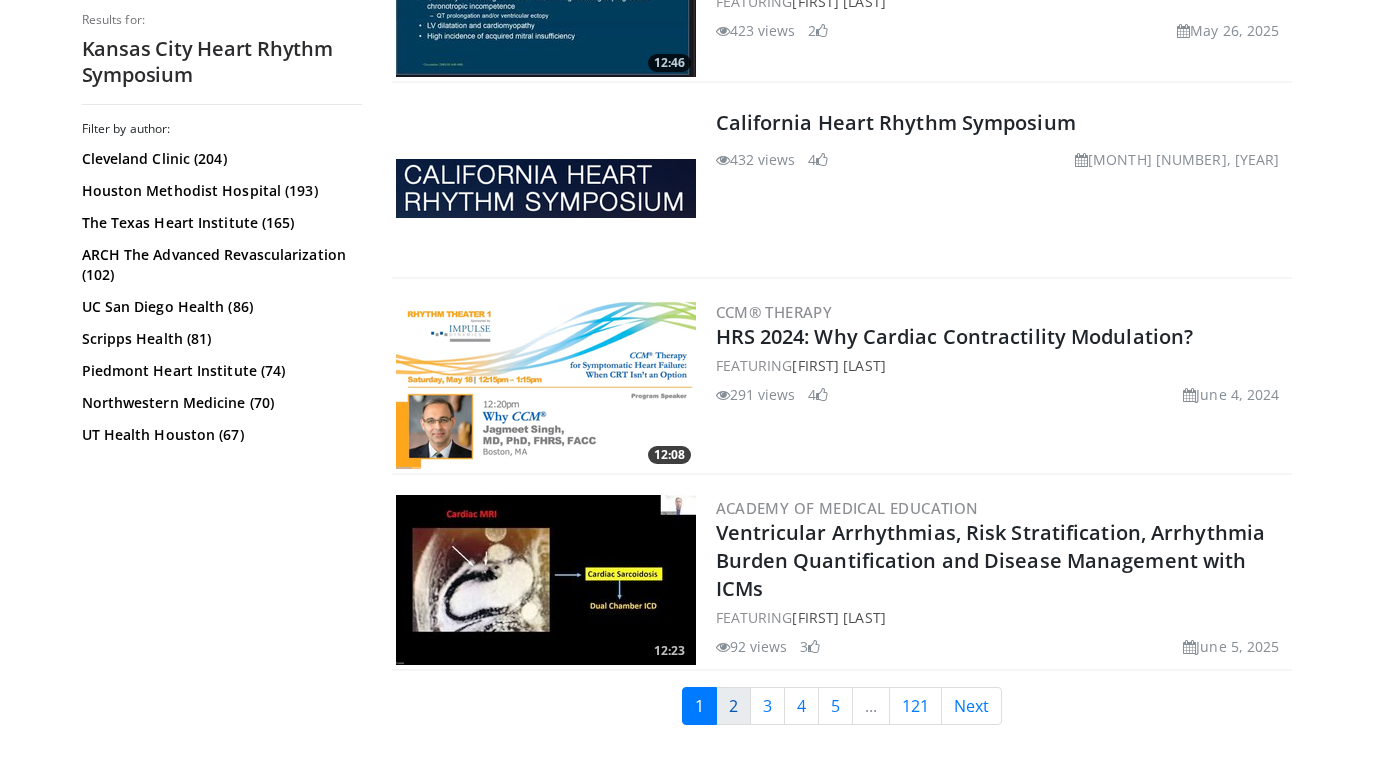 click on "2" at bounding box center (733, 706) 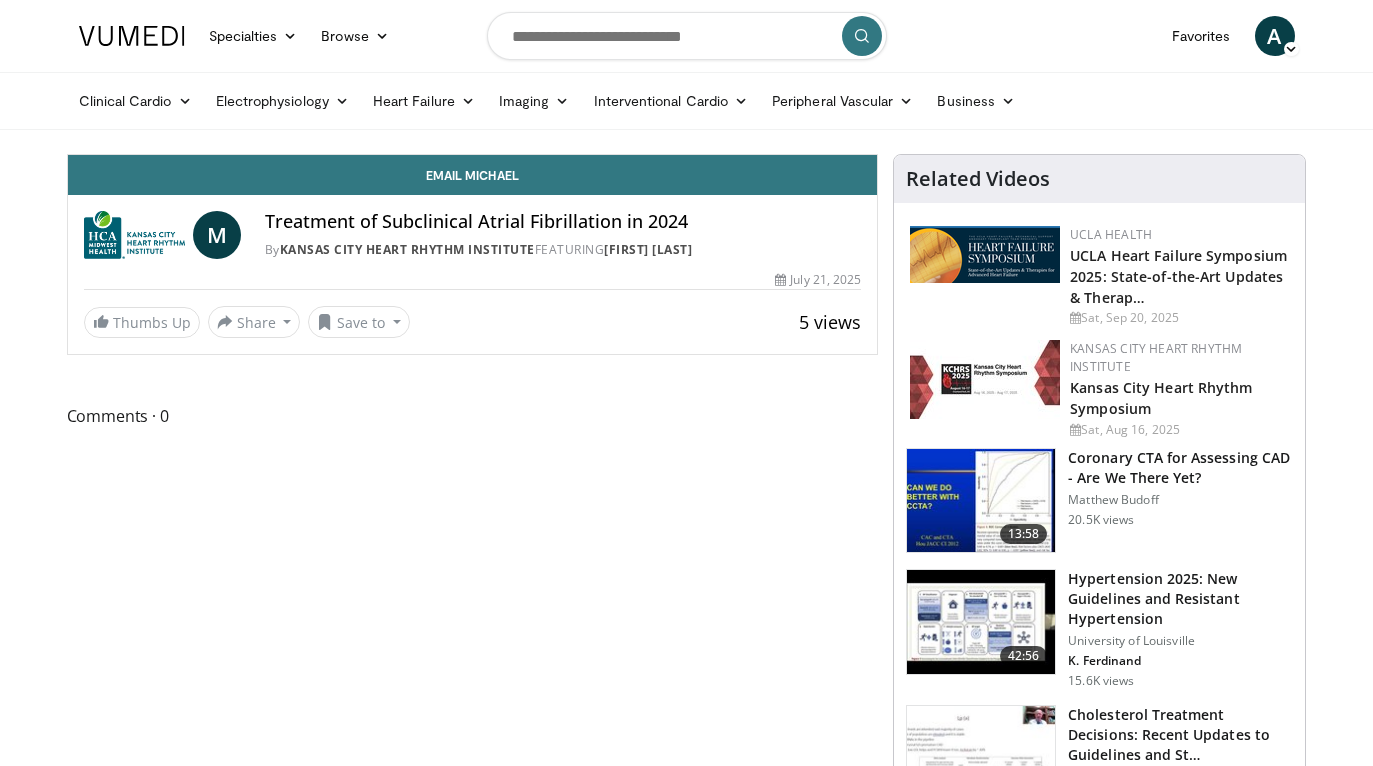 scroll, scrollTop: 0, scrollLeft: 0, axis: both 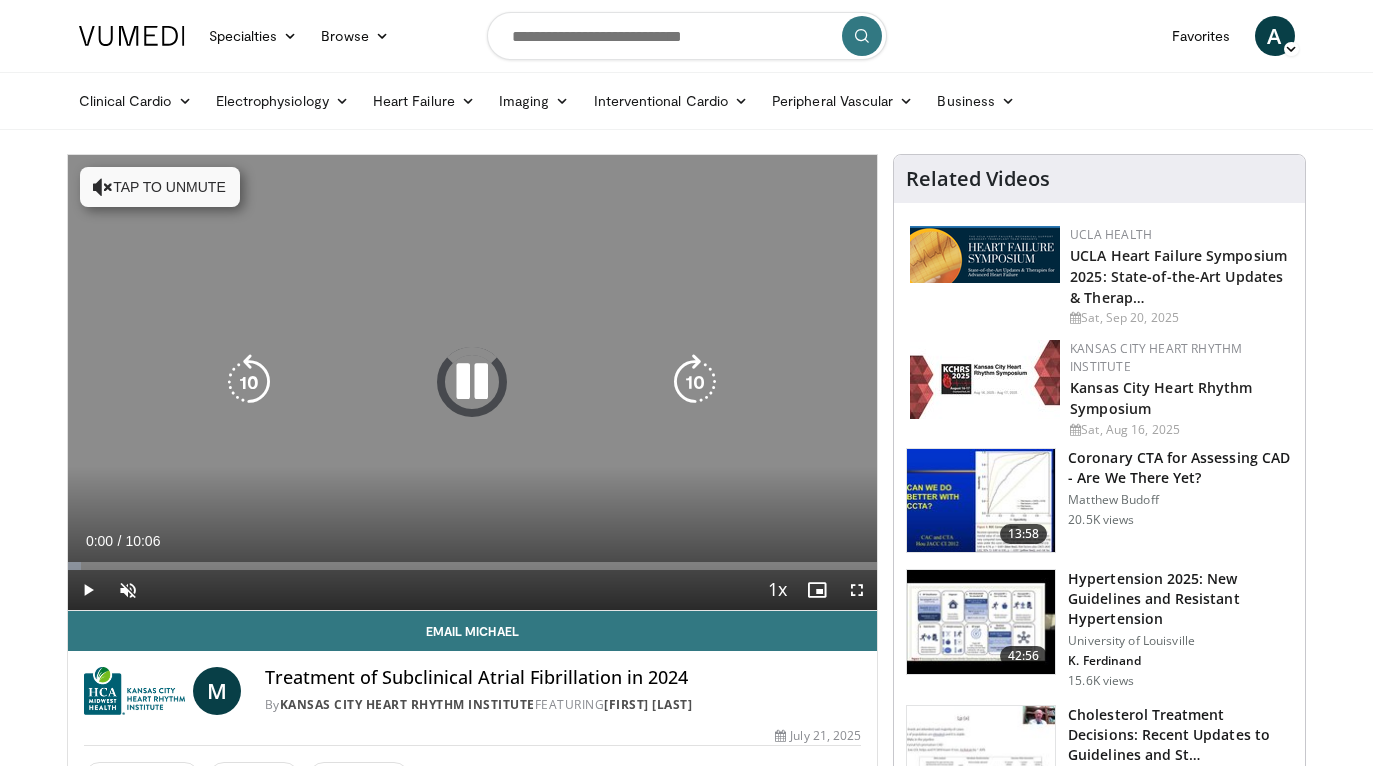 click at bounding box center (472, 382) 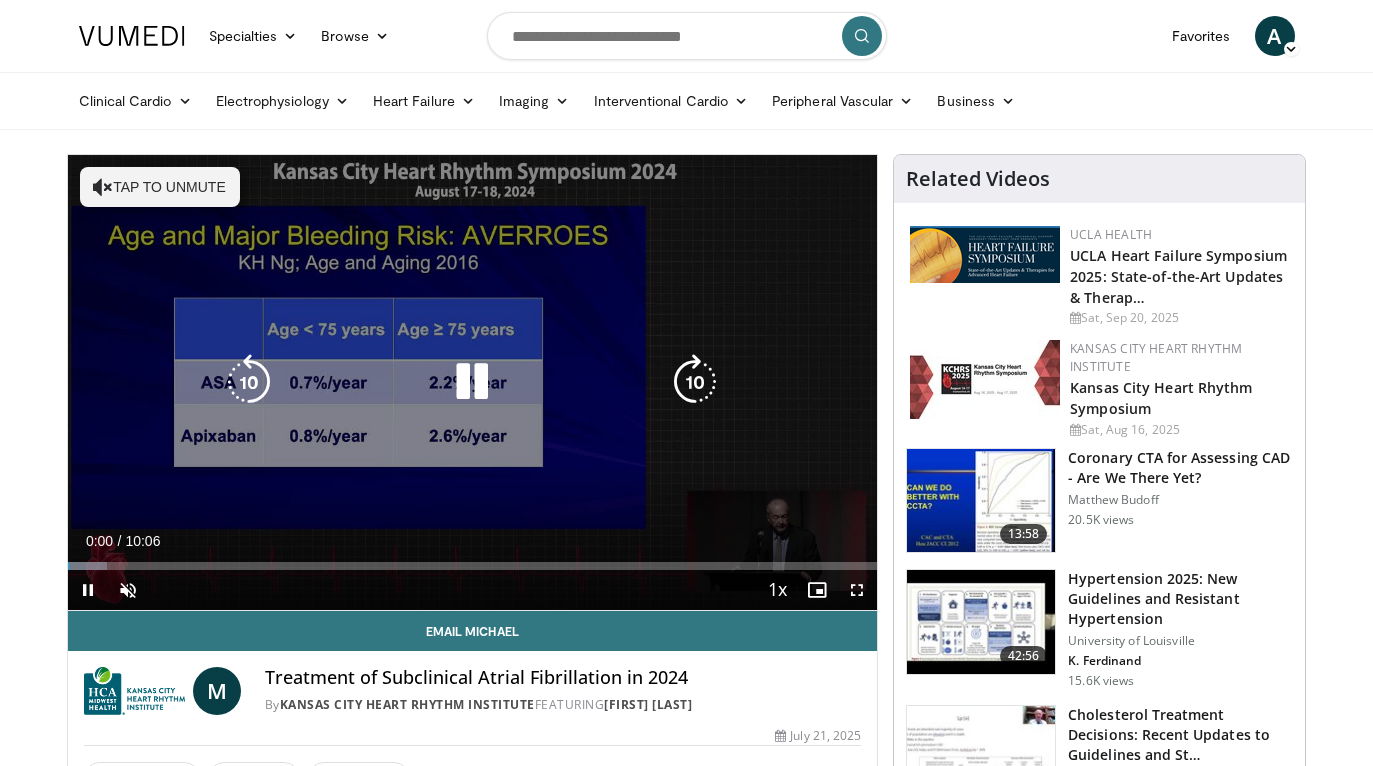 click at bounding box center (472, 382) 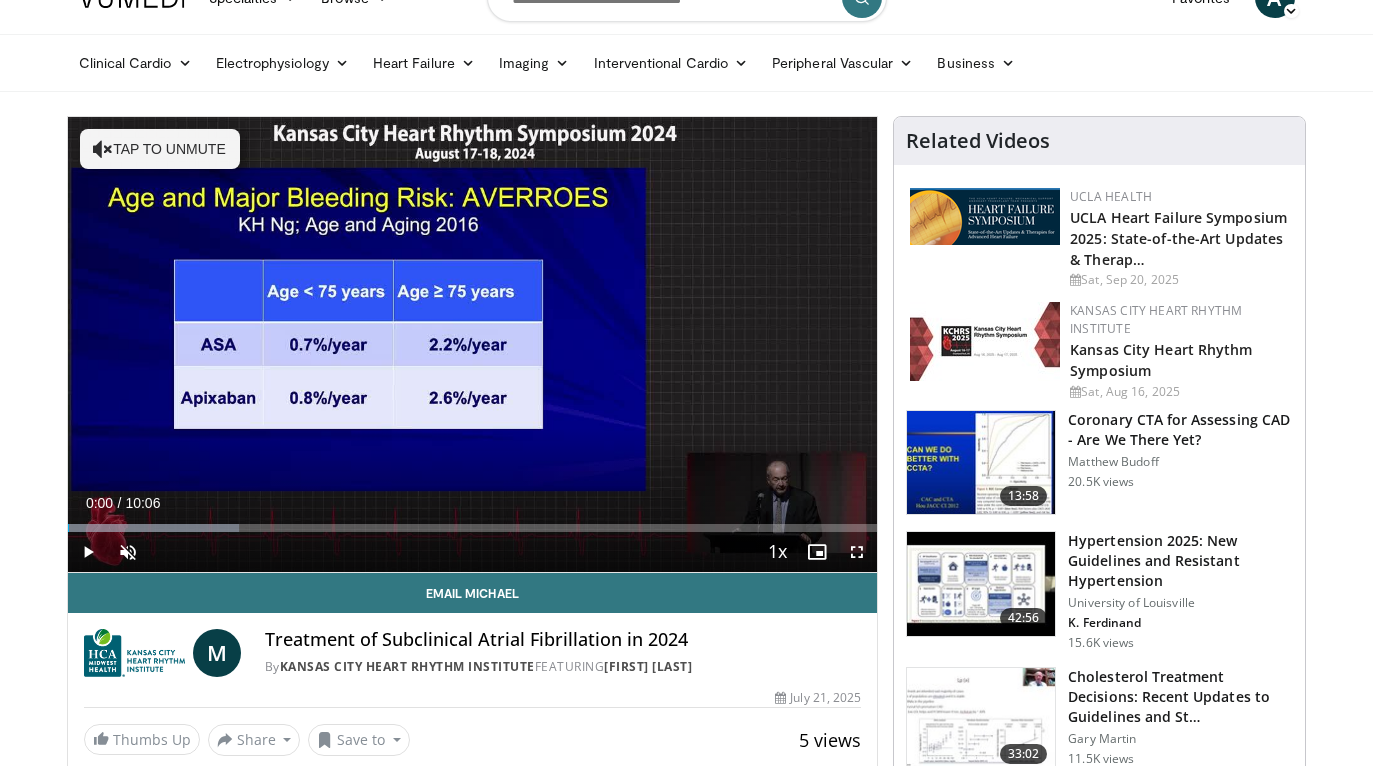 scroll, scrollTop: 37, scrollLeft: 0, axis: vertical 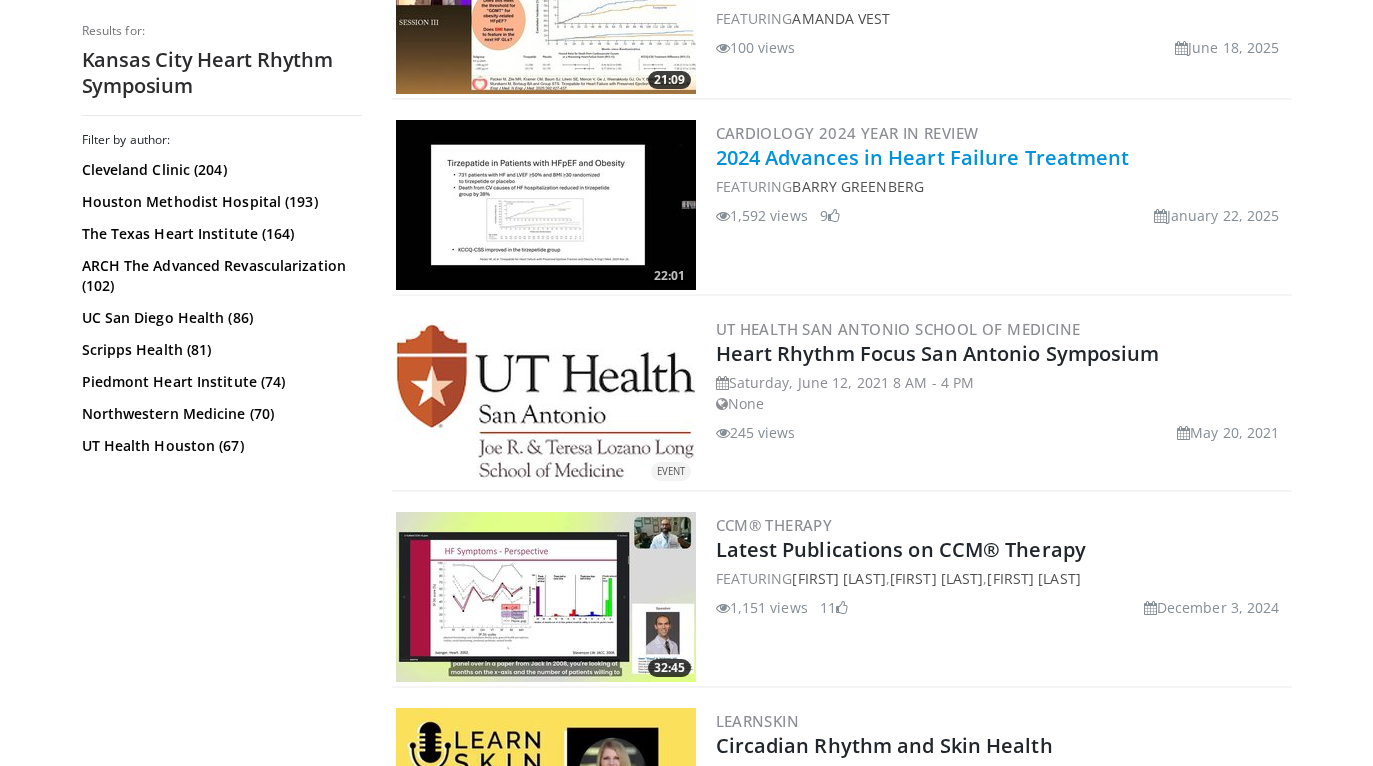 click on "2024 Advances in Heart Failure Treatment" at bounding box center (923, 157) 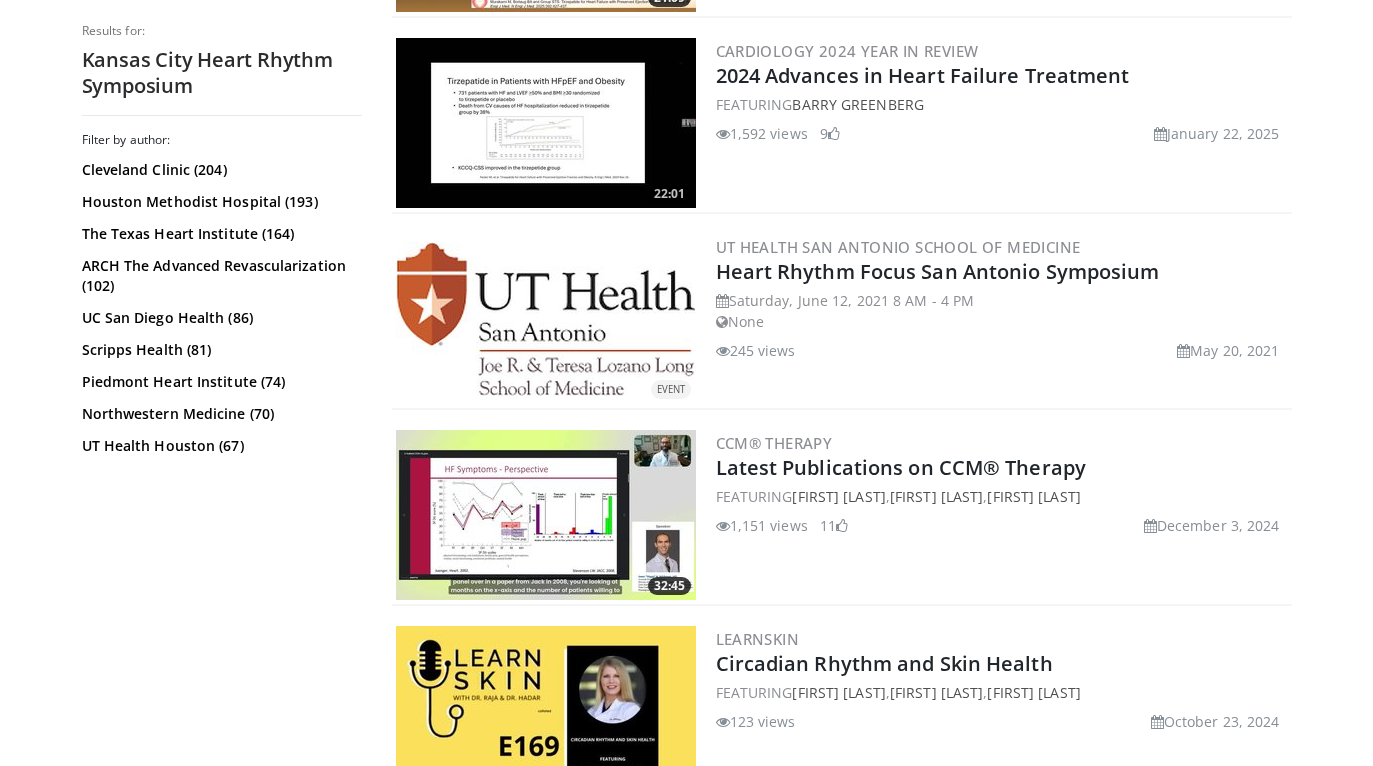 scroll, scrollTop: 957, scrollLeft: 0, axis: vertical 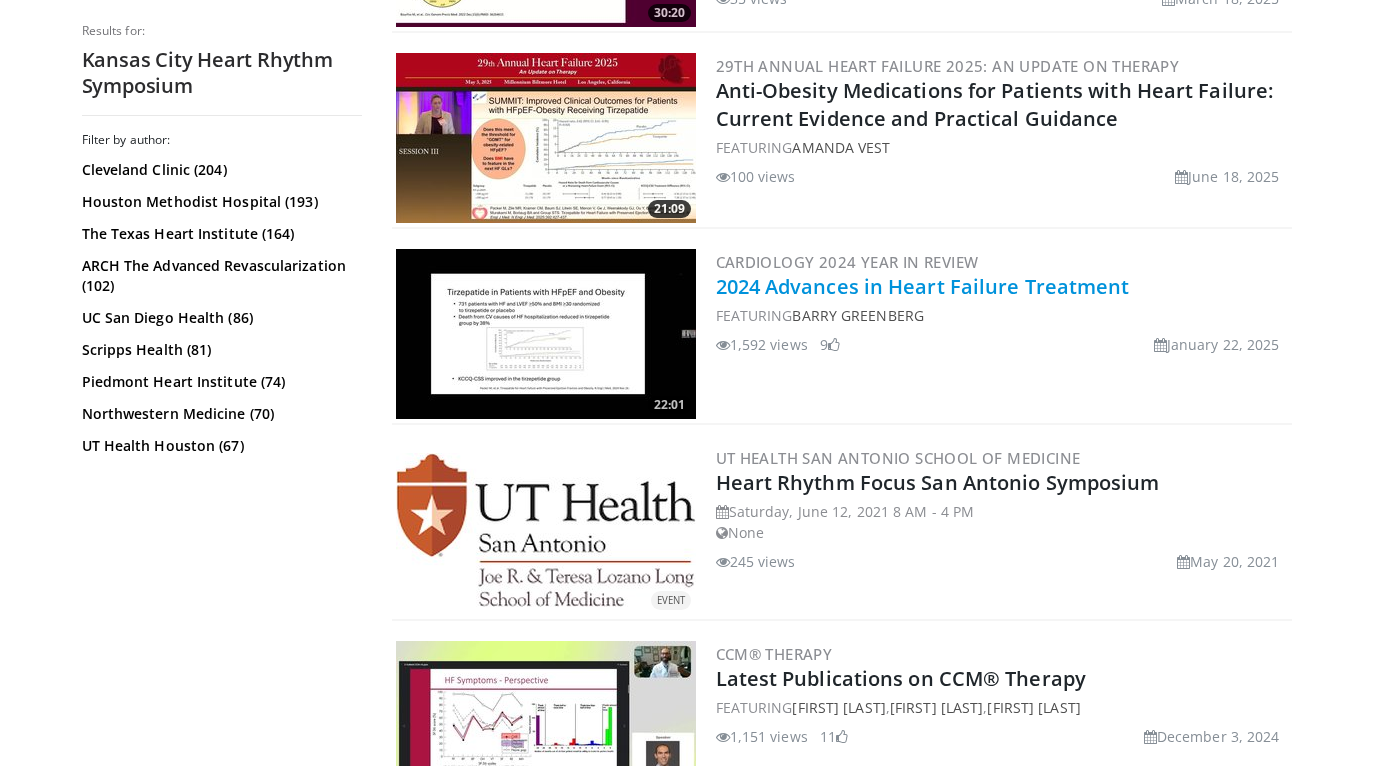 click on "2024 Advances in Heart Failure Treatment" at bounding box center (923, 286) 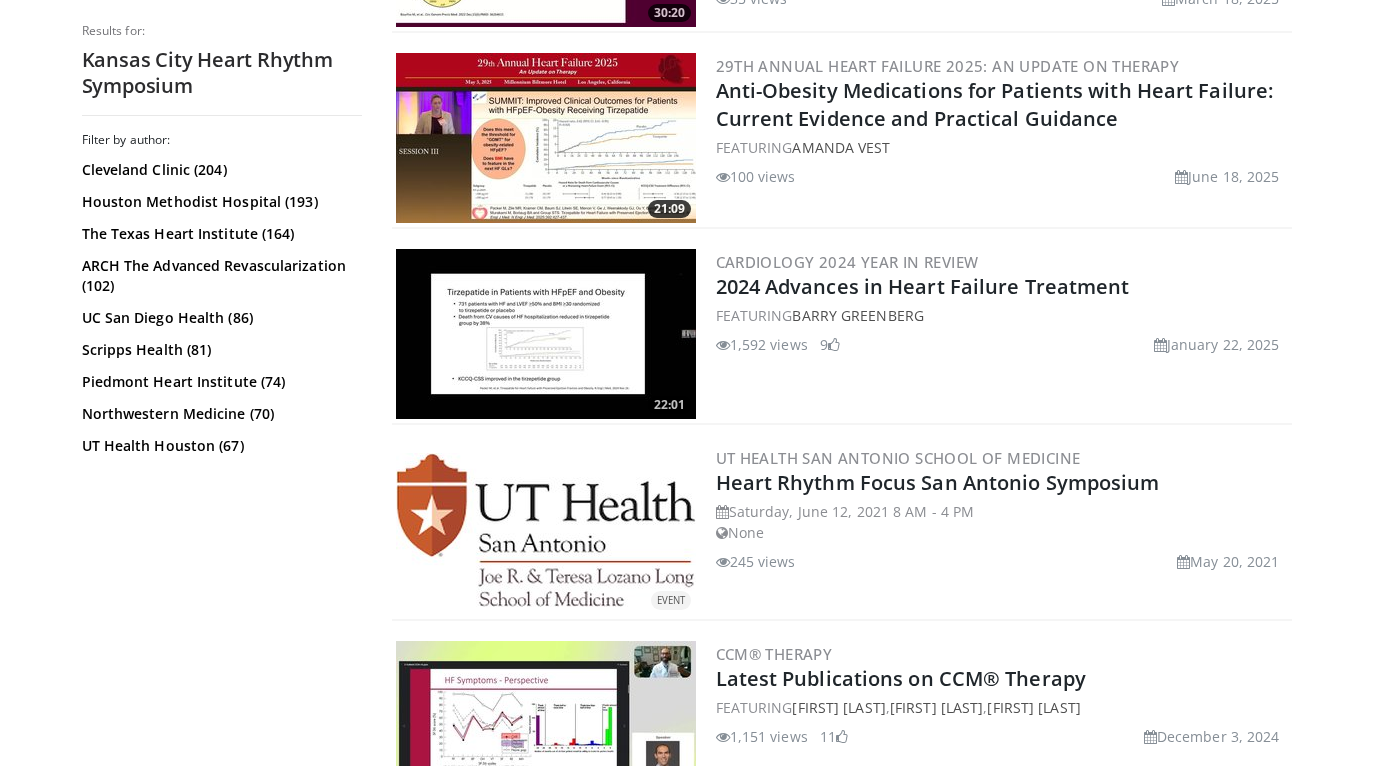click on "Cardiology 2024 Year in Review
2024 Advances in Heart Failure Treatment
FEATURING
[FIRST] [LAST]
1,592 views
January 22, 2025
9" at bounding box center (1002, 334) 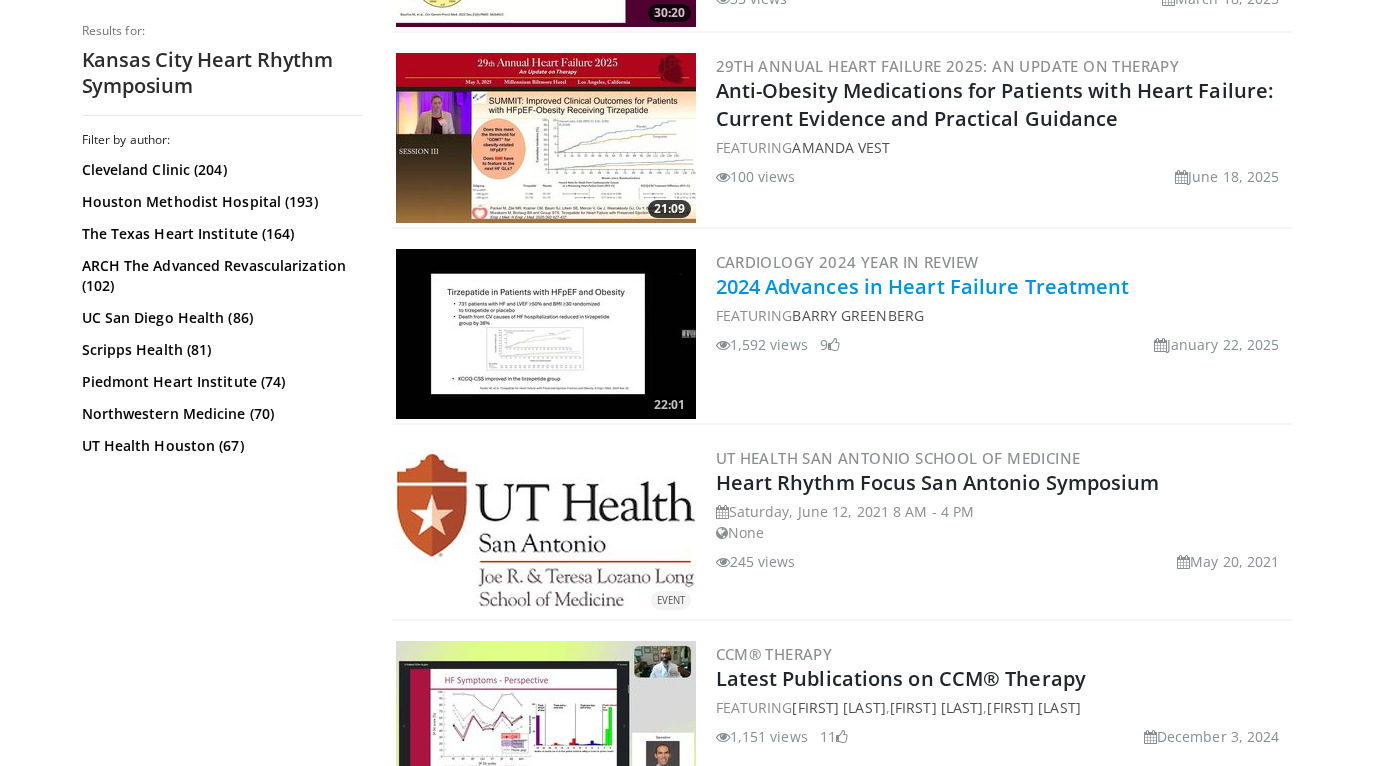 click on "2024 Advances in Heart Failure Treatment" at bounding box center (923, 286) 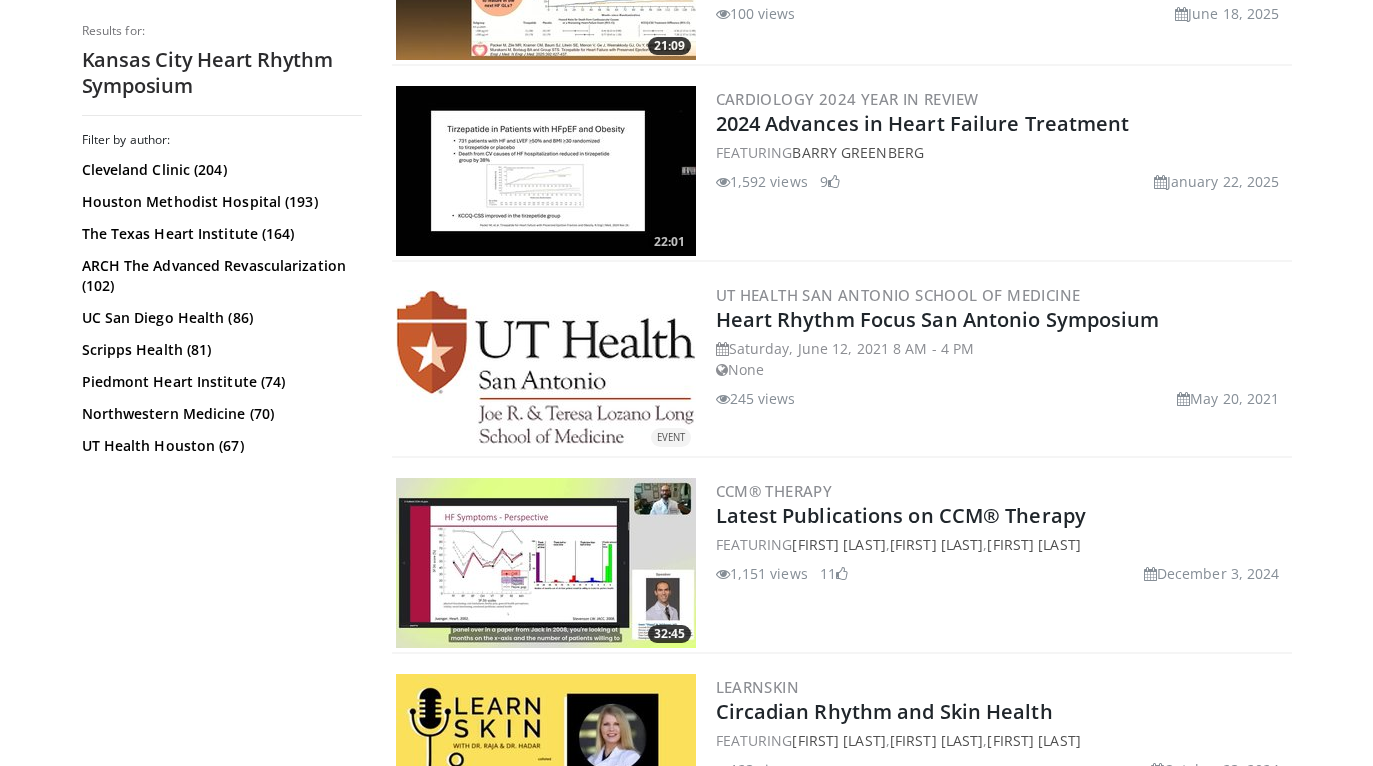 scroll, scrollTop: 925, scrollLeft: 0, axis: vertical 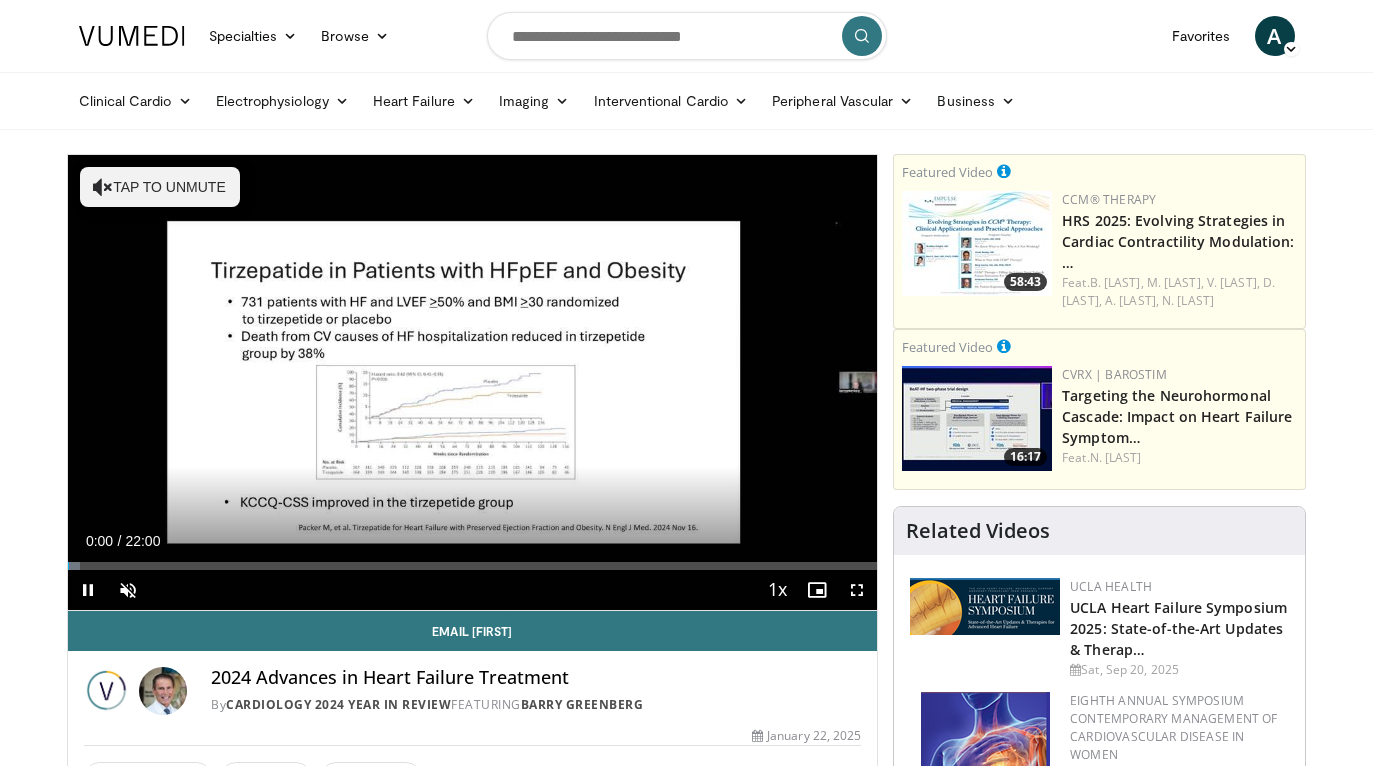 click at bounding box center (88, 590) 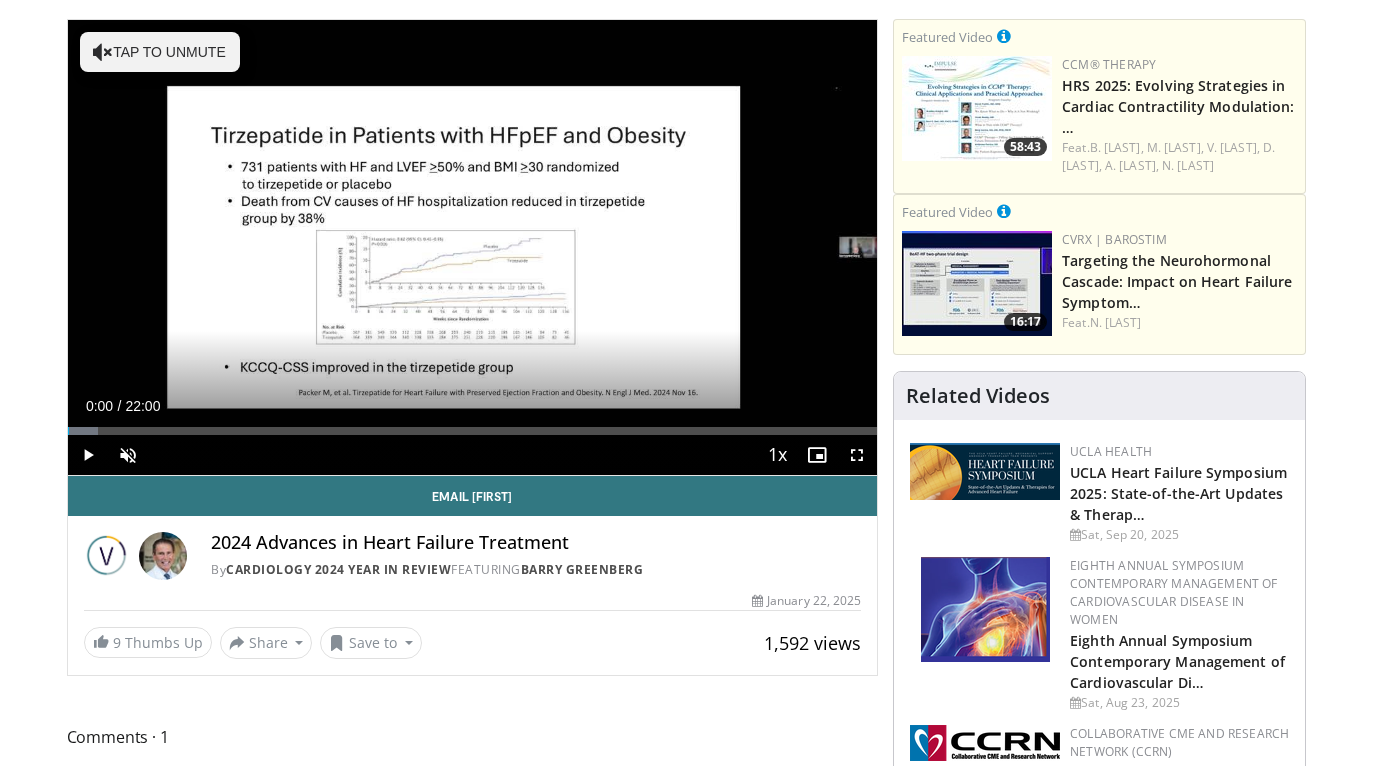 scroll, scrollTop: 134, scrollLeft: 0, axis: vertical 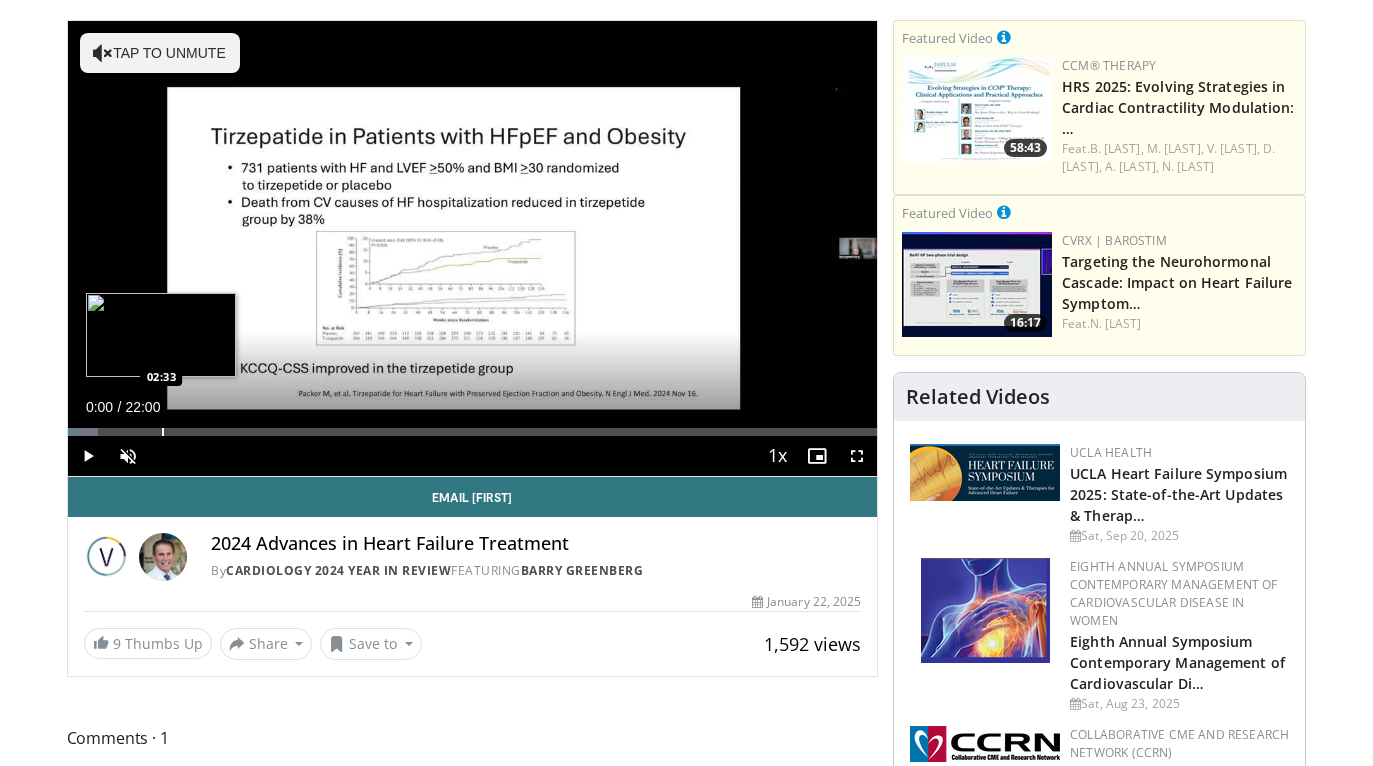 click at bounding box center [163, 432] 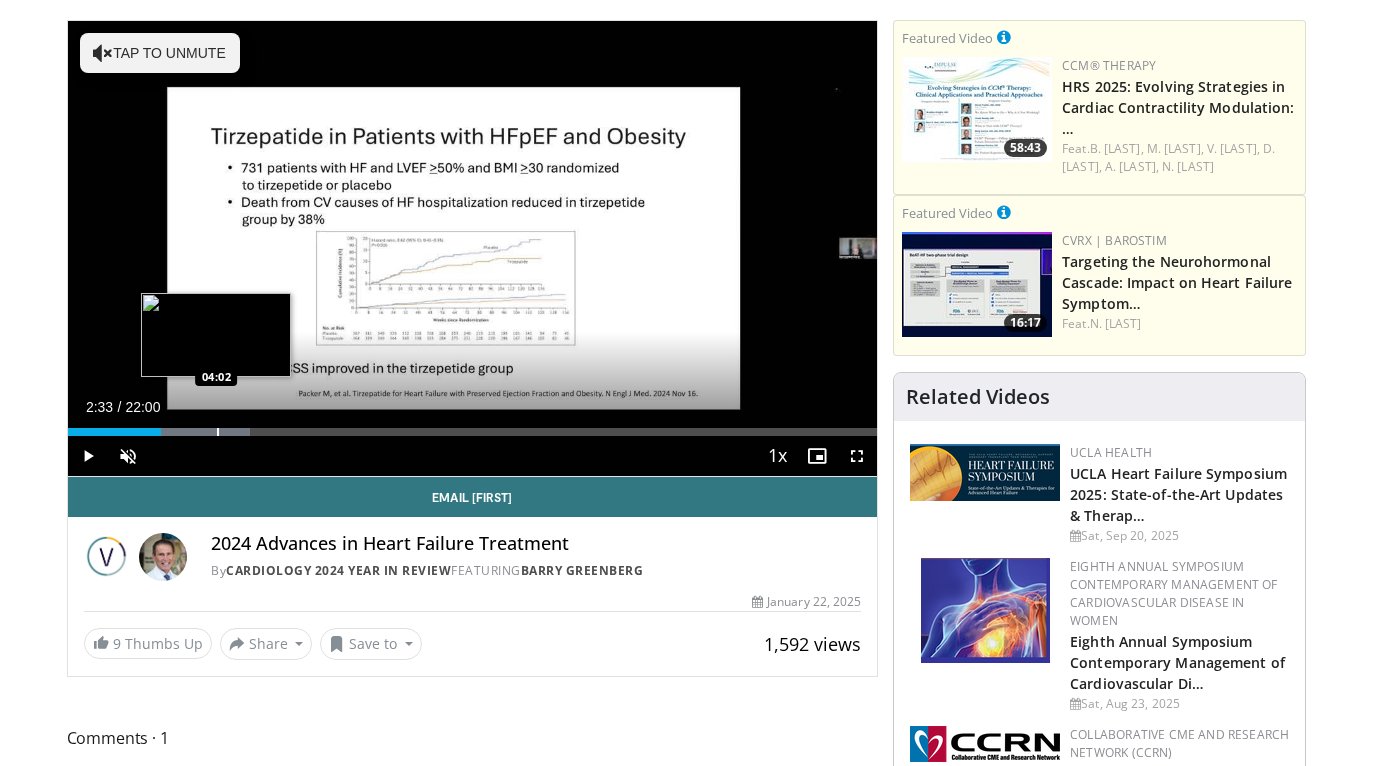 click at bounding box center (218, 432) 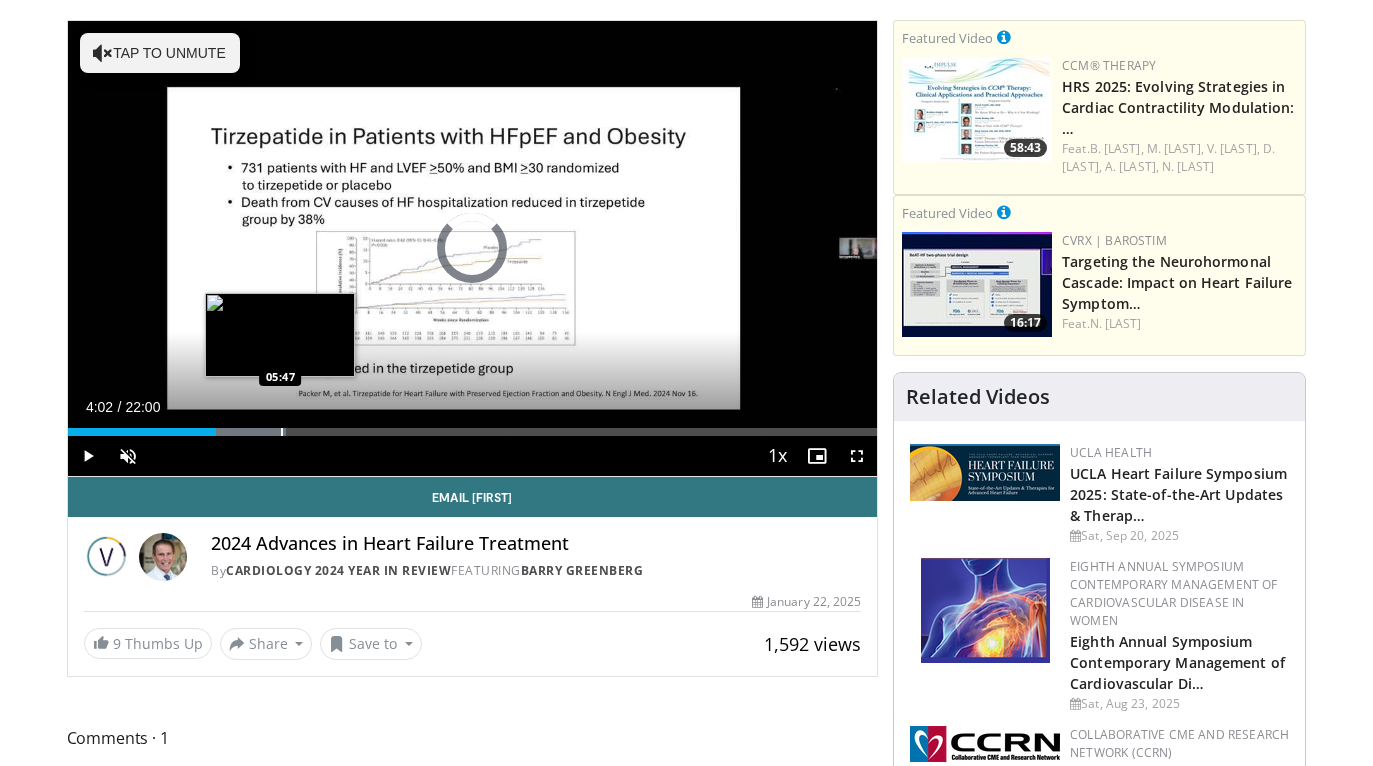 click at bounding box center [282, 432] 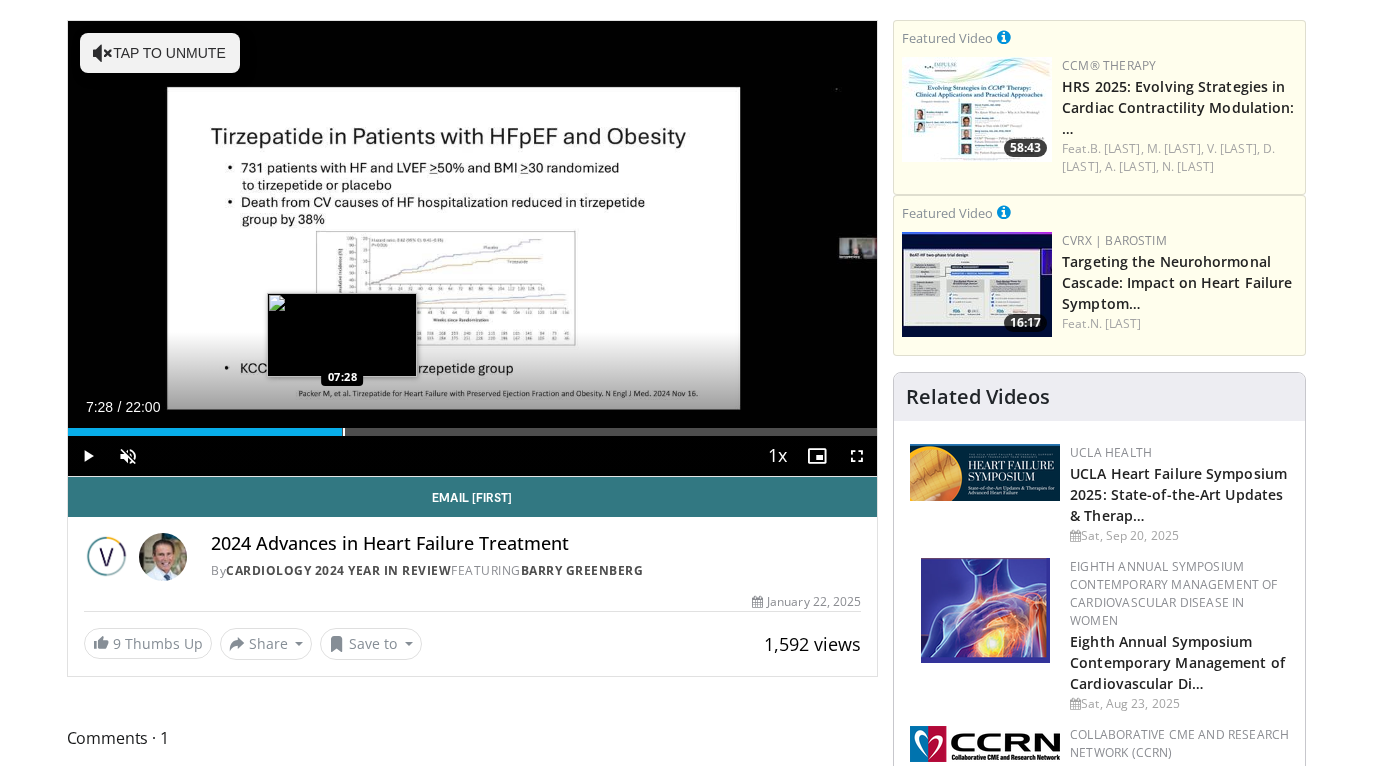 click at bounding box center [344, 432] 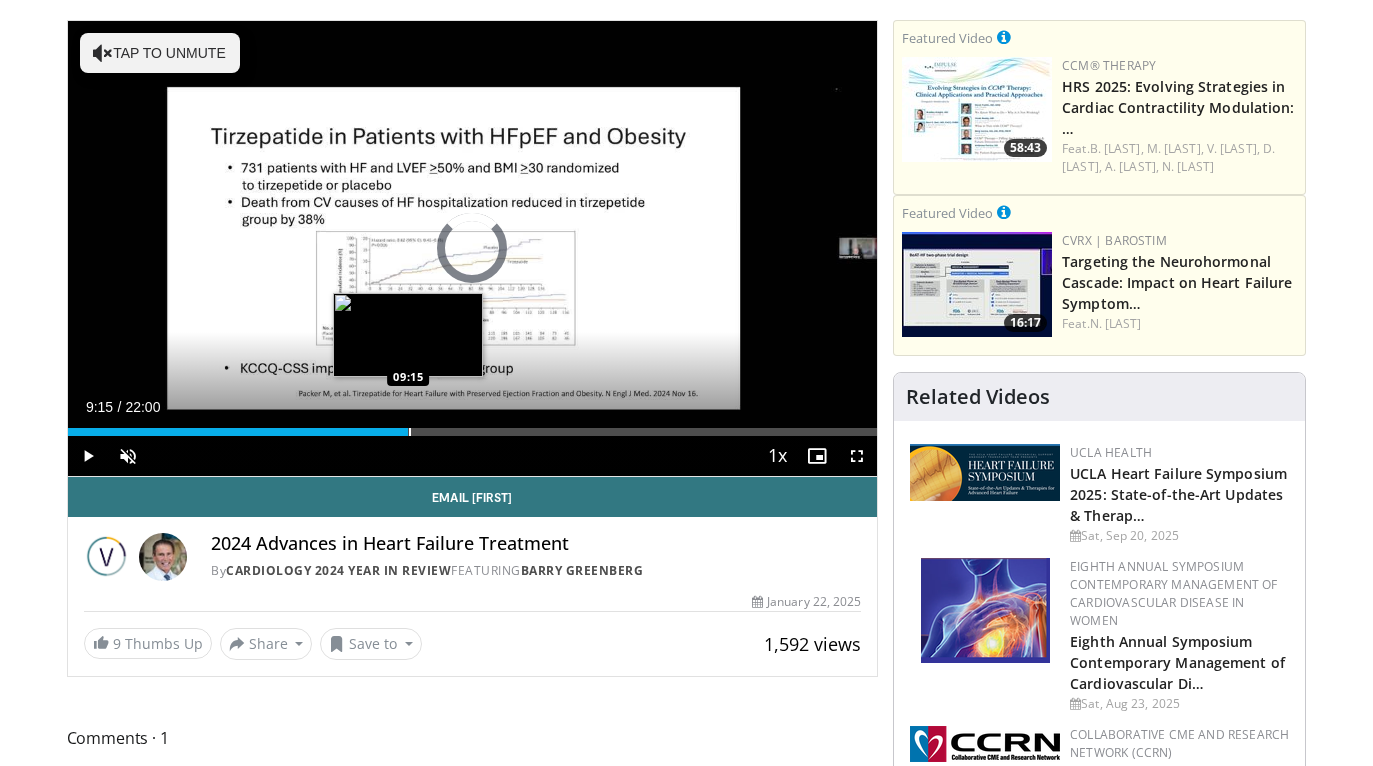 click at bounding box center (410, 432) 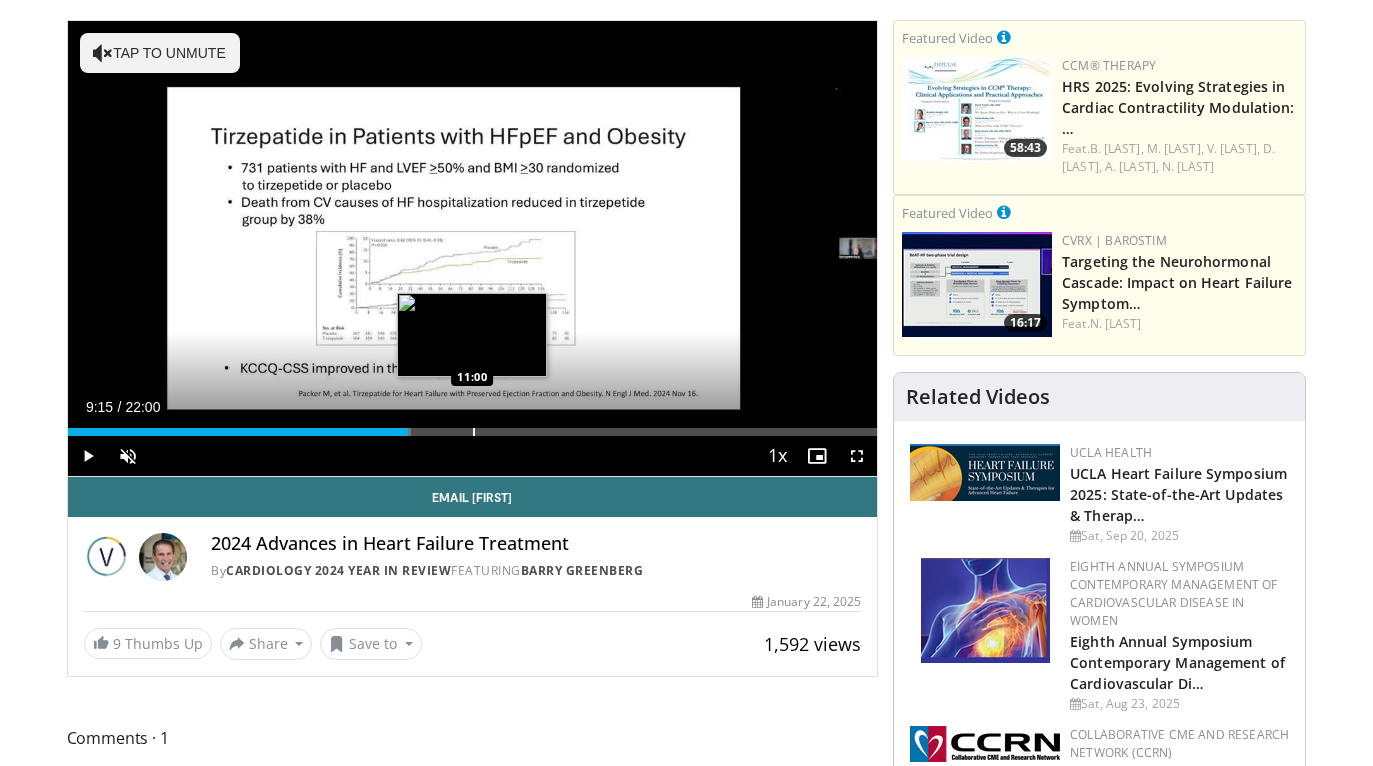 click at bounding box center (474, 432) 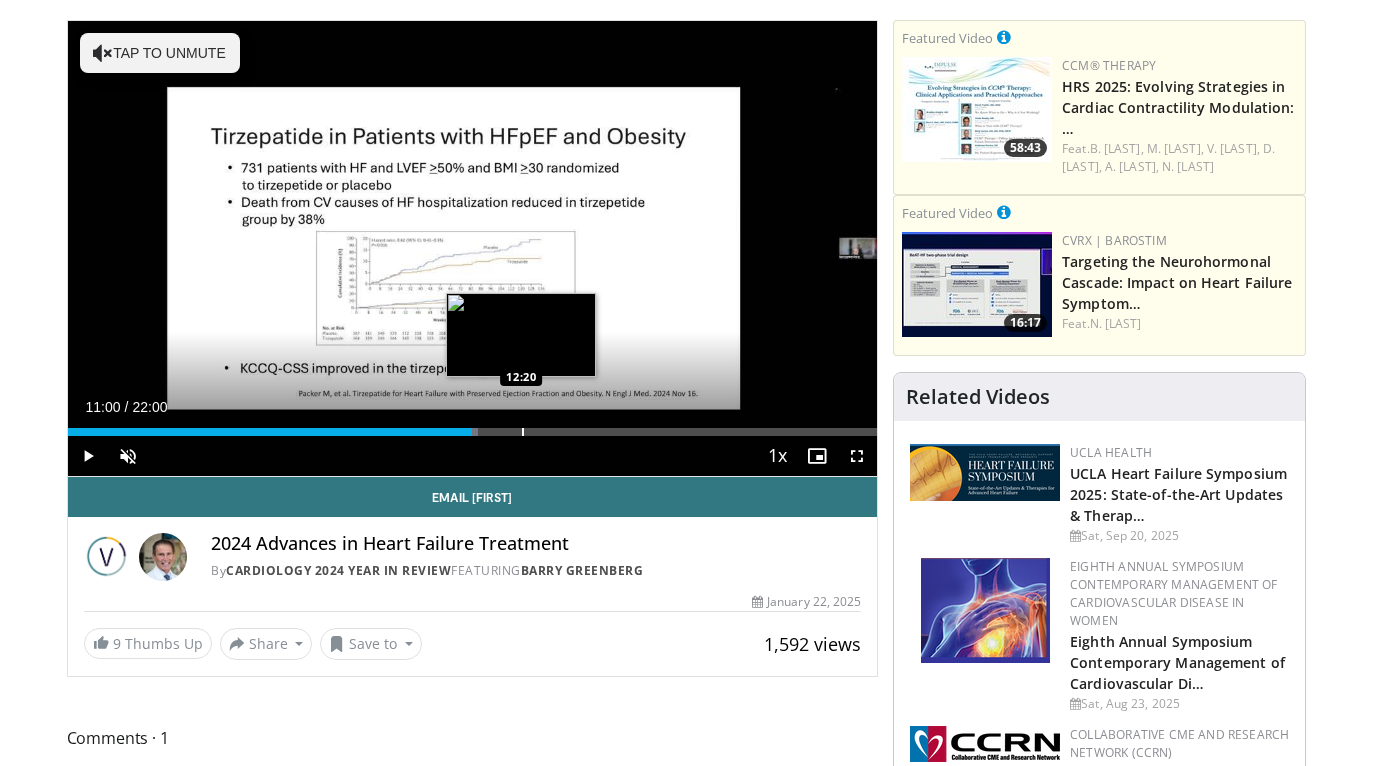 click at bounding box center (523, 432) 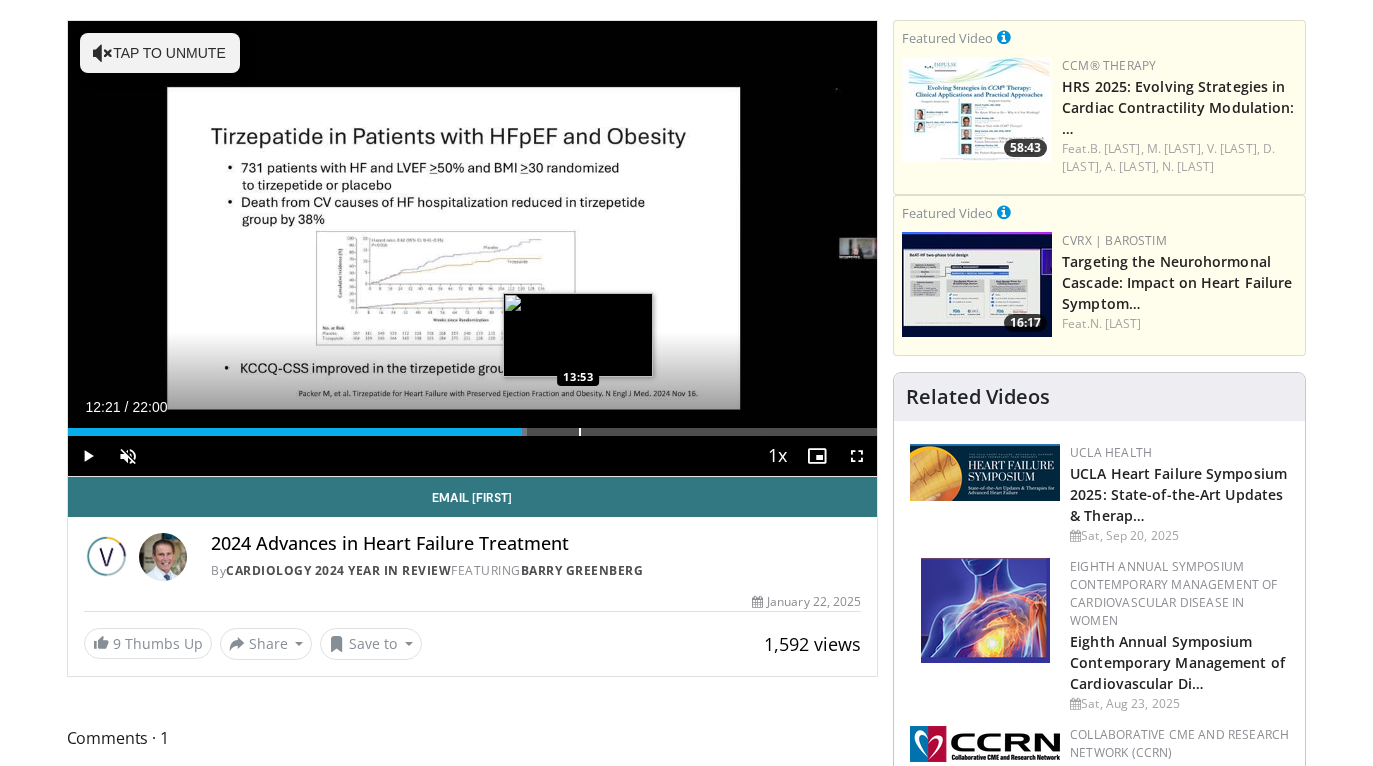 click at bounding box center [580, 432] 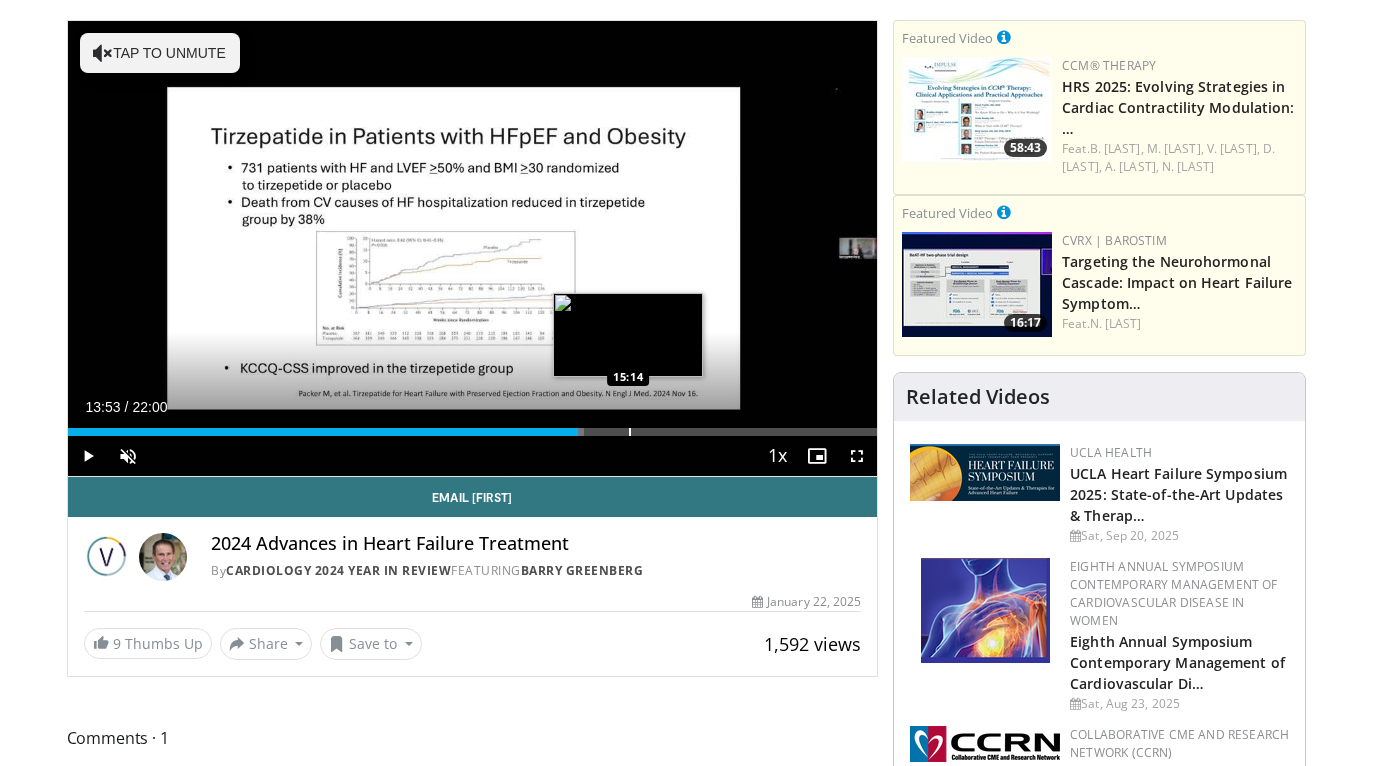 click at bounding box center (630, 432) 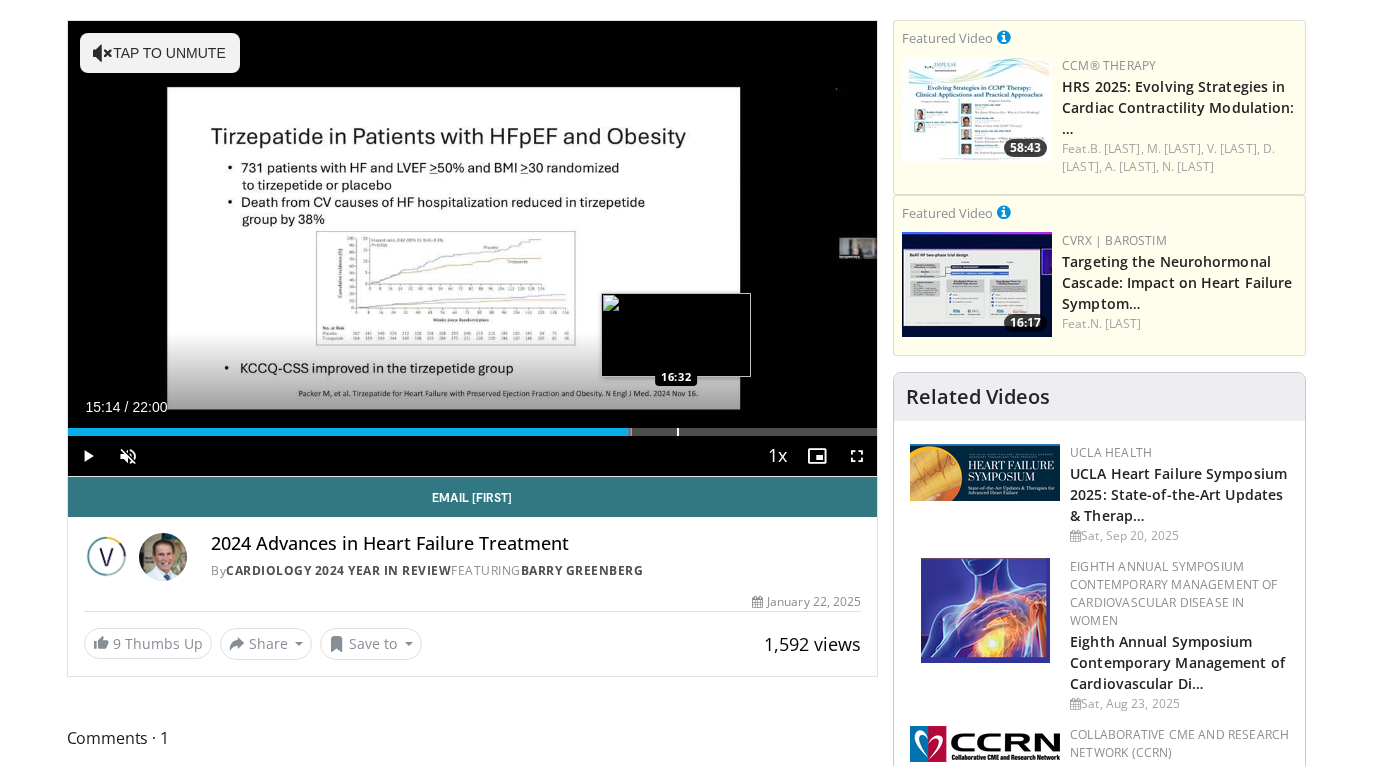 click at bounding box center (678, 432) 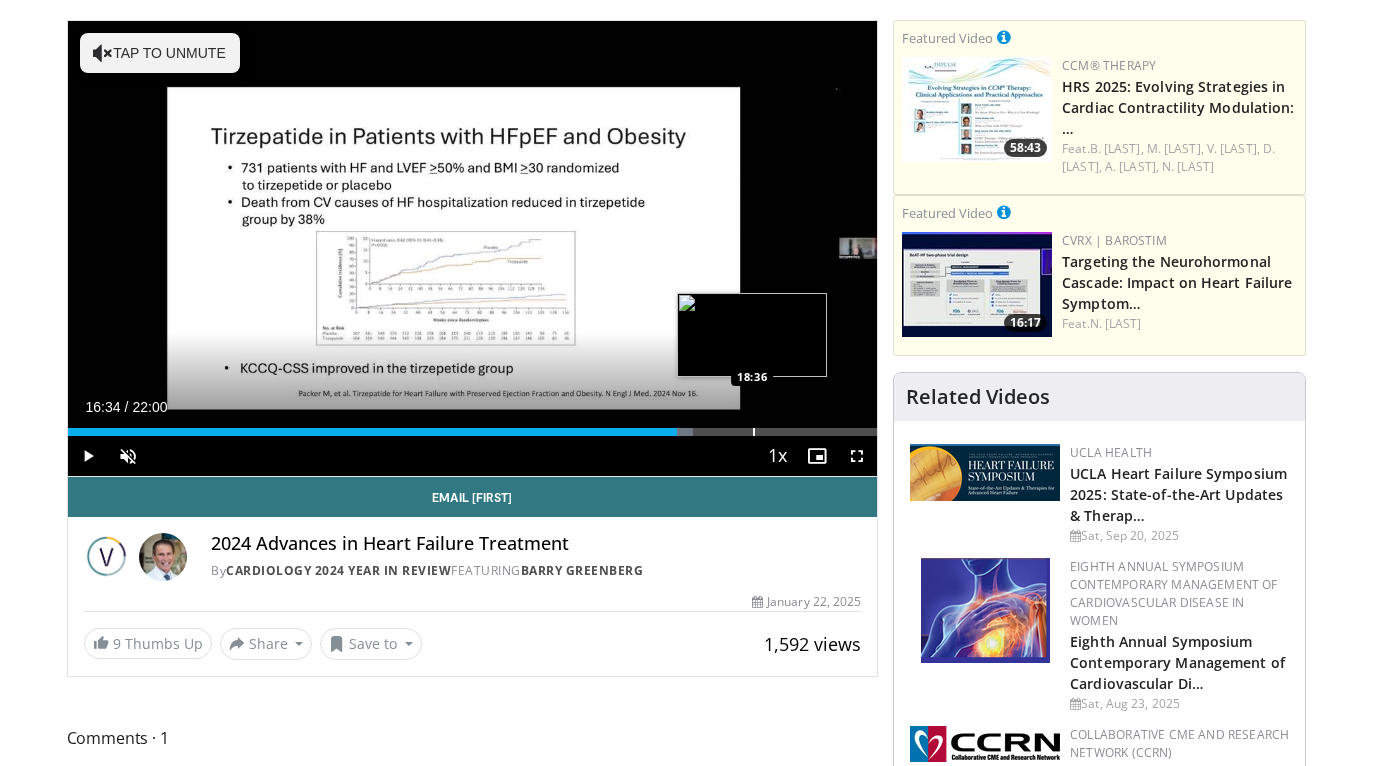 click at bounding box center (754, 432) 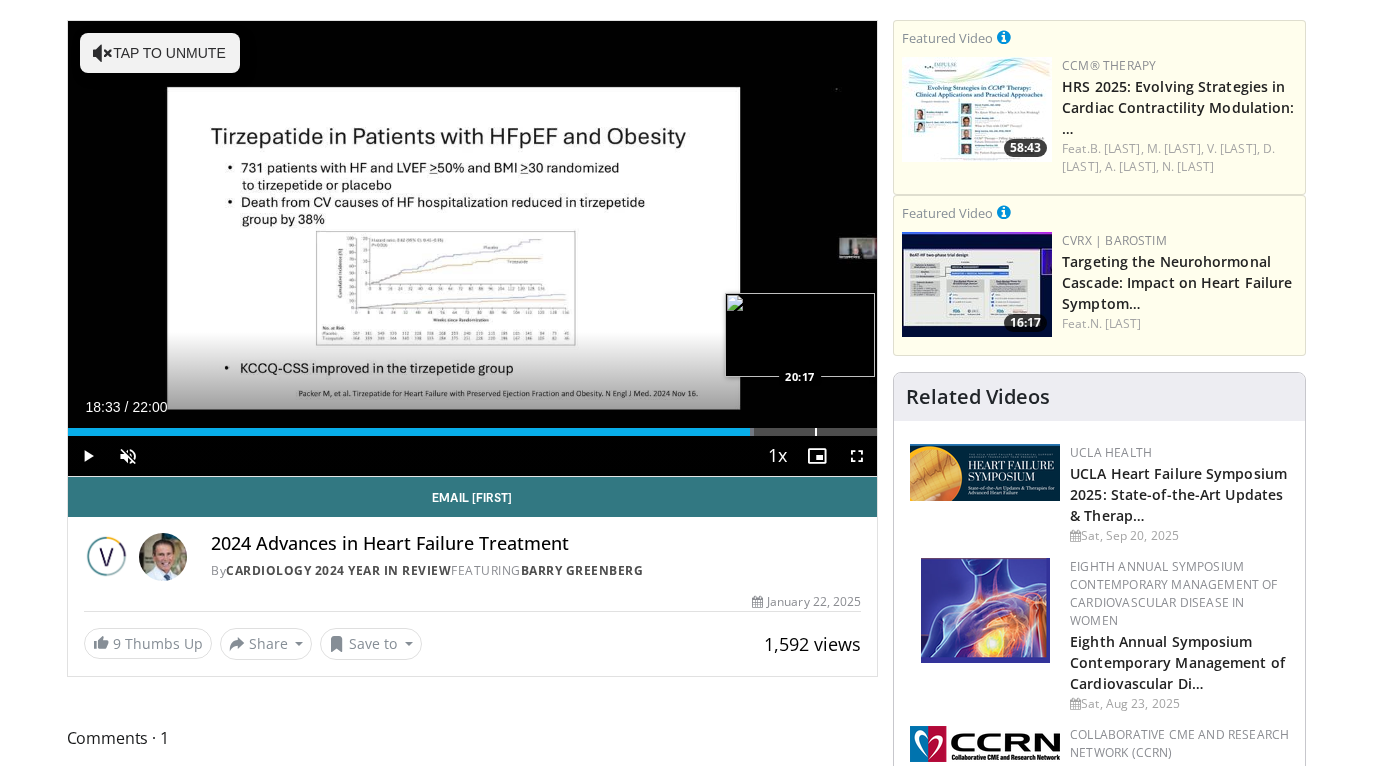 click on "Loaded :  84.80% 18:33 20:17" at bounding box center (473, 432) 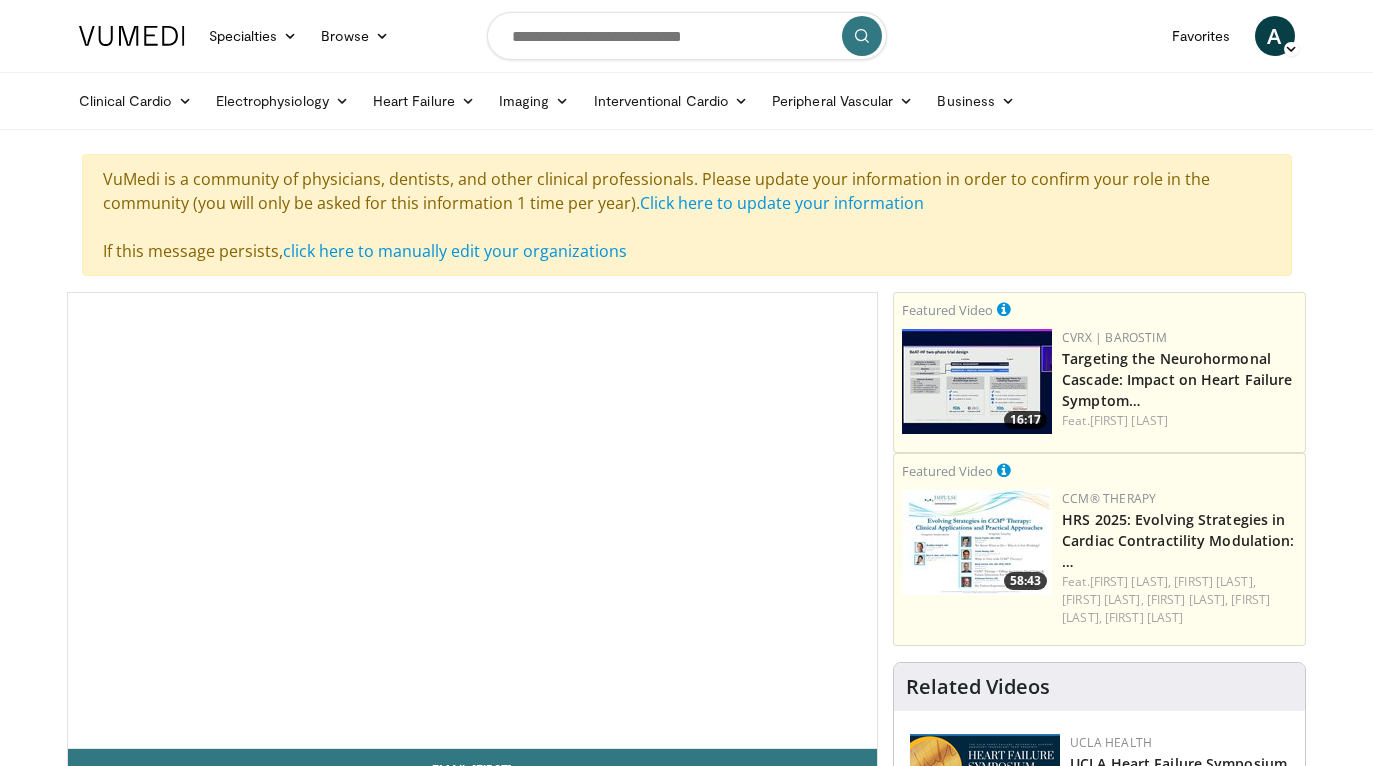 scroll, scrollTop: 0, scrollLeft: 0, axis: both 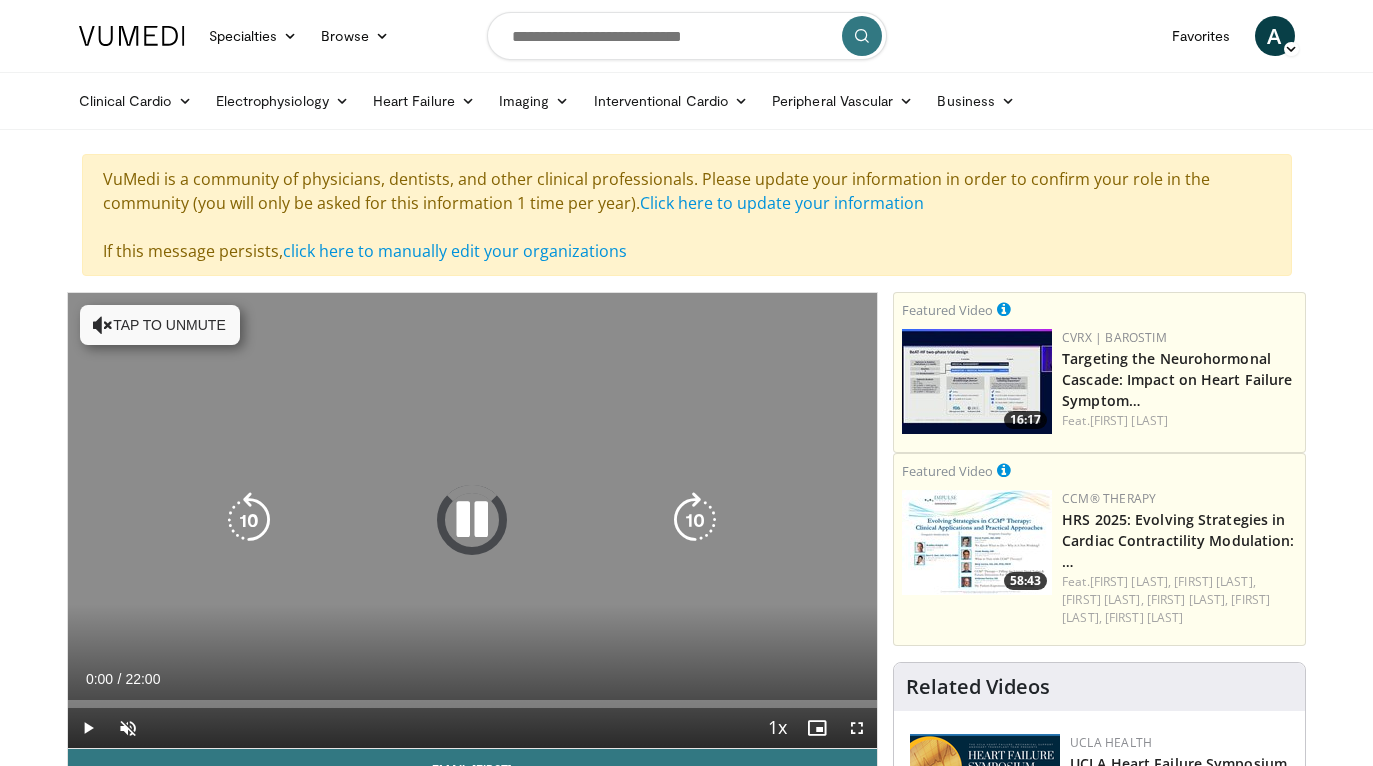 click at bounding box center [472, 520] 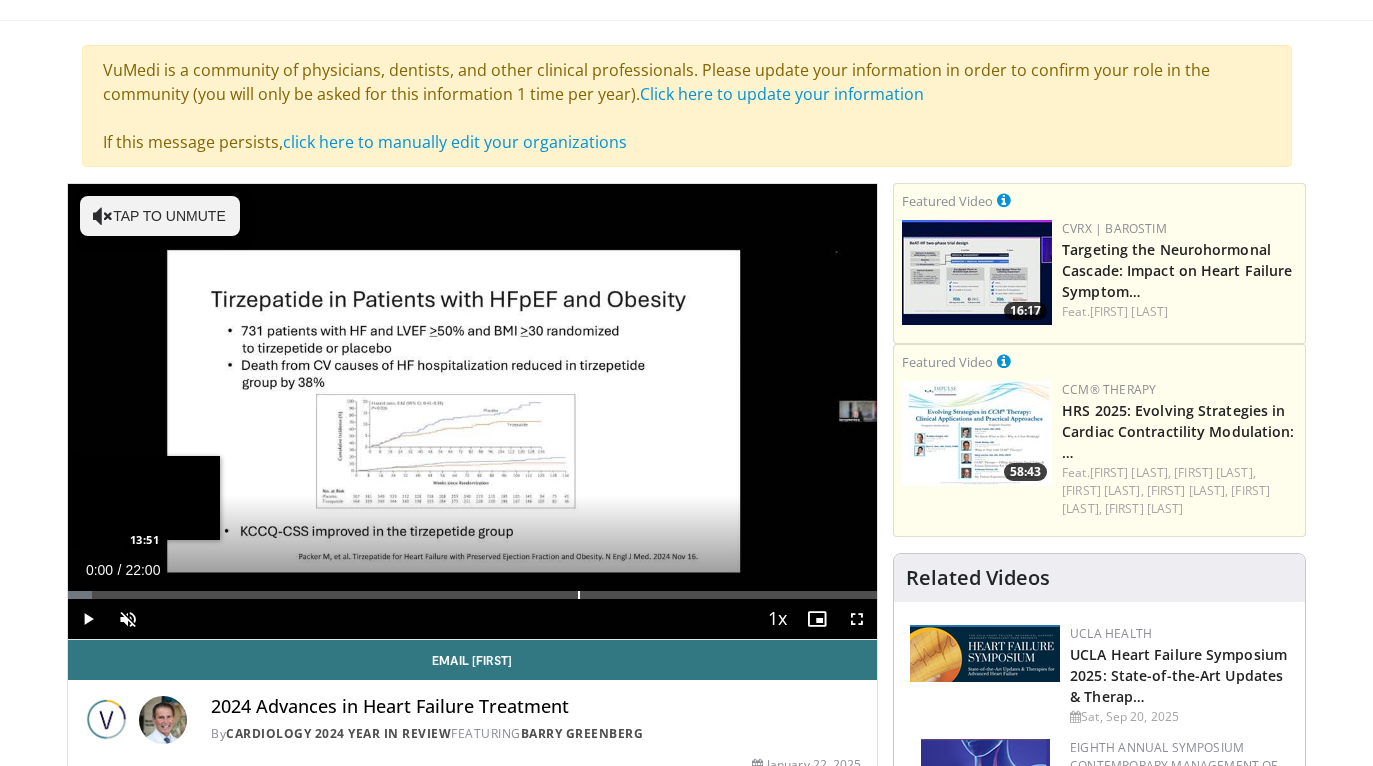 scroll, scrollTop: 186, scrollLeft: 0, axis: vertical 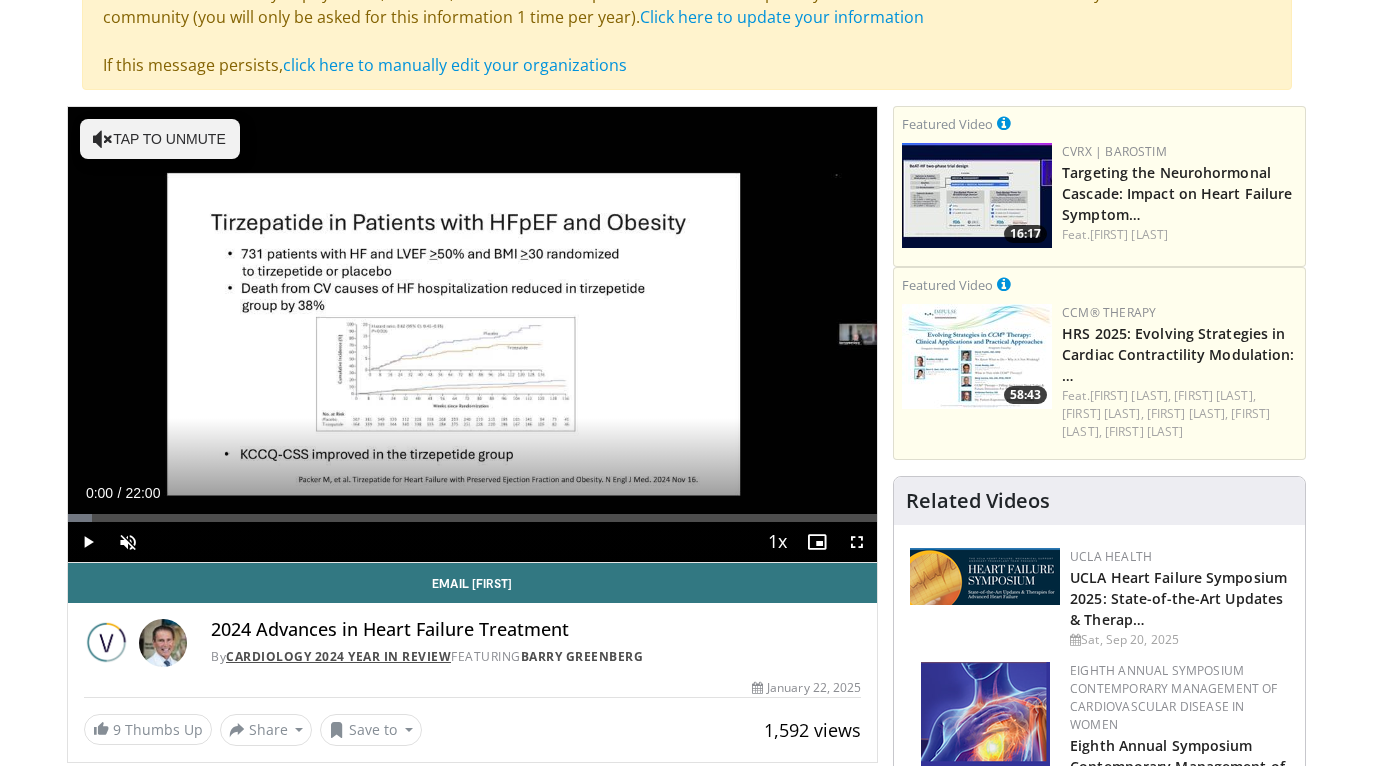 click on "Cardiology 2024 Year in Review" at bounding box center (338, 656) 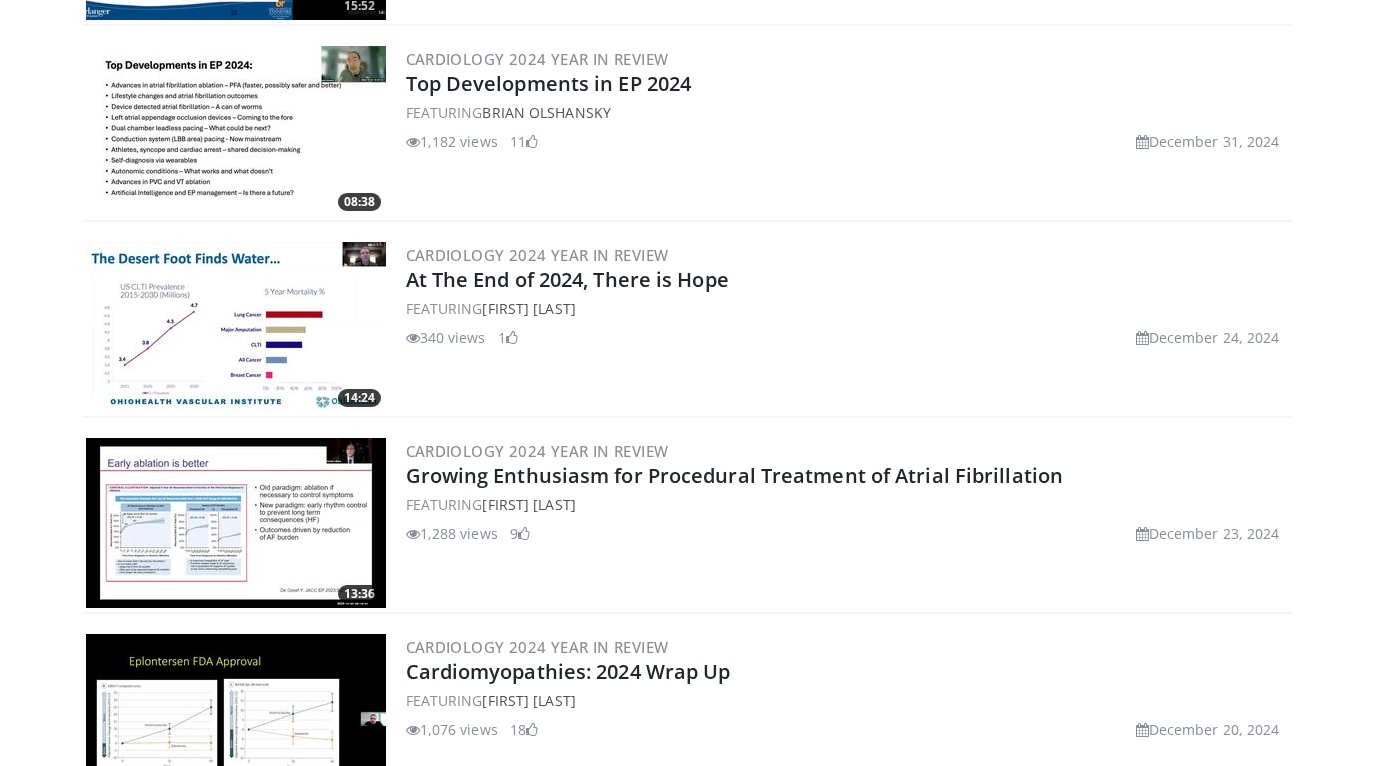 scroll, scrollTop: 2790, scrollLeft: 0, axis: vertical 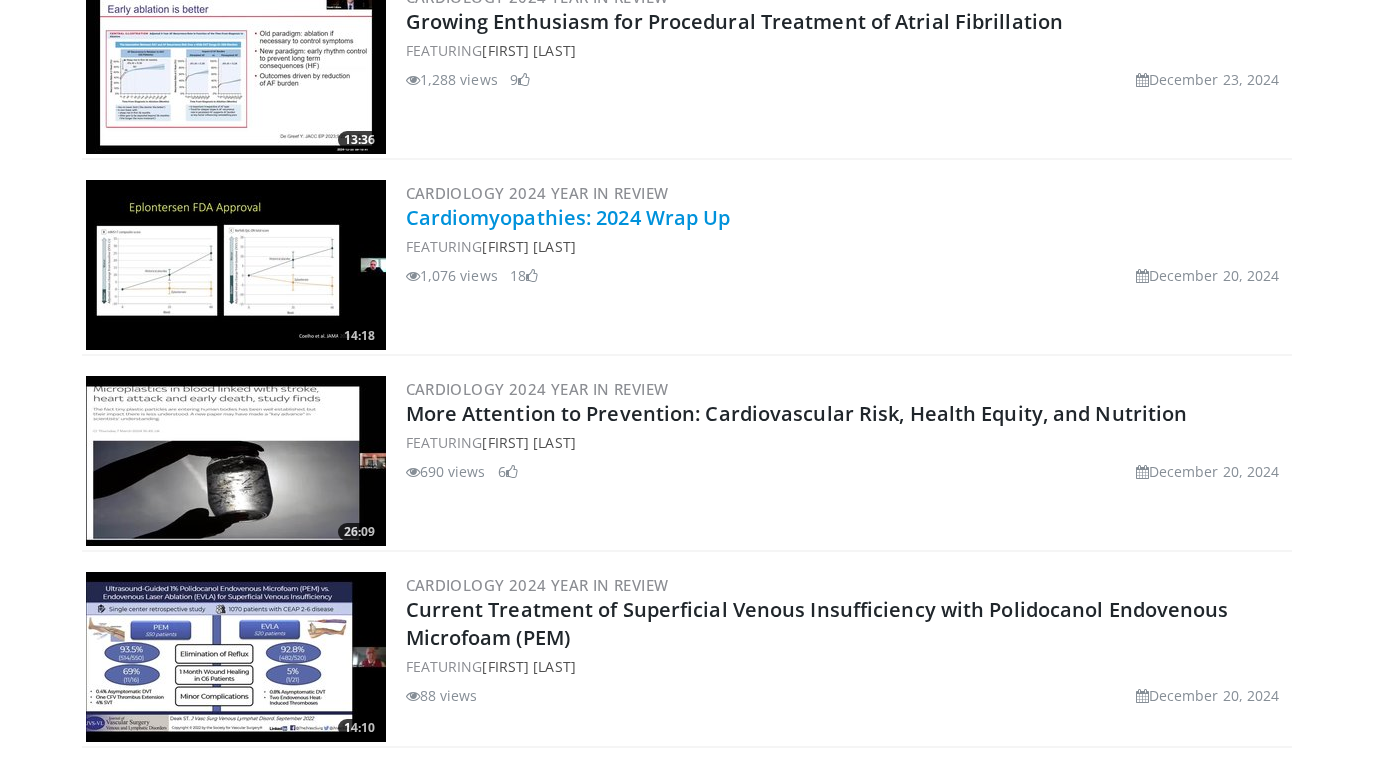 click on "Cardiomyopathies: 2024 Wrap Up" at bounding box center (568, 217) 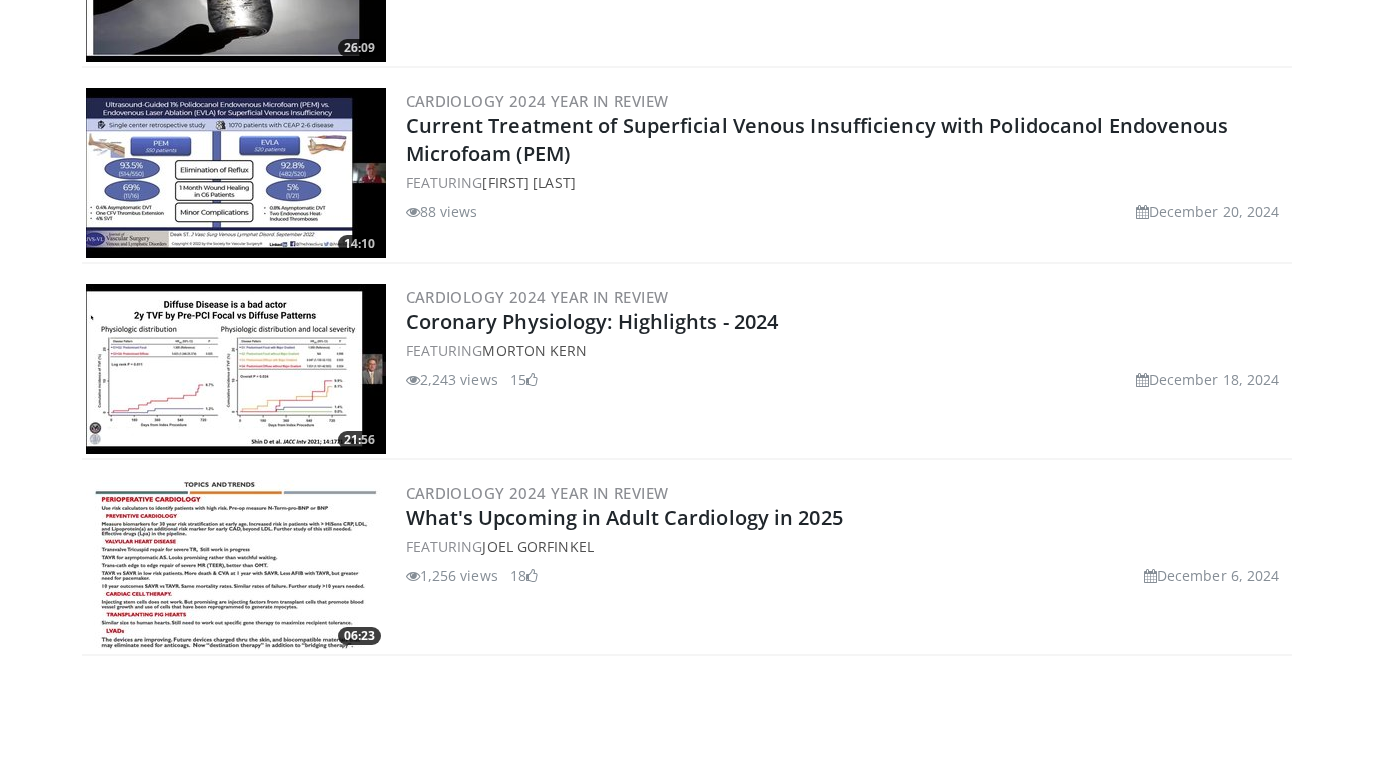 scroll, scrollTop: 3415, scrollLeft: 0, axis: vertical 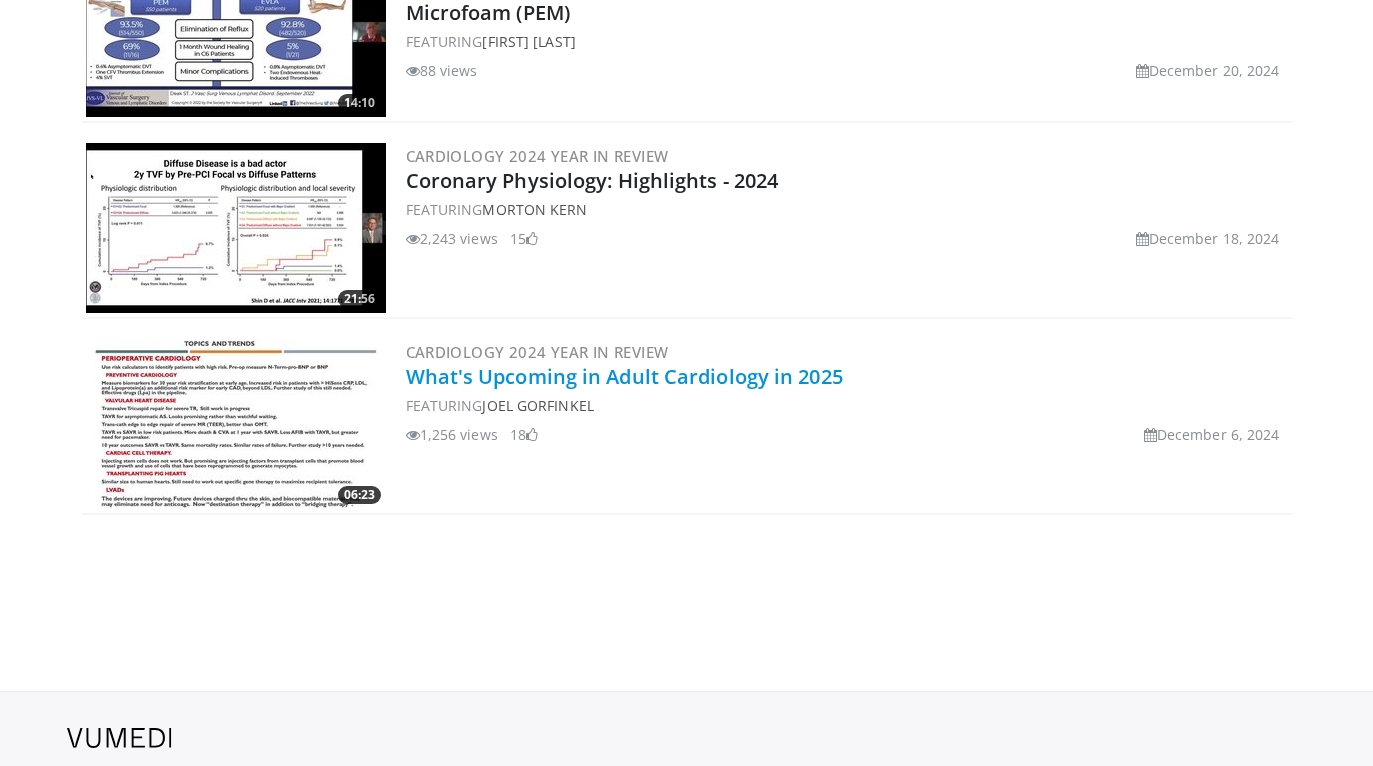 click on "What's Upcoming in Adult Cardiology in 2025" at bounding box center [624, 376] 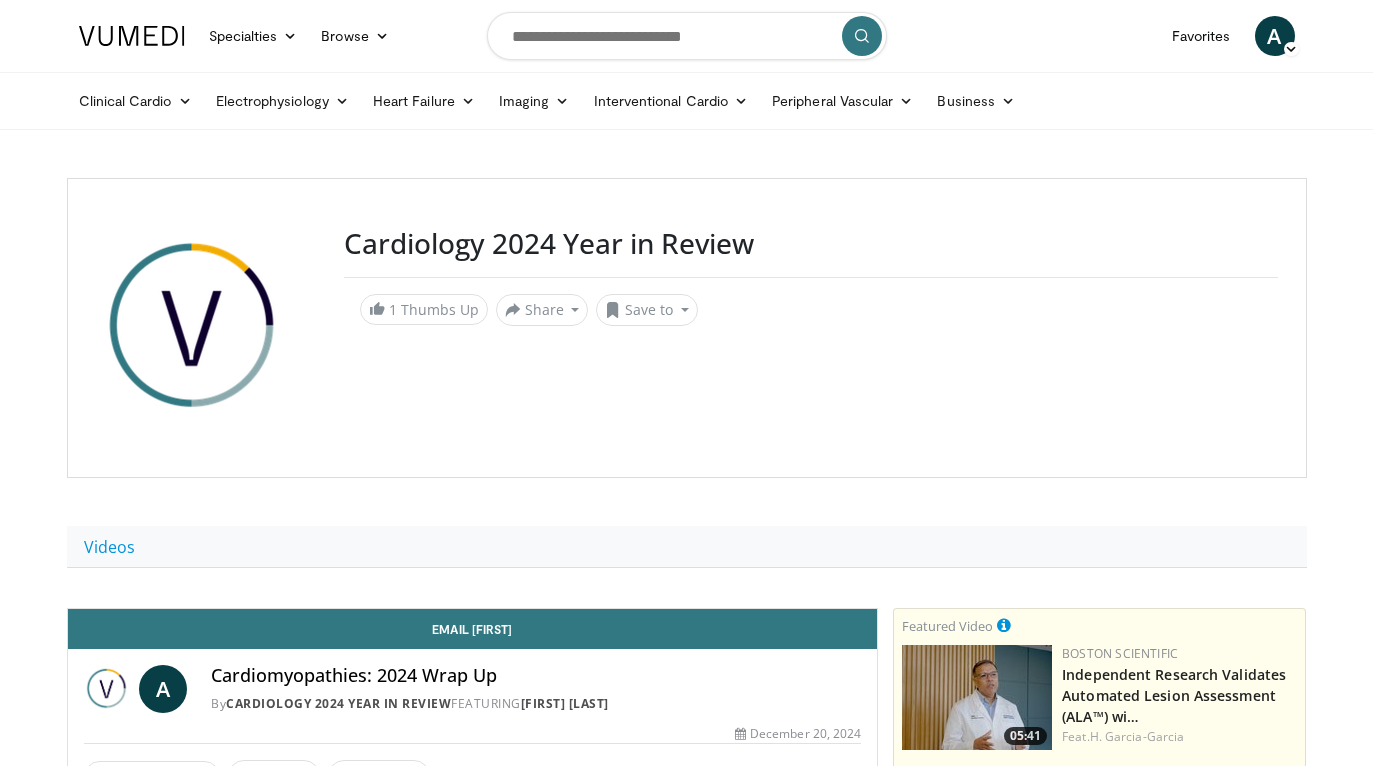 scroll, scrollTop: 0, scrollLeft: 0, axis: both 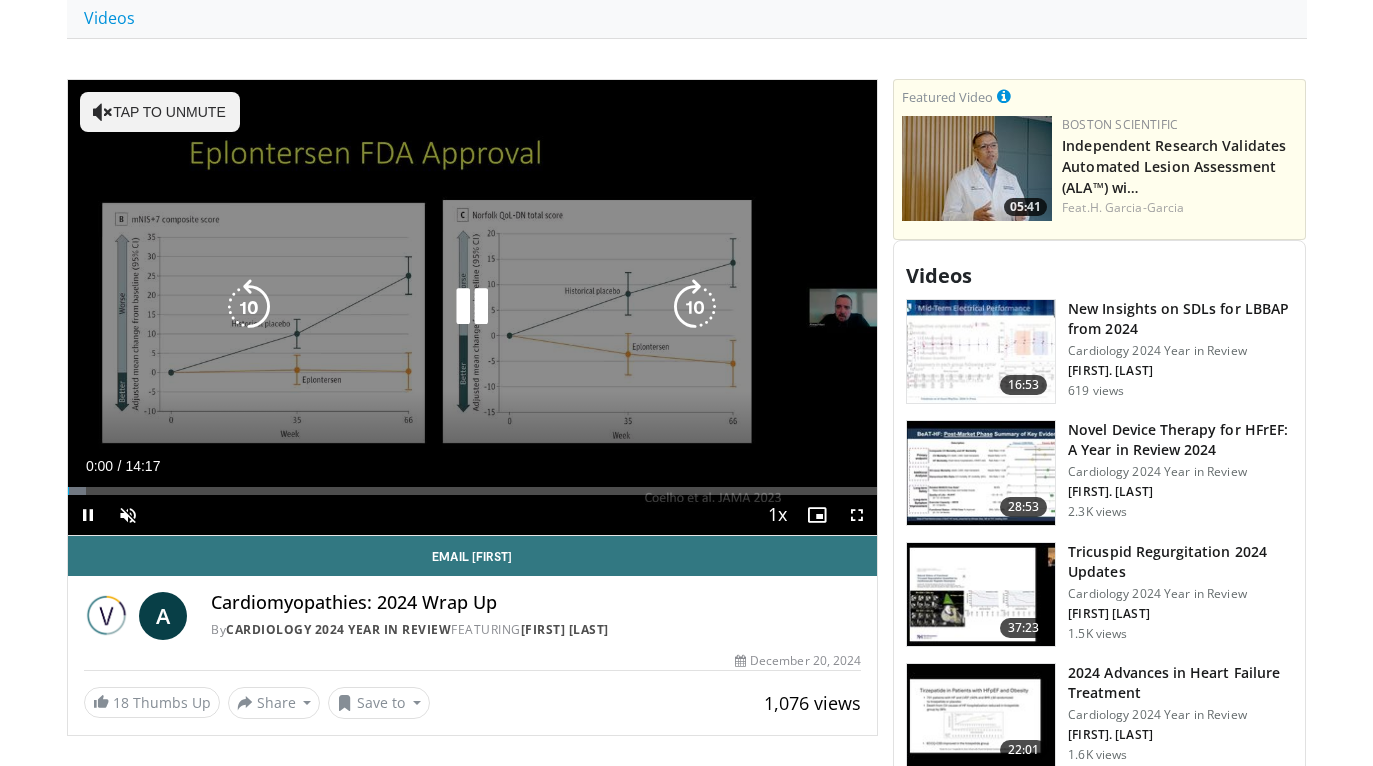 click at bounding box center [472, 307] 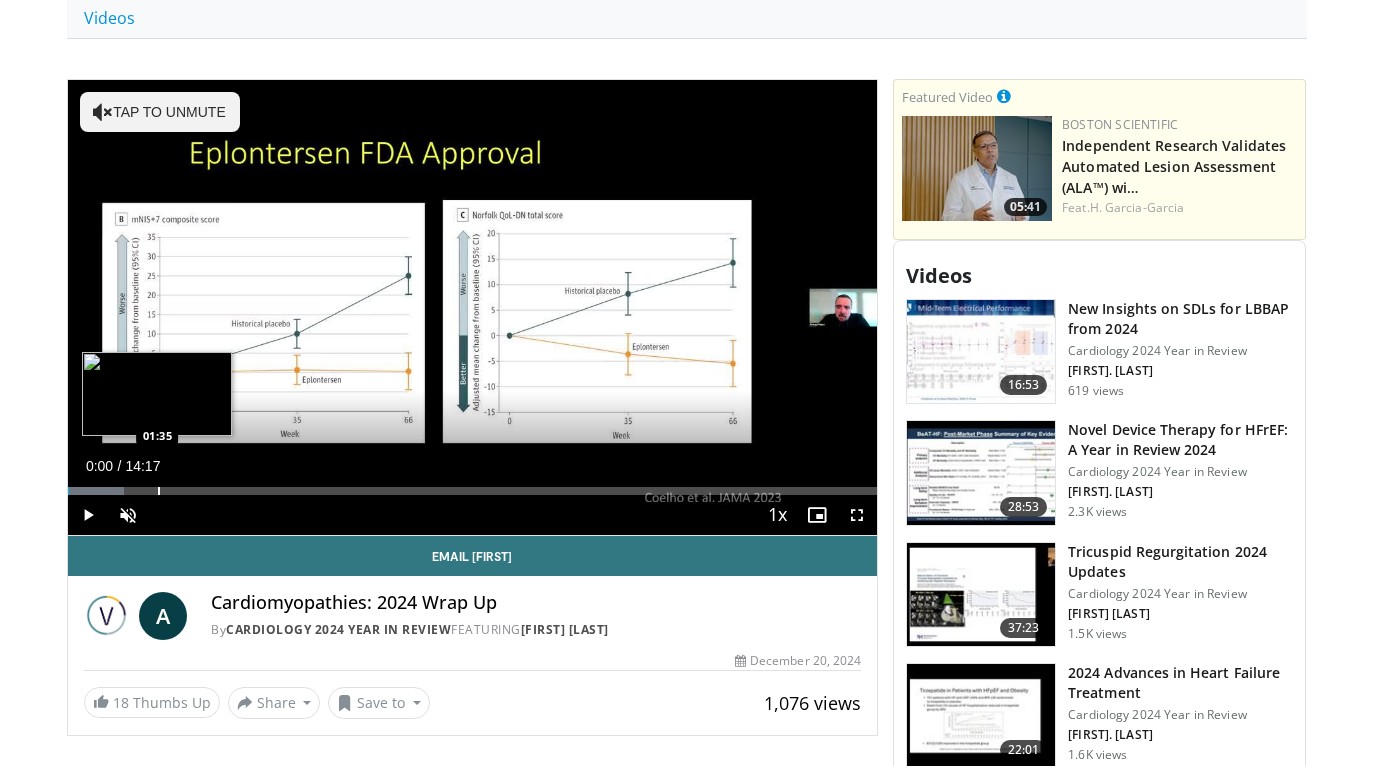 click at bounding box center [159, 491] 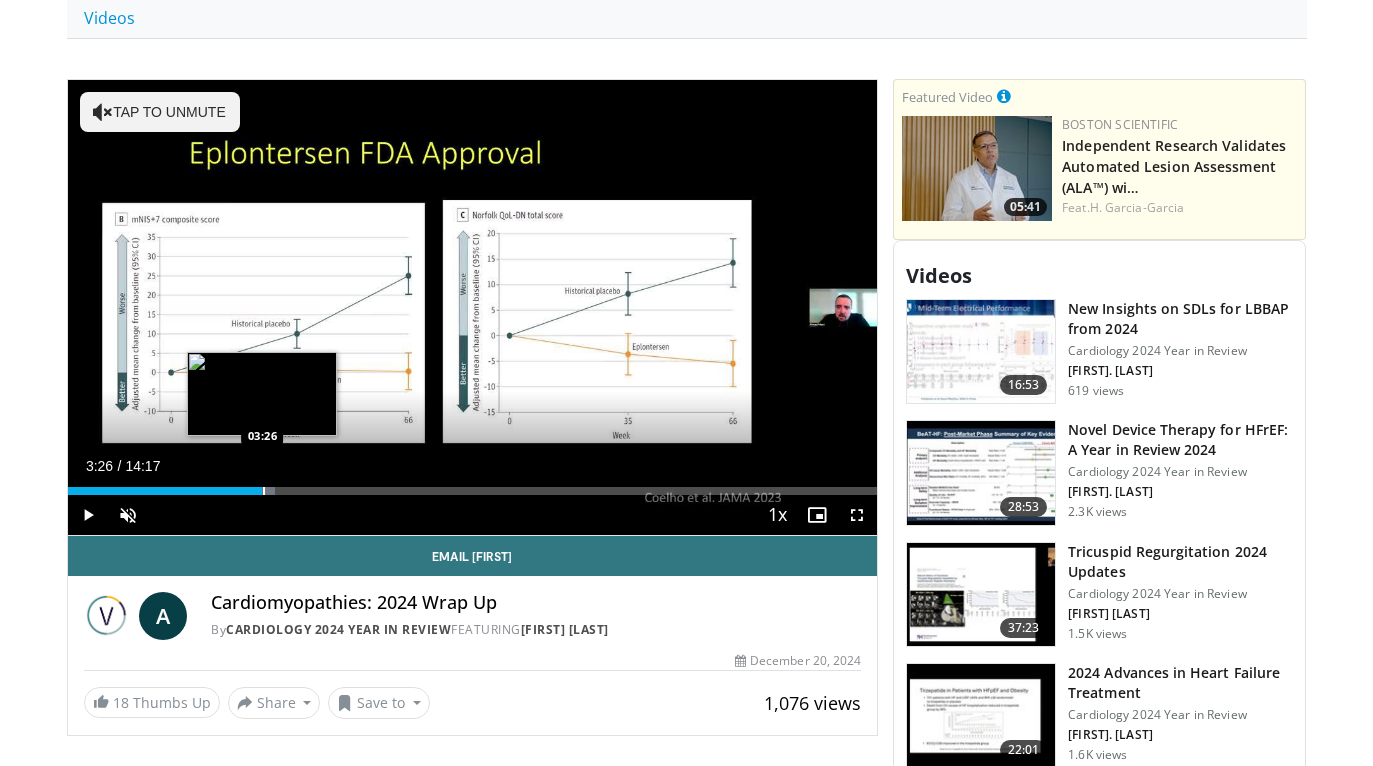 click at bounding box center [264, 491] 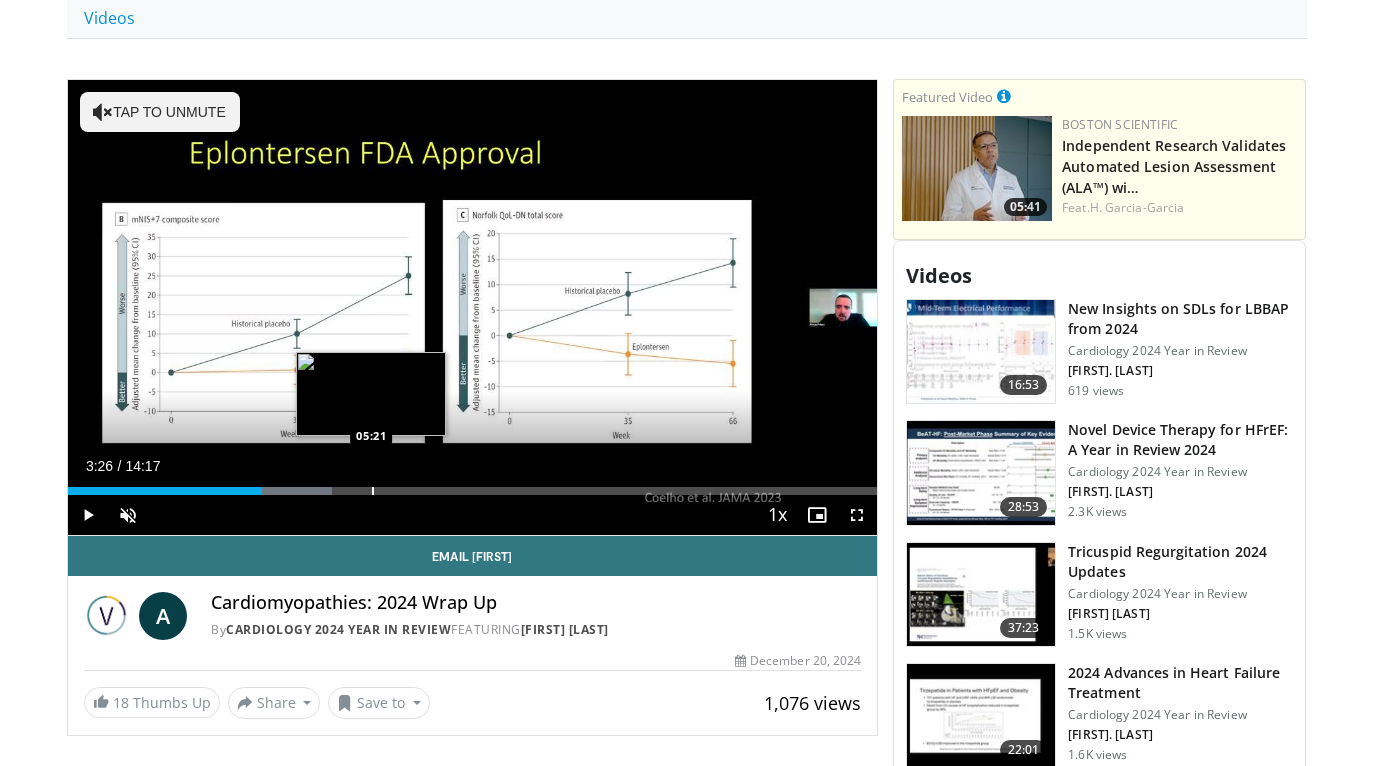 click at bounding box center [373, 491] 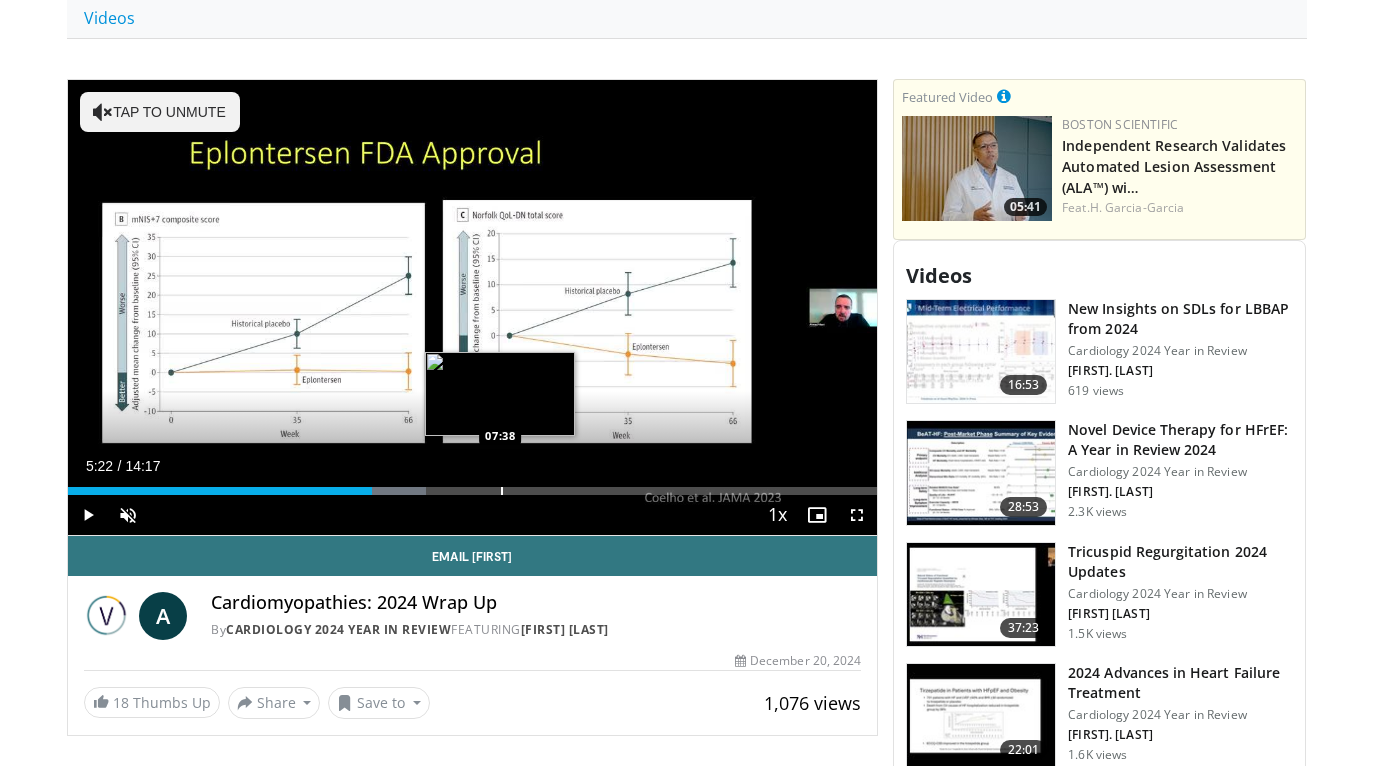 click at bounding box center (502, 491) 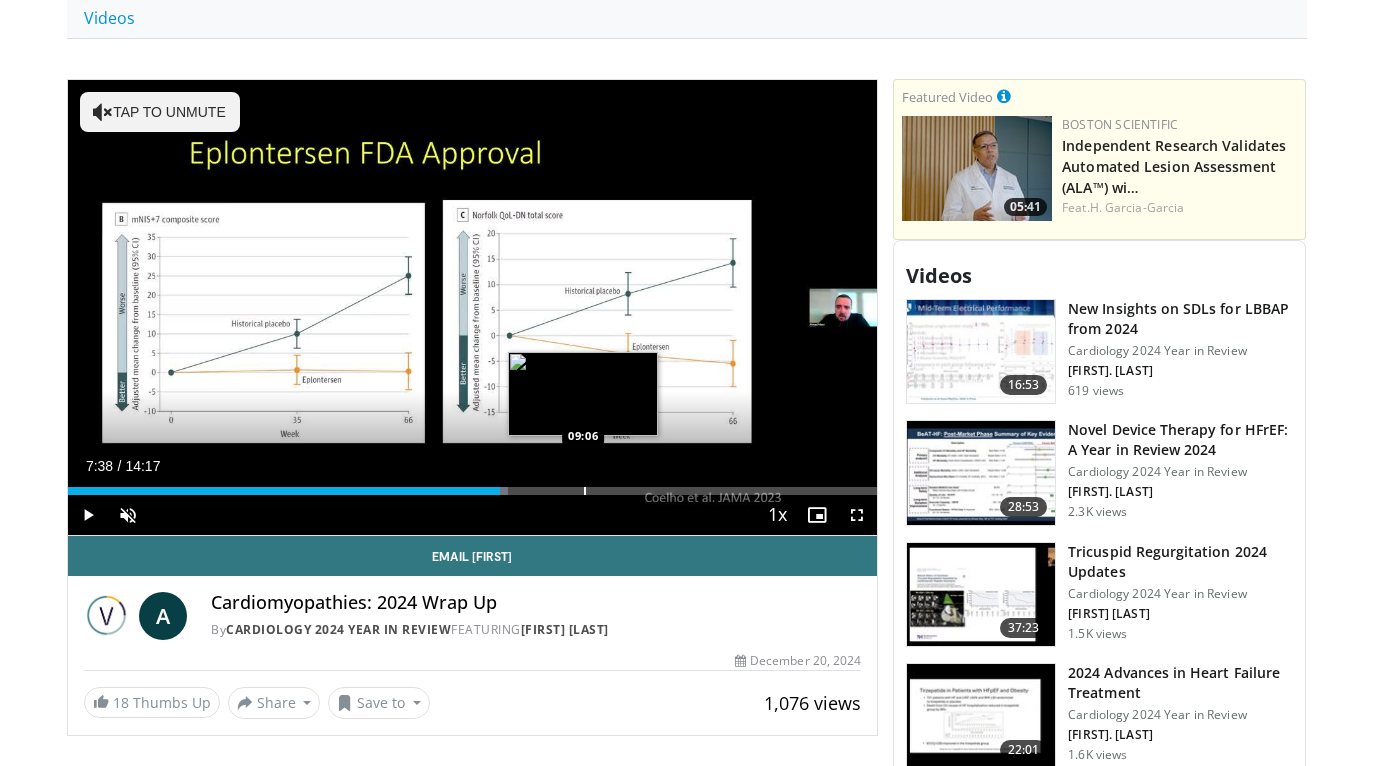 click at bounding box center (585, 491) 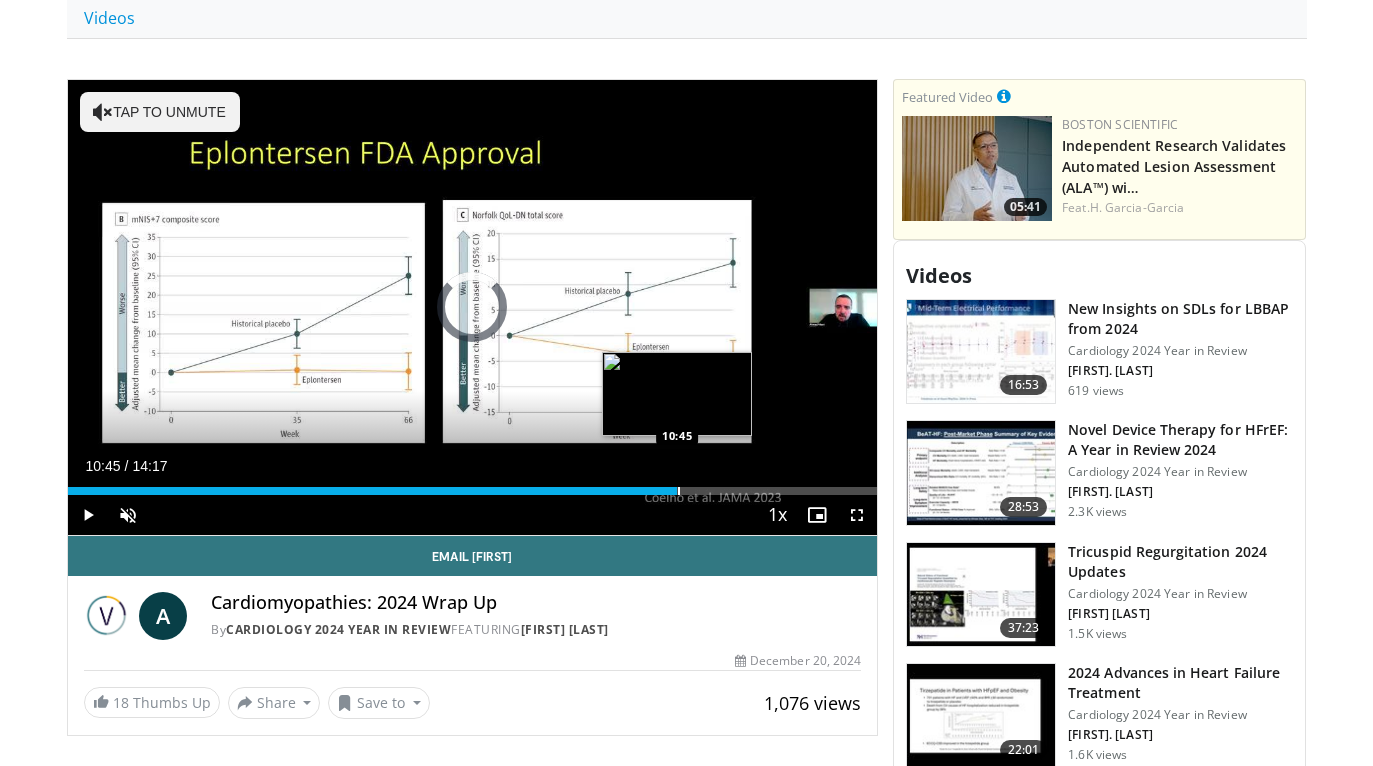 click on "Loaded :  64.15% 10:45 10:45" at bounding box center (473, 485) 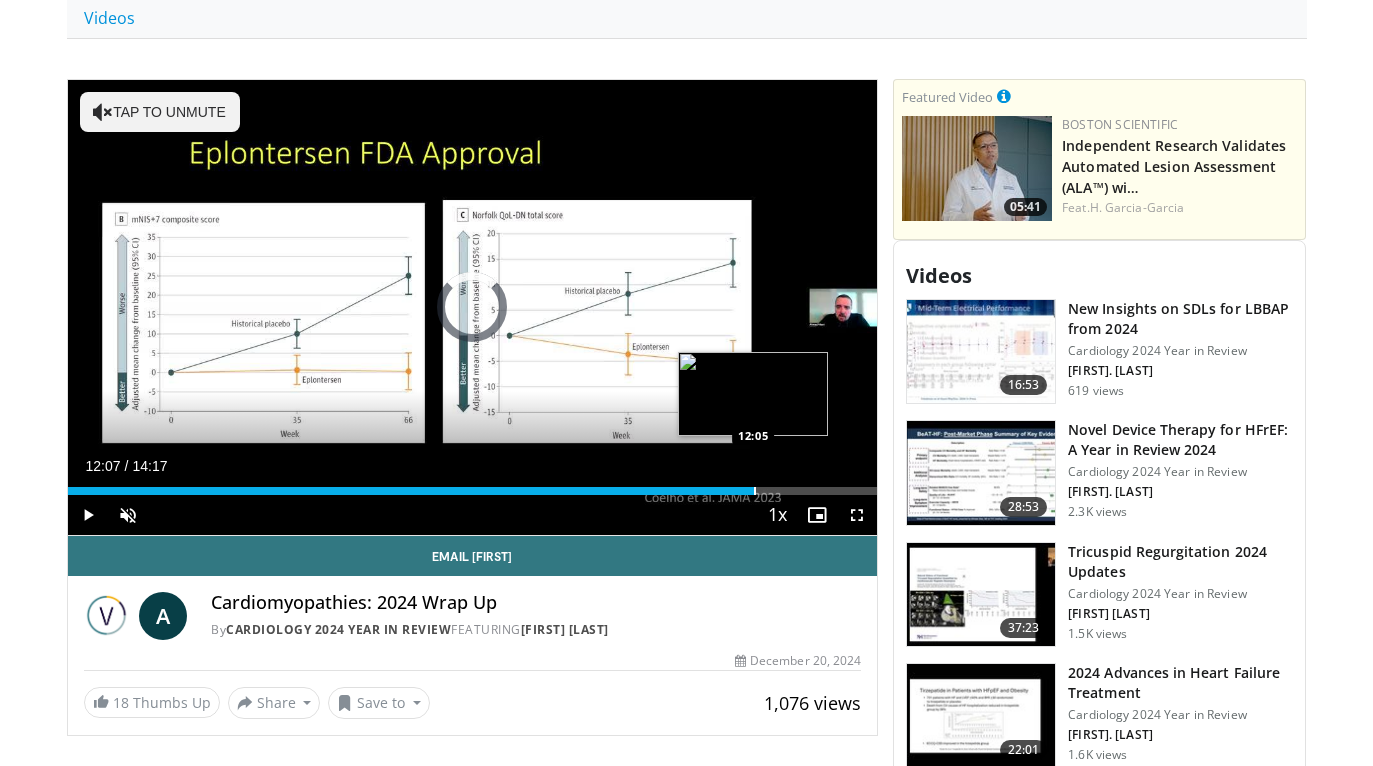 click at bounding box center [755, 491] 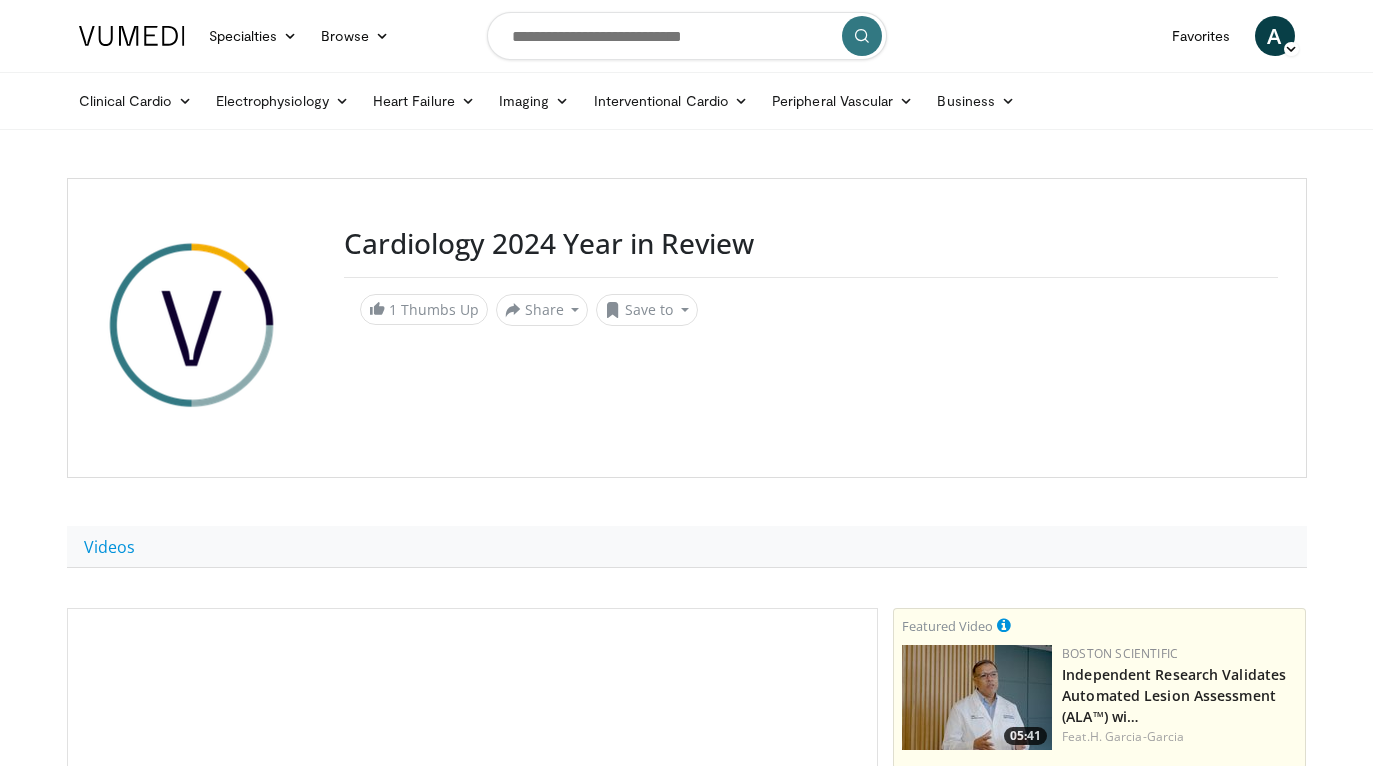 scroll, scrollTop: 0, scrollLeft: 0, axis: both 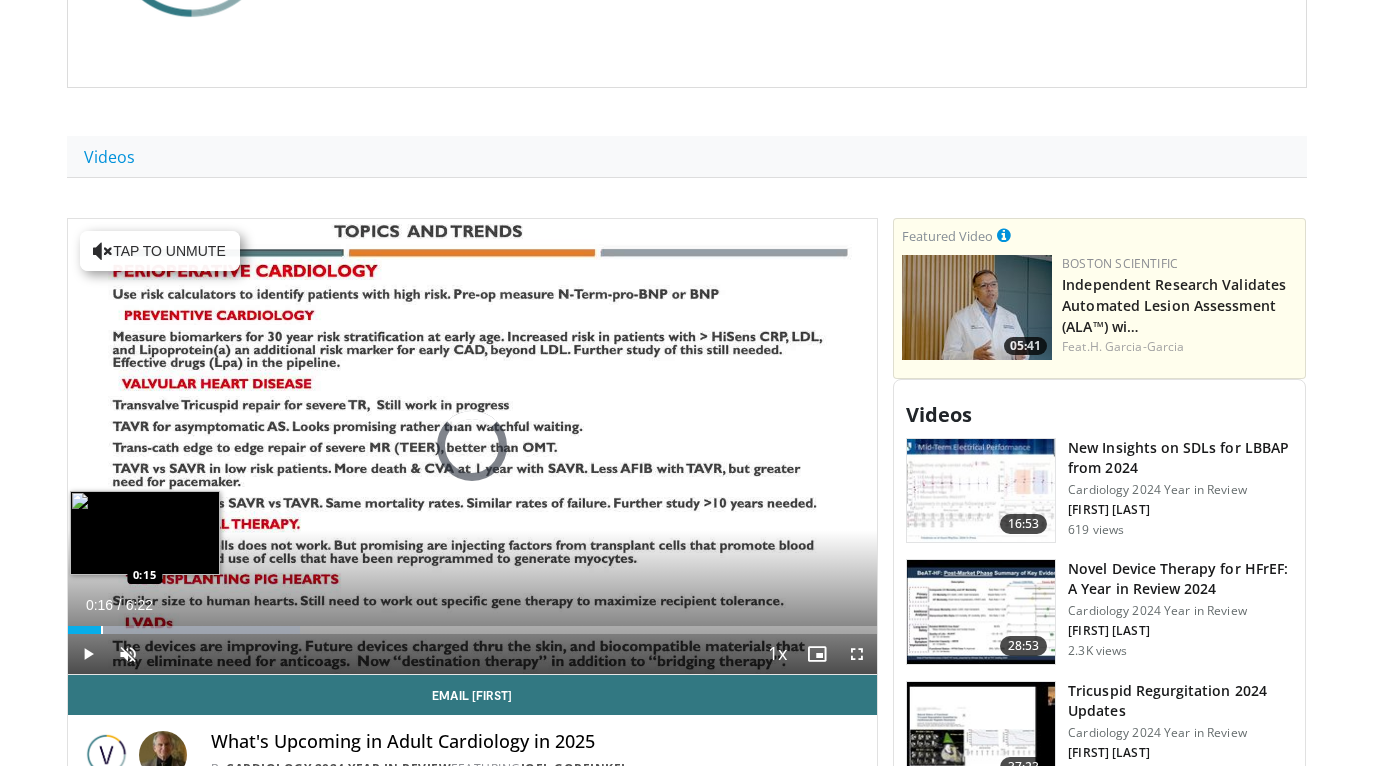 click on "Loaded :  28.75% 0:02 0:15" at bounding box center [473, 624] 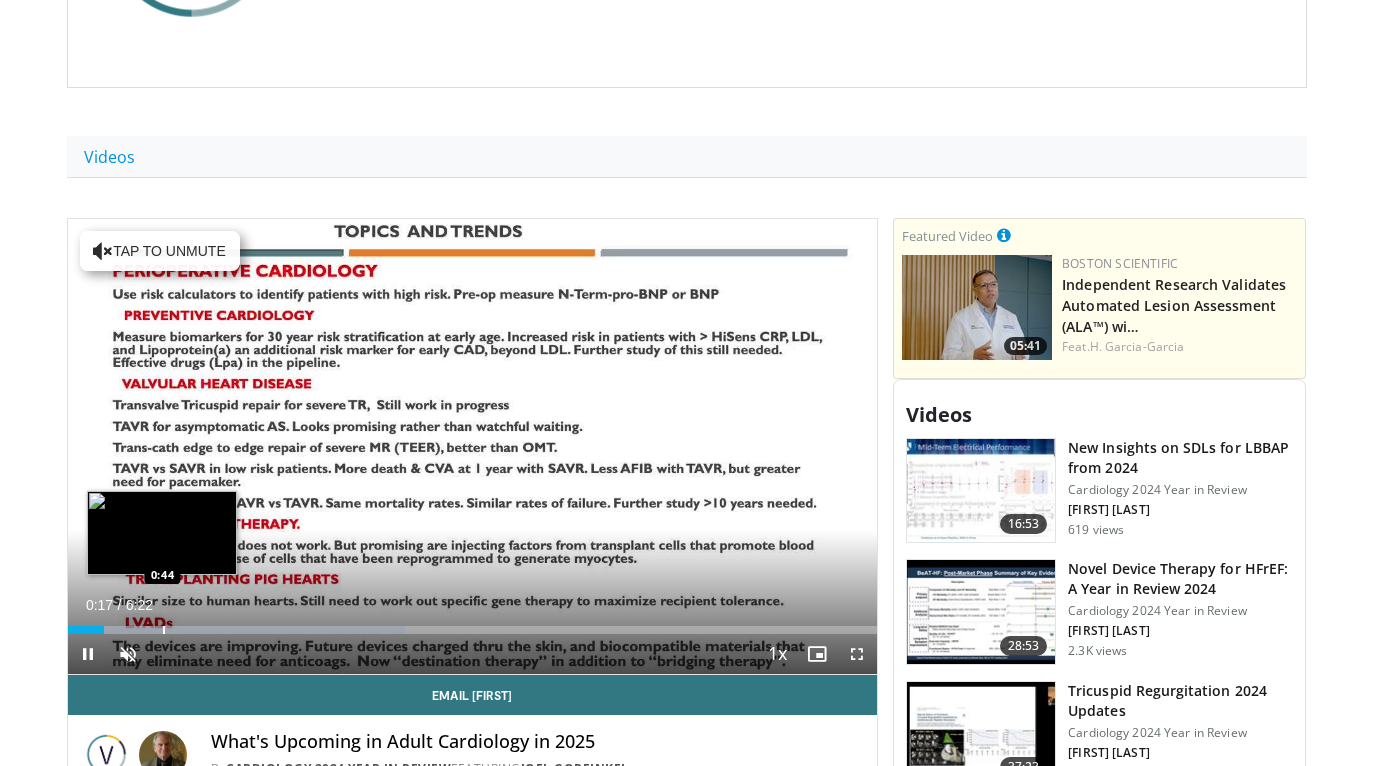 click at bounding box center (164, 630) 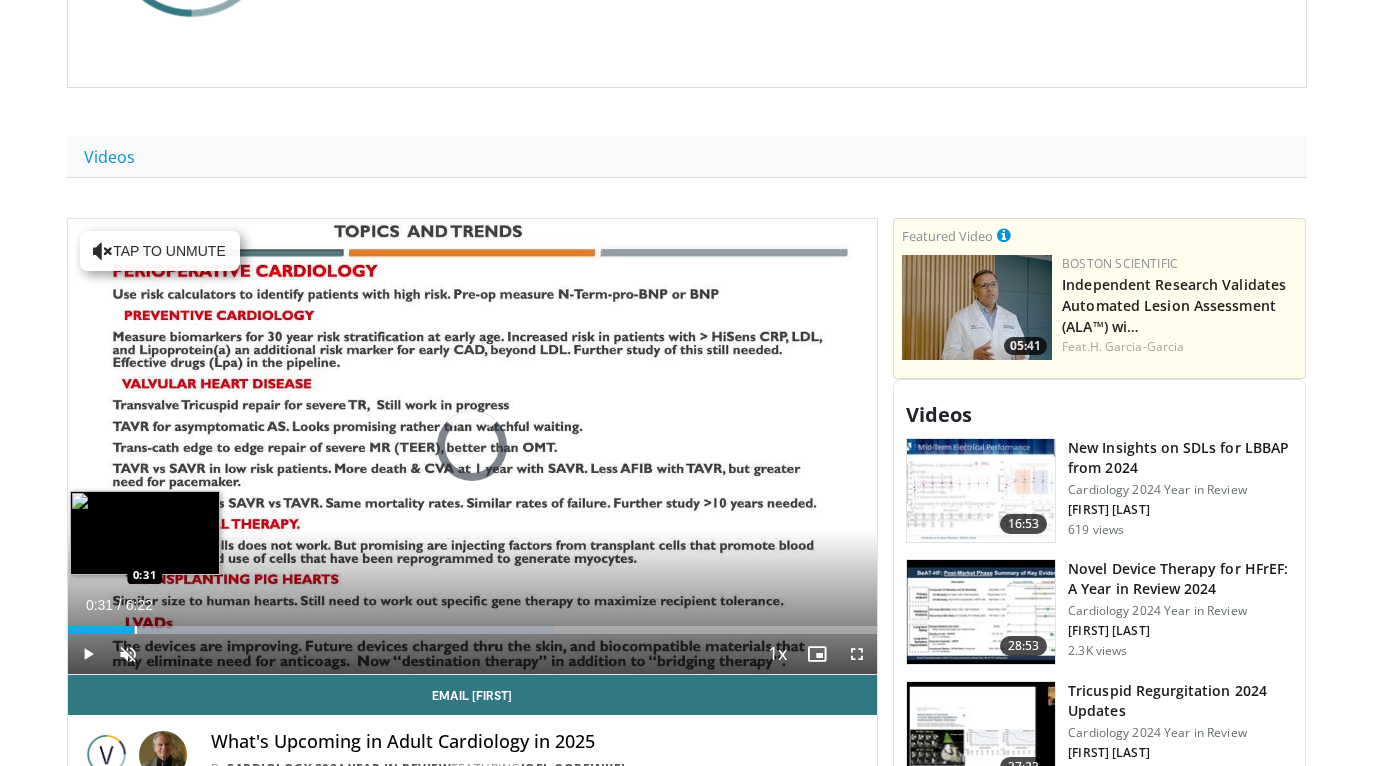 click at bounding box center [136, 630] 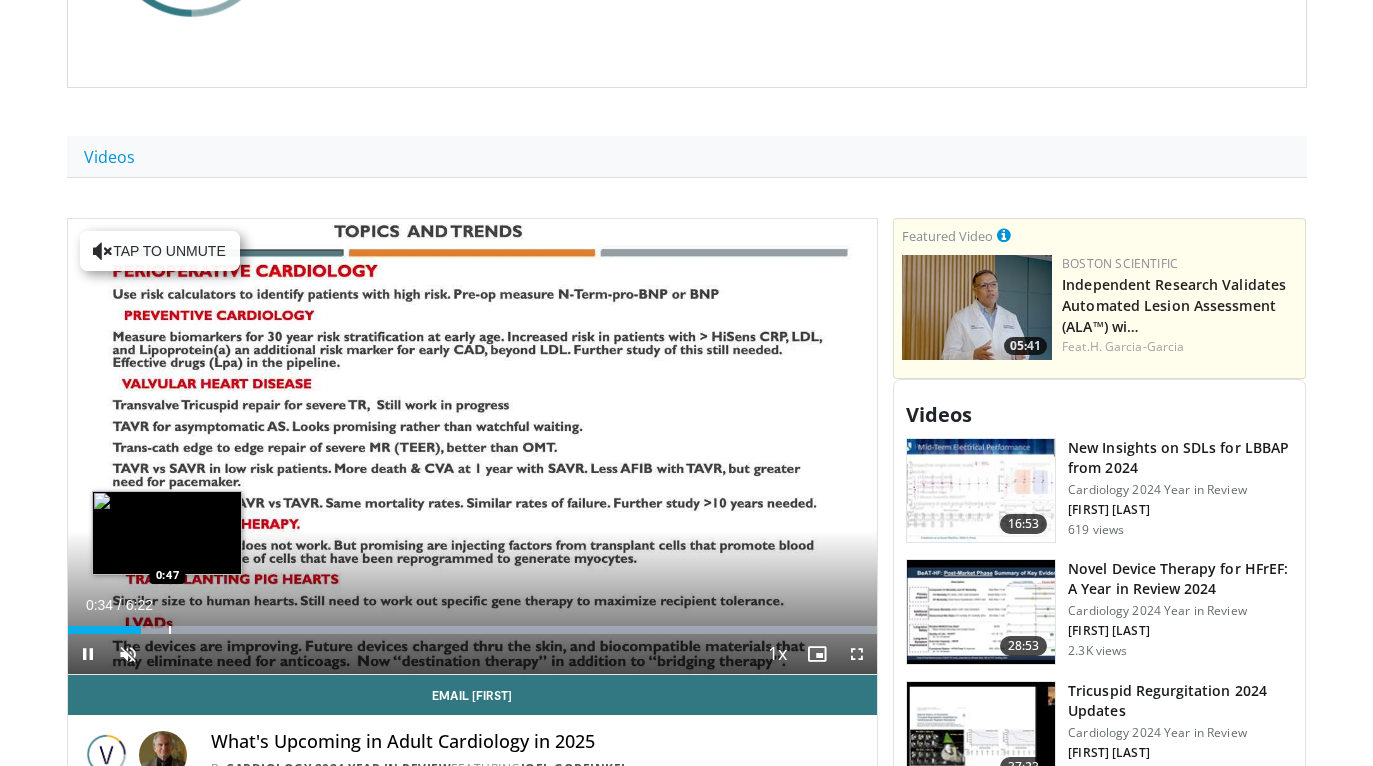 click on "Loaded :  99.86% 0:34 0:47" at bounding box center (473, 624) 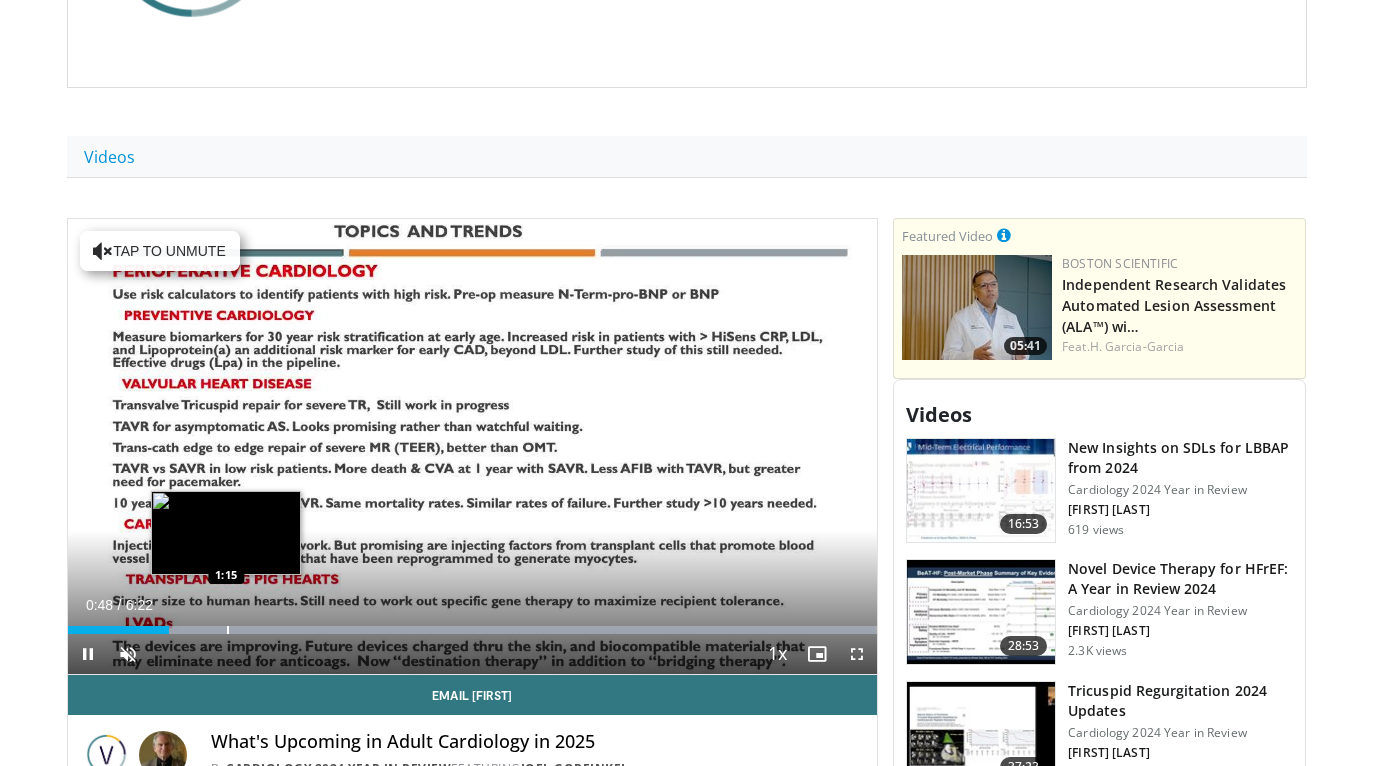 click at bounding box center [228, 630] 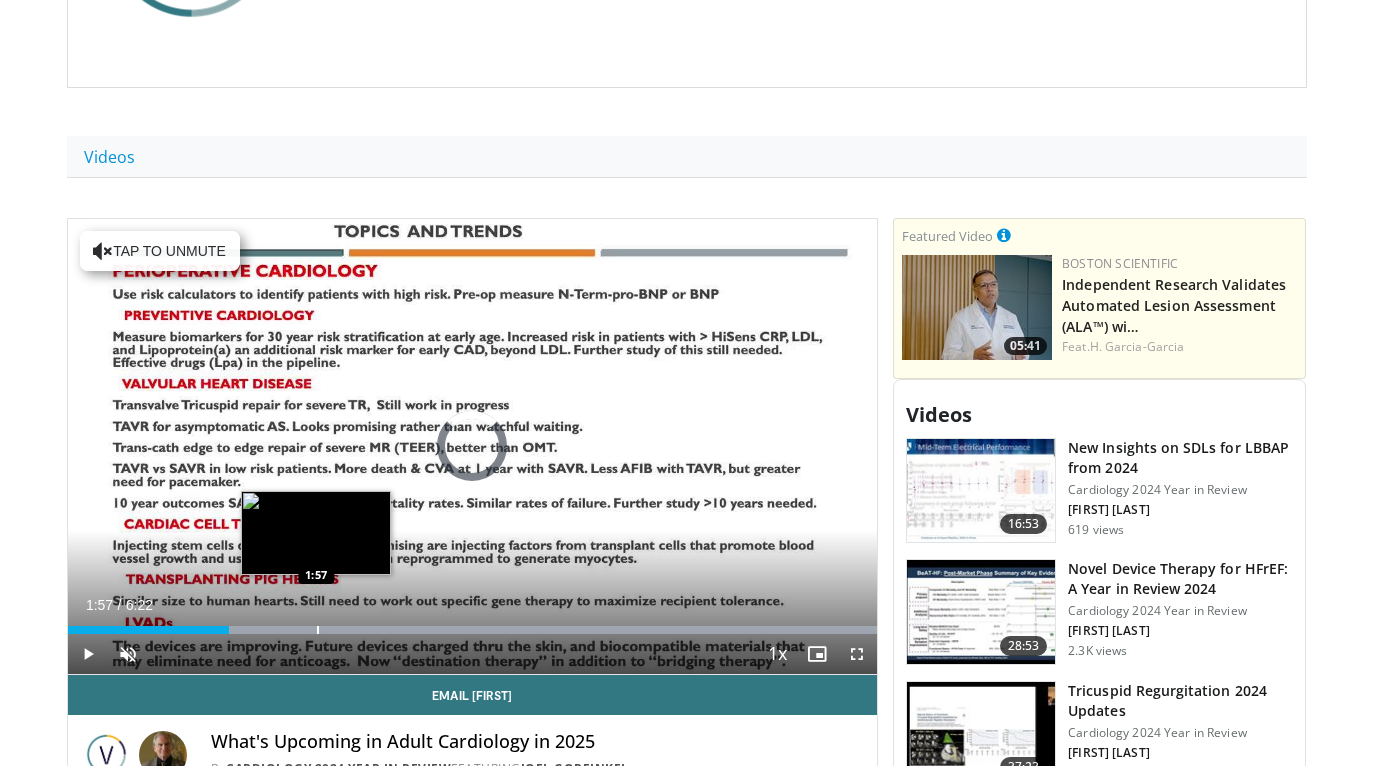 click at bounding box center (318, 630) 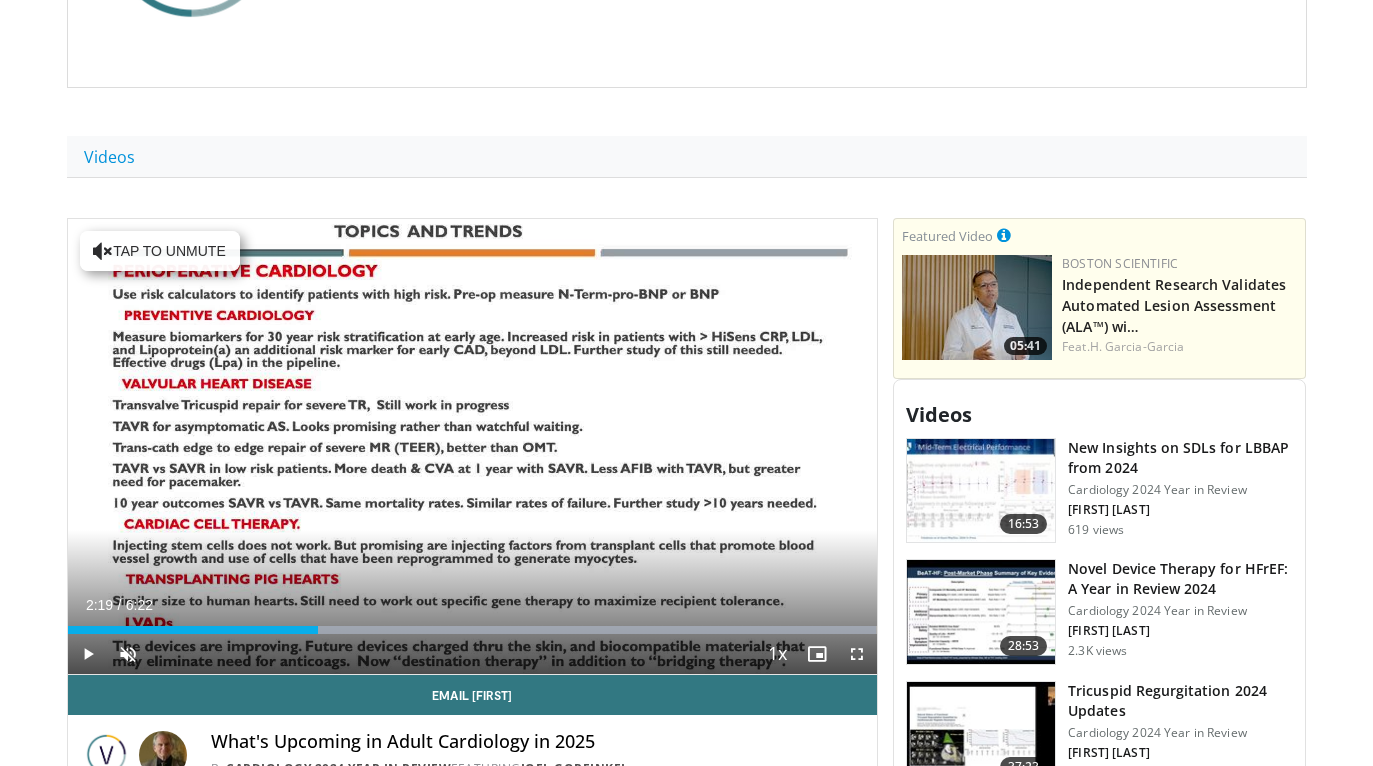 click at bounding box center (364, 630) 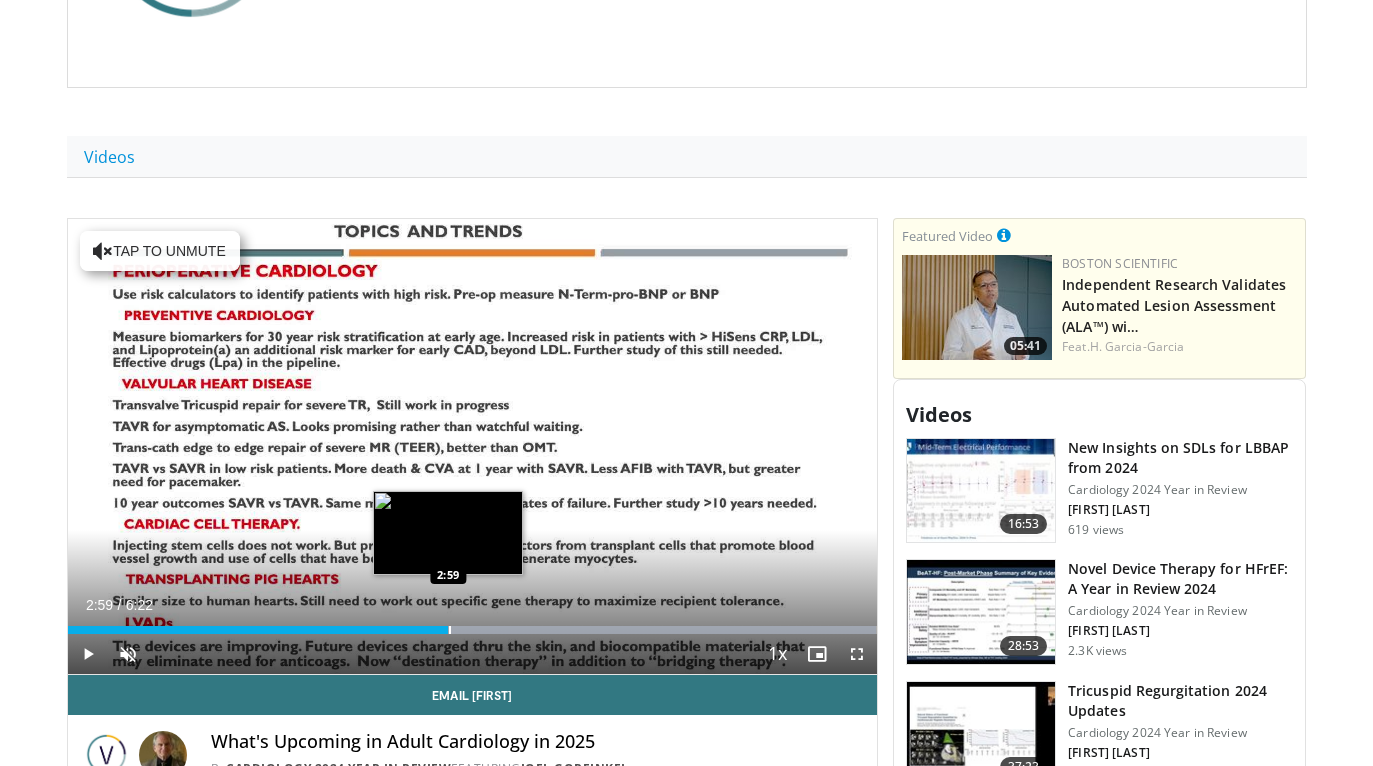 click at bounding box center [450, 630] 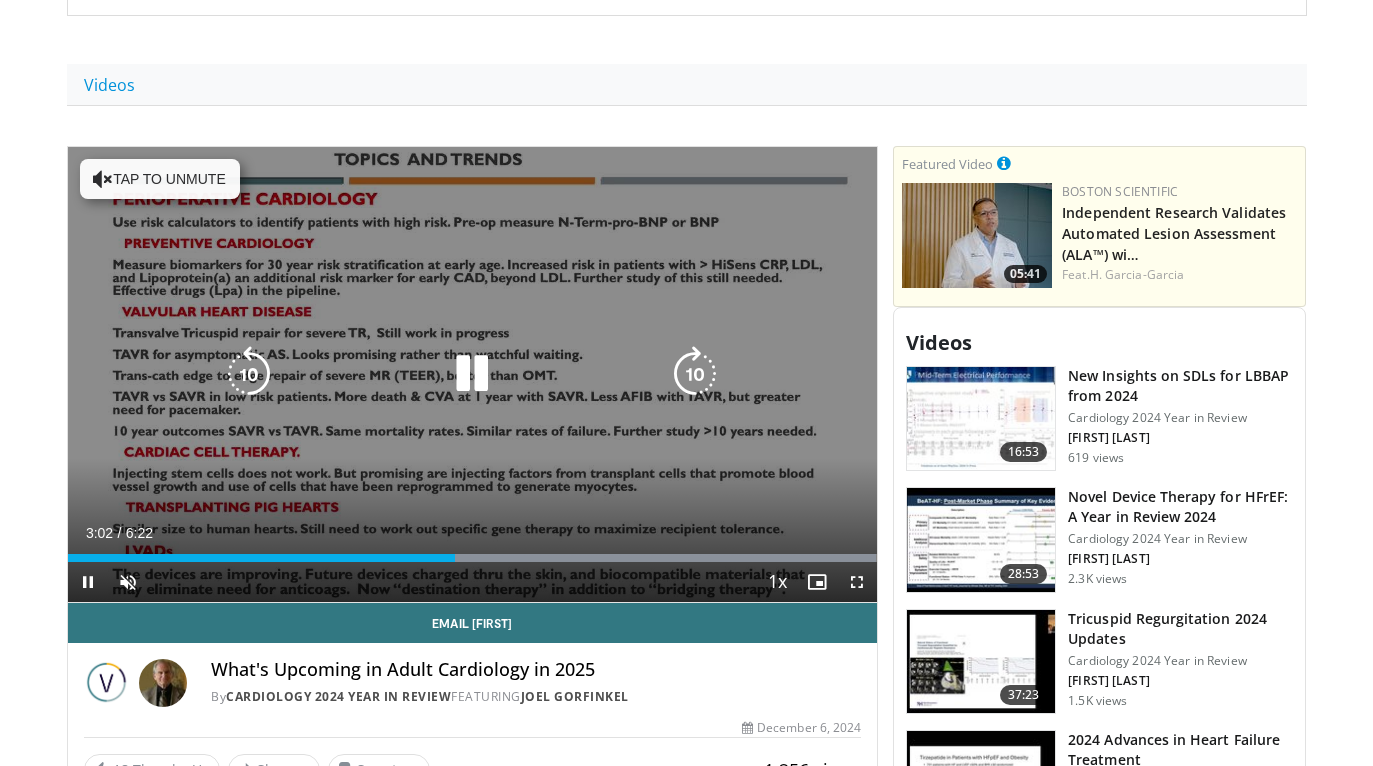 click at bounding box center (472, 374) 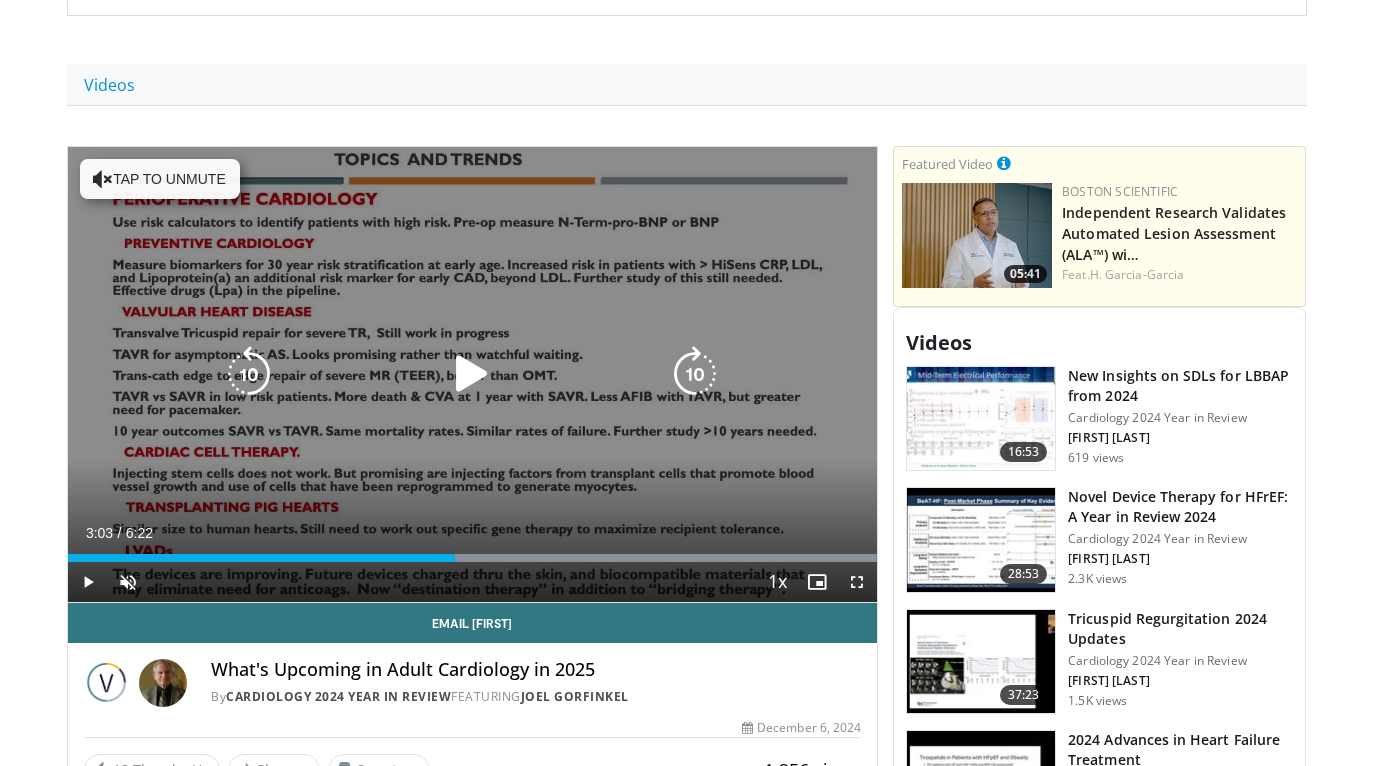 scroll, scrollTop: 697, scrollLeft: 0, axis: vertical 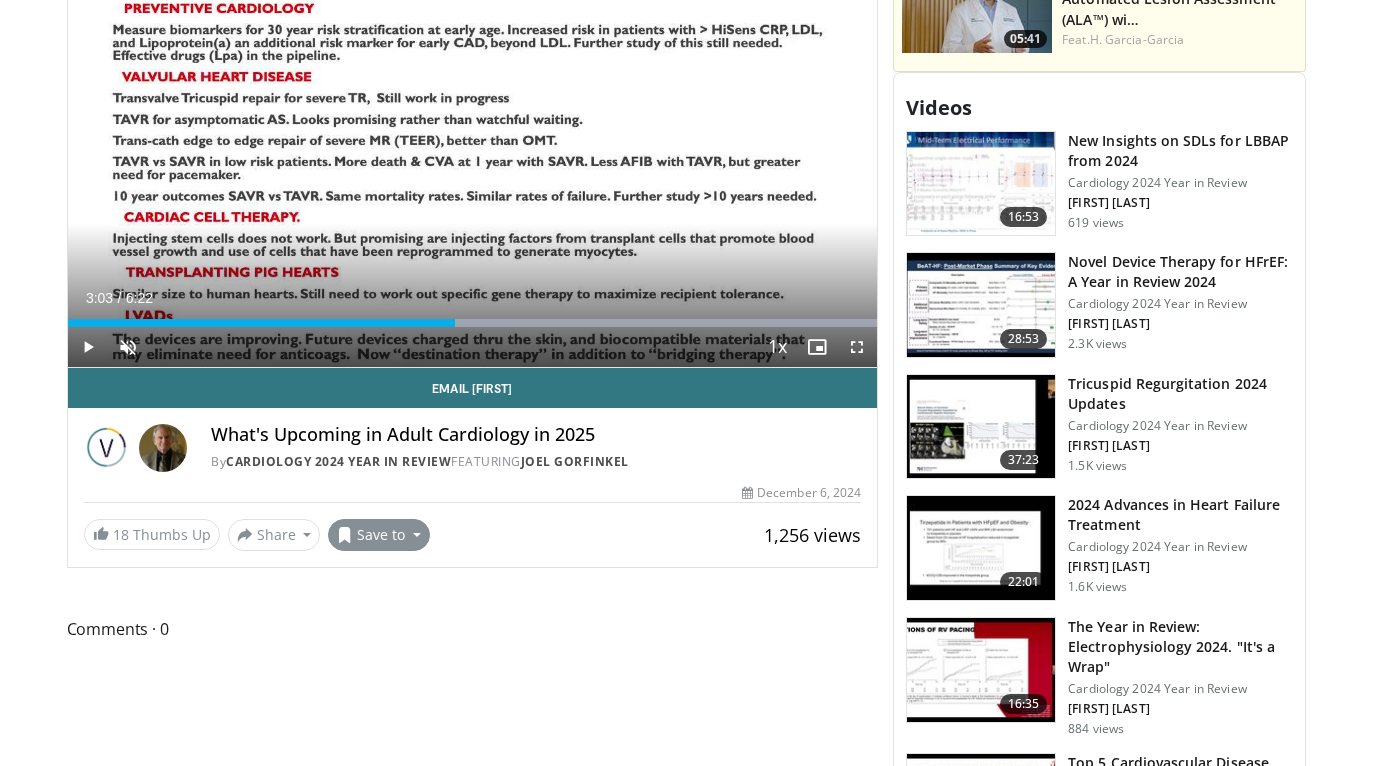 click on "Save to" at bounding box center [379, 535] 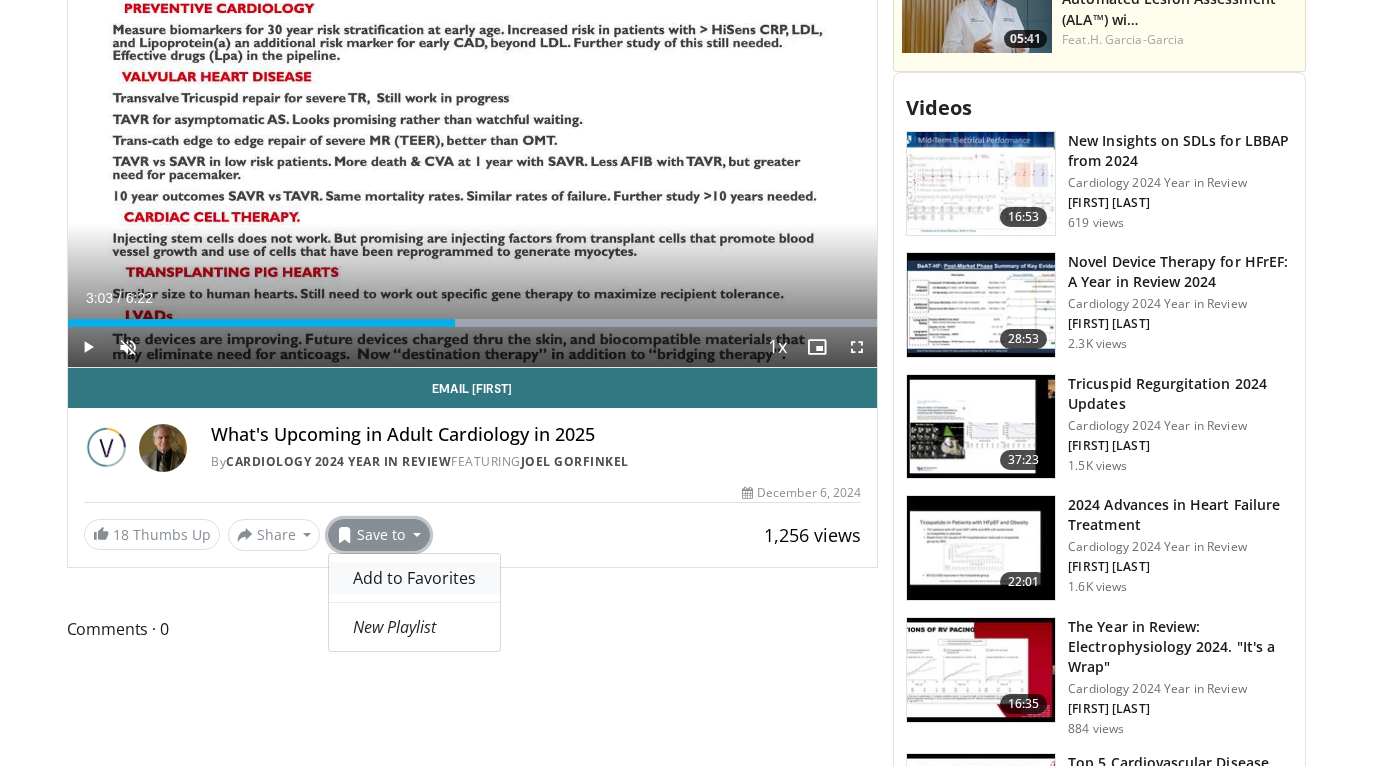 click on "Add to Favorites" at bounding box center [414, 578] 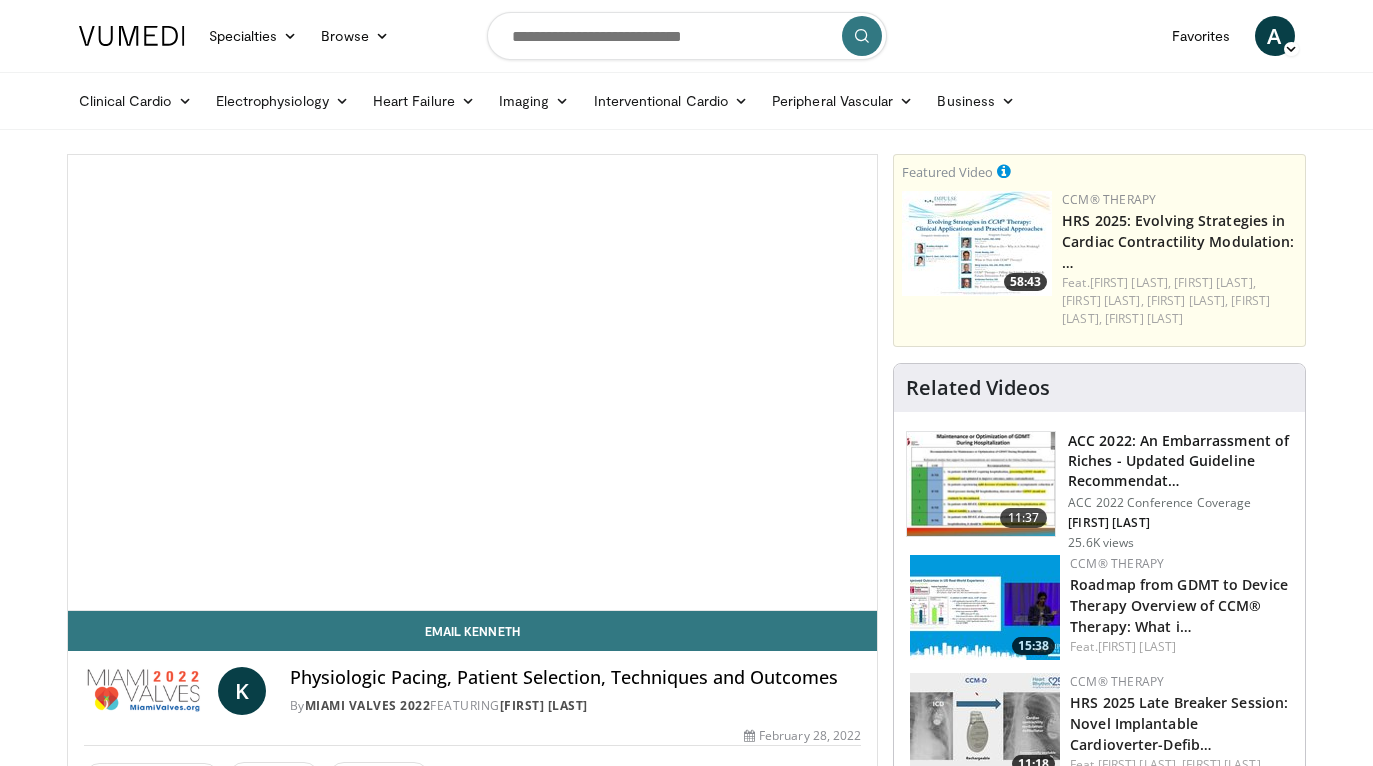 scroll, scrollTop: 0, scrollLeft: 0, axis: both 